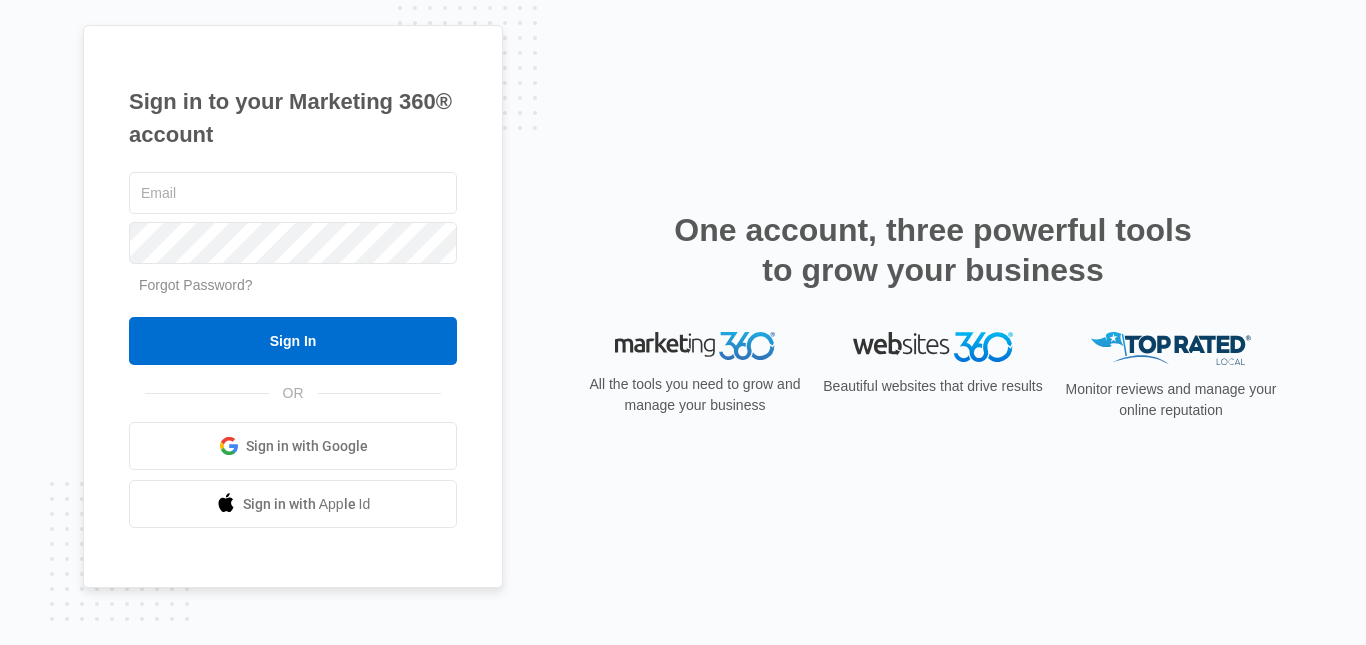 scroll, scrollTop: 0, scrollLeft: 0, axis: both 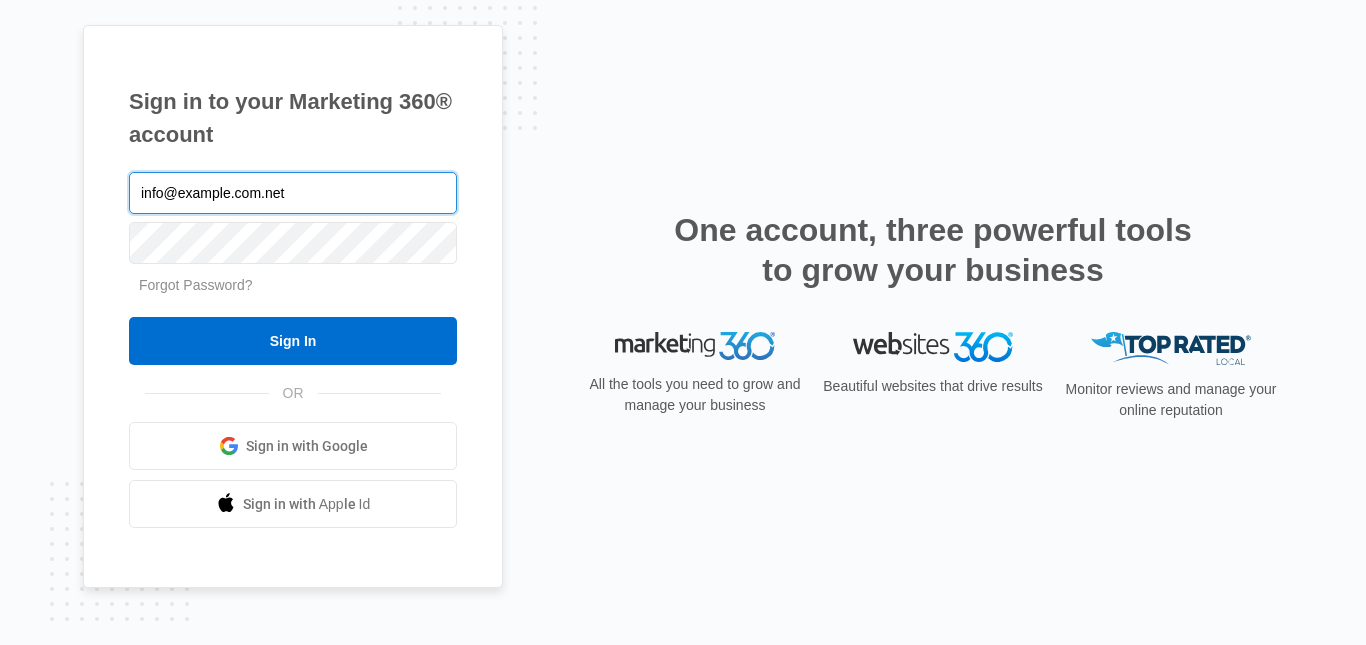 type on "info@example.com.net" 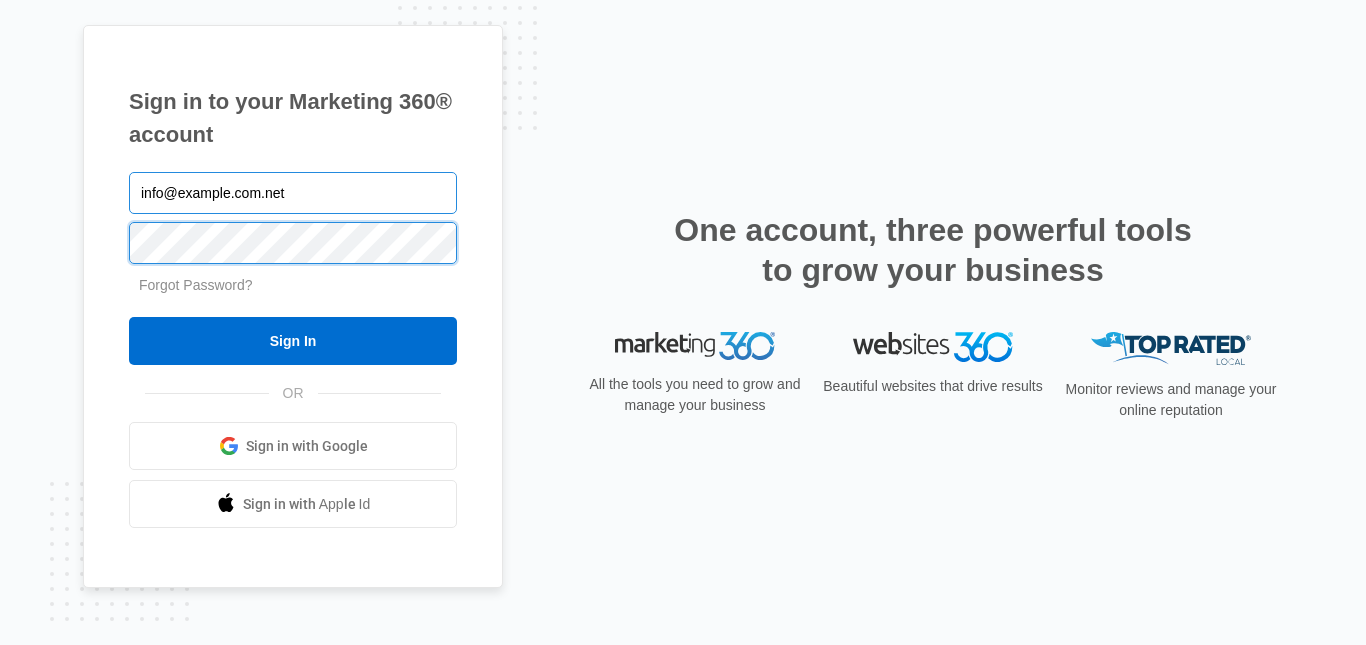 click on "Sign In" at bounding box center (293, 341) 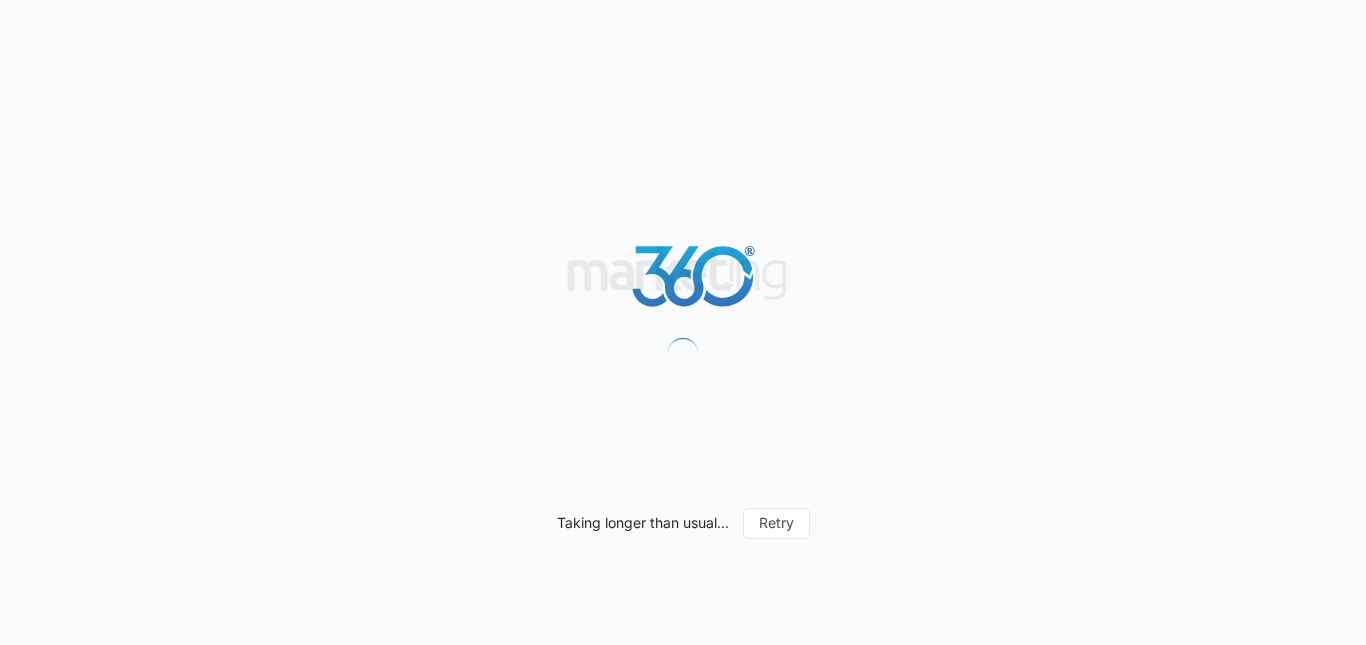 scroll, scrollTop: 0, scrollLeft: 0, axis: both 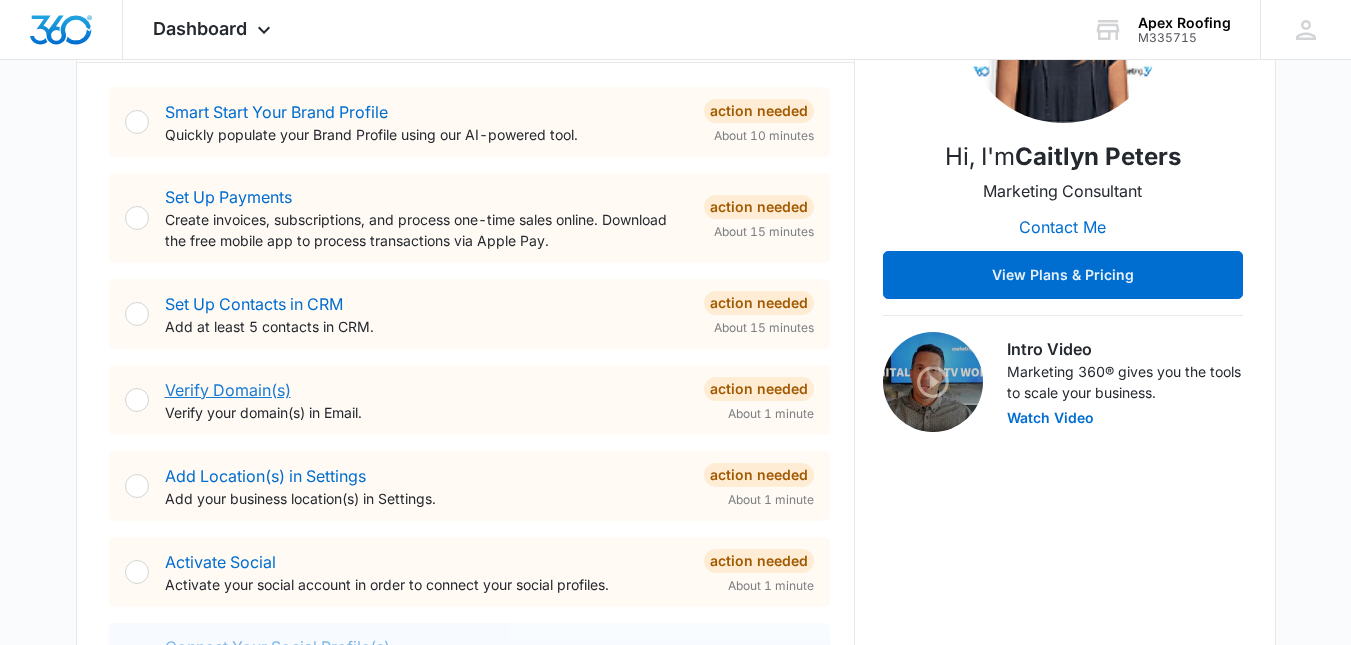 click on "Verify Domain(s)" at bounding box center (228, 390) 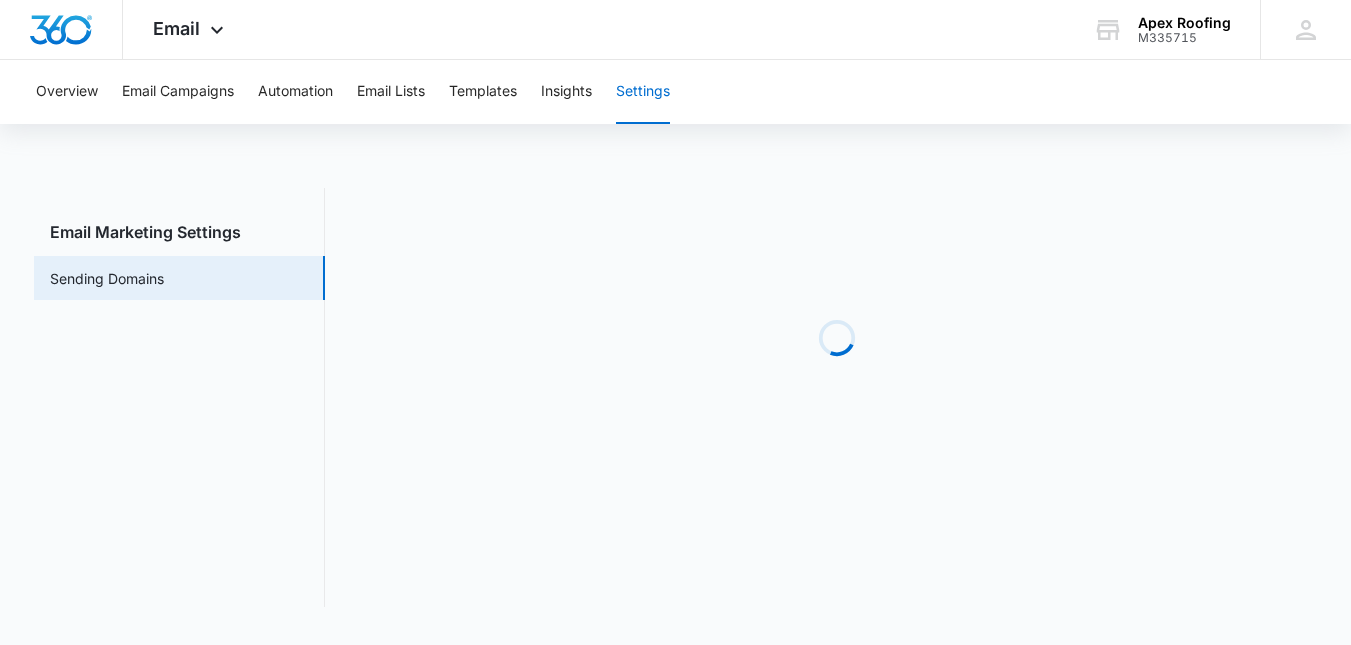 scroll, scrollTop: 0, scrollLeft: 0, axis: both 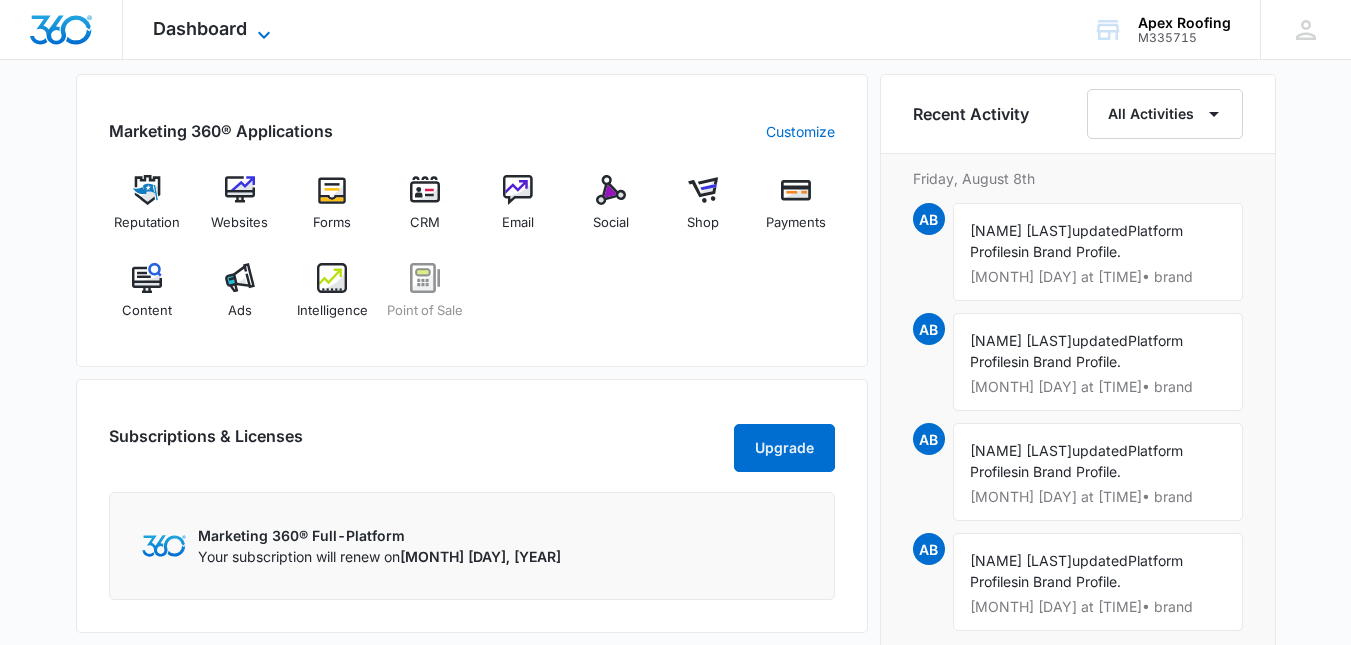 click on "Dashboard Apps Reputation Websites Forms CRM Email Social Shop Payments POS Content Ads Intelligence Files Brand Settings" at bounding box center (214, 29) 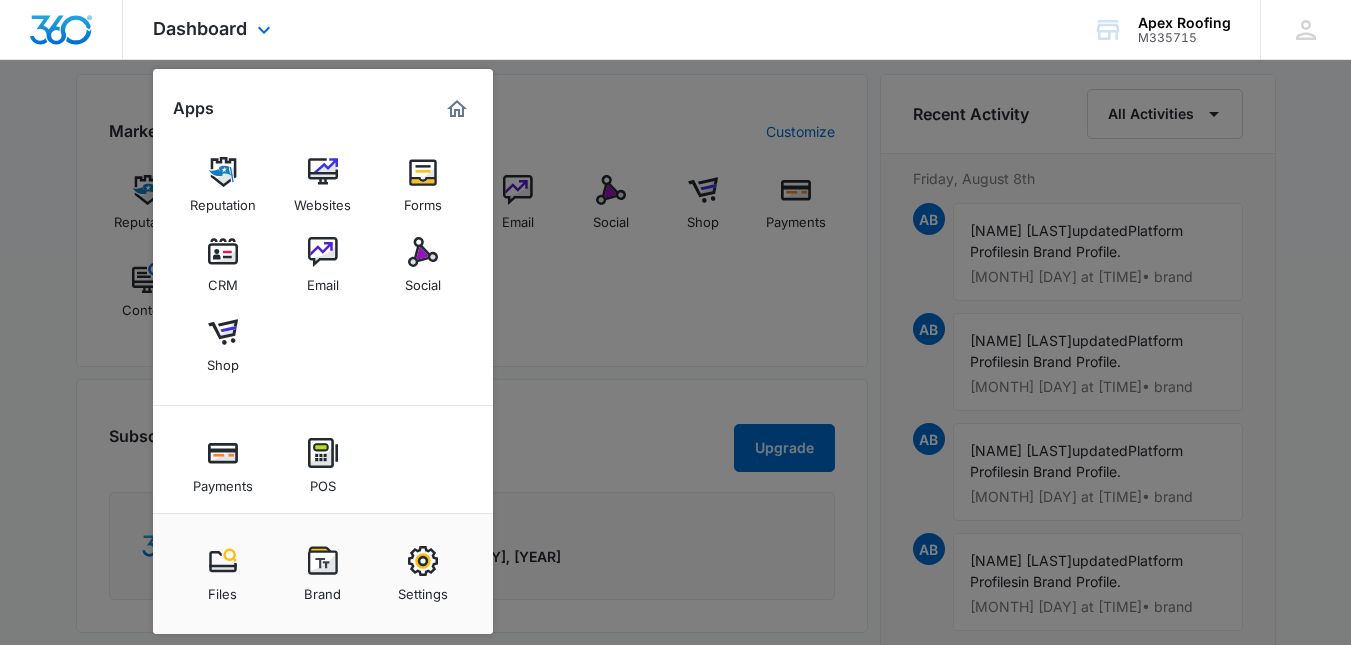 scroll, scrollTop: 1246, scrollLeft: 0, axis: vertical 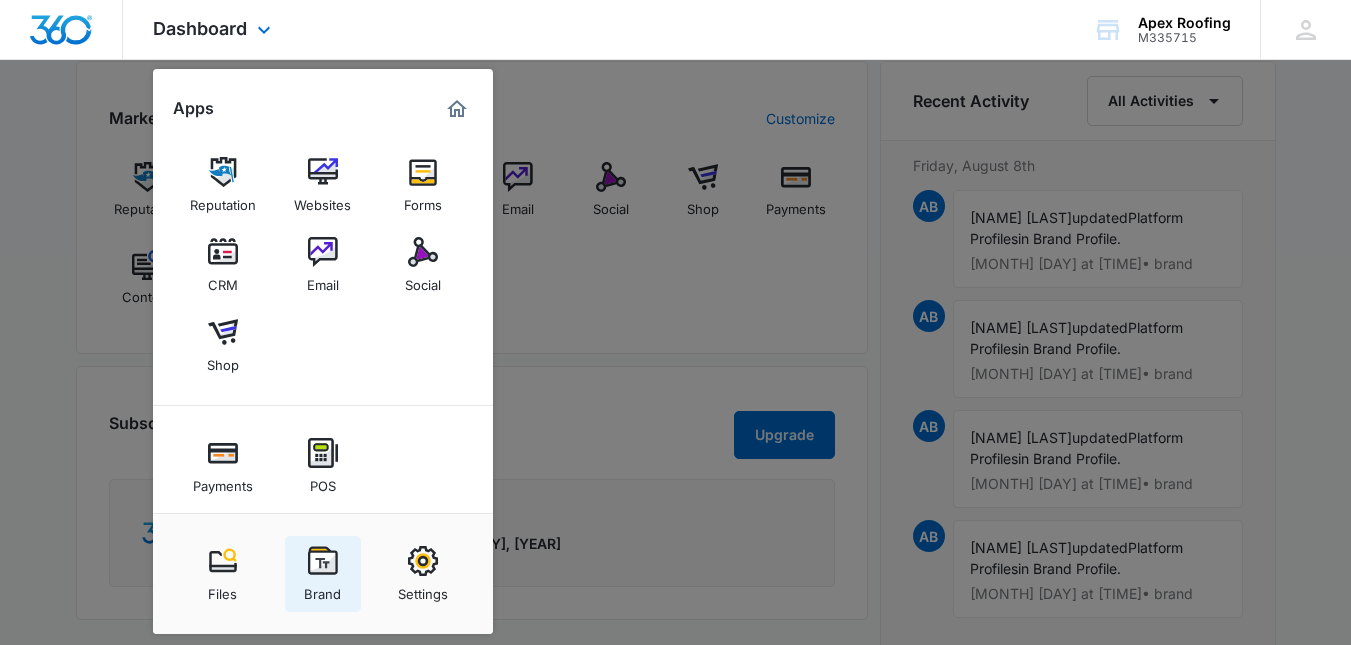 click at bounding box center (323, 561) 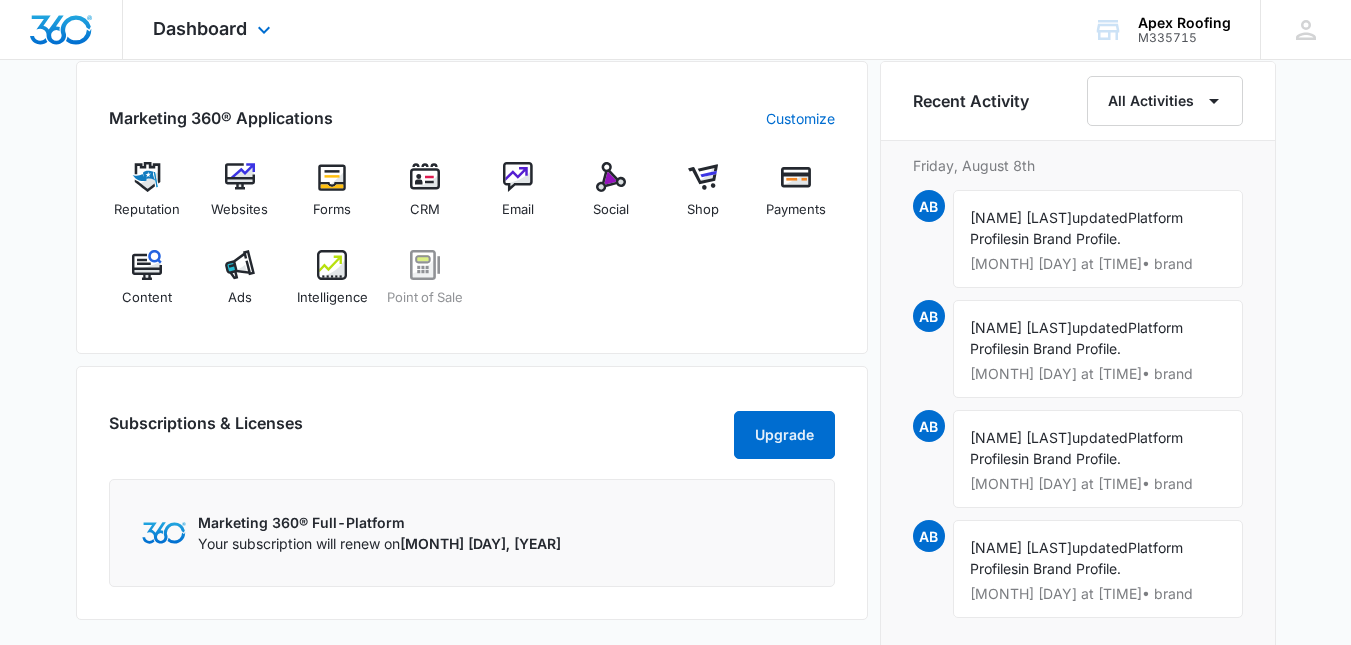 scroll, scrollTop: 0, scrollLeft: 0, axis: both 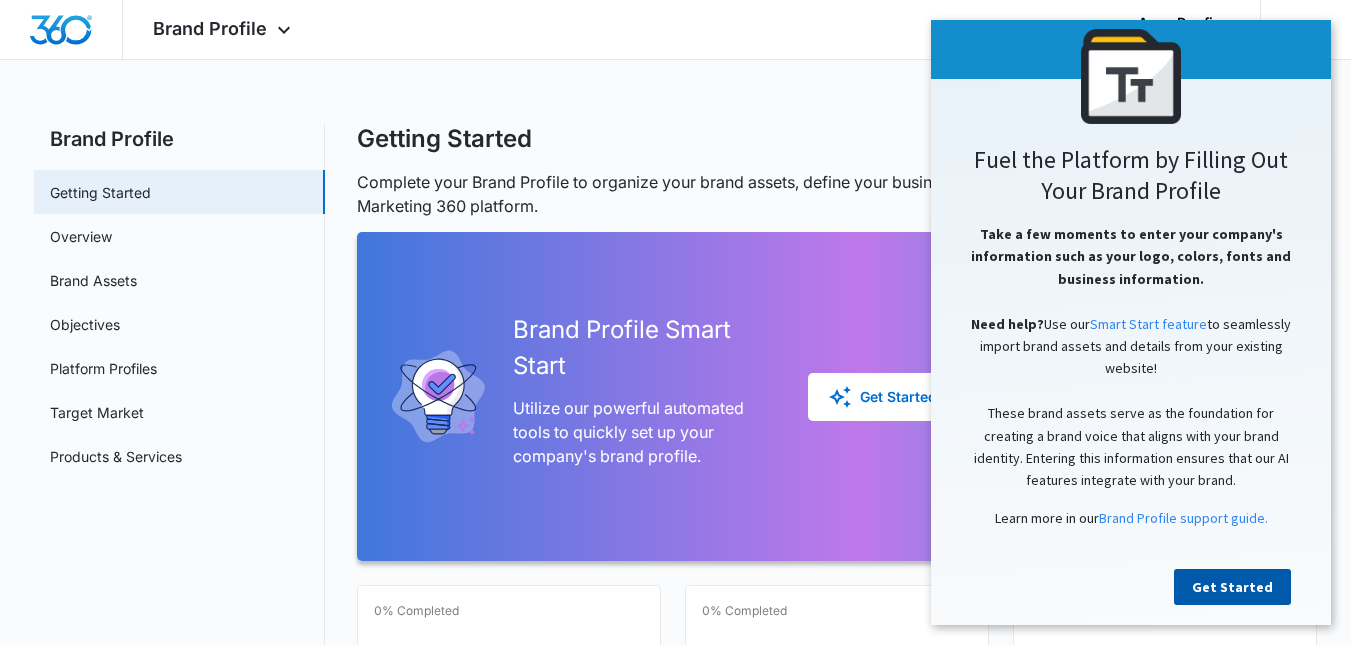 click on "Get Started" at bounding box center [1232, 587] 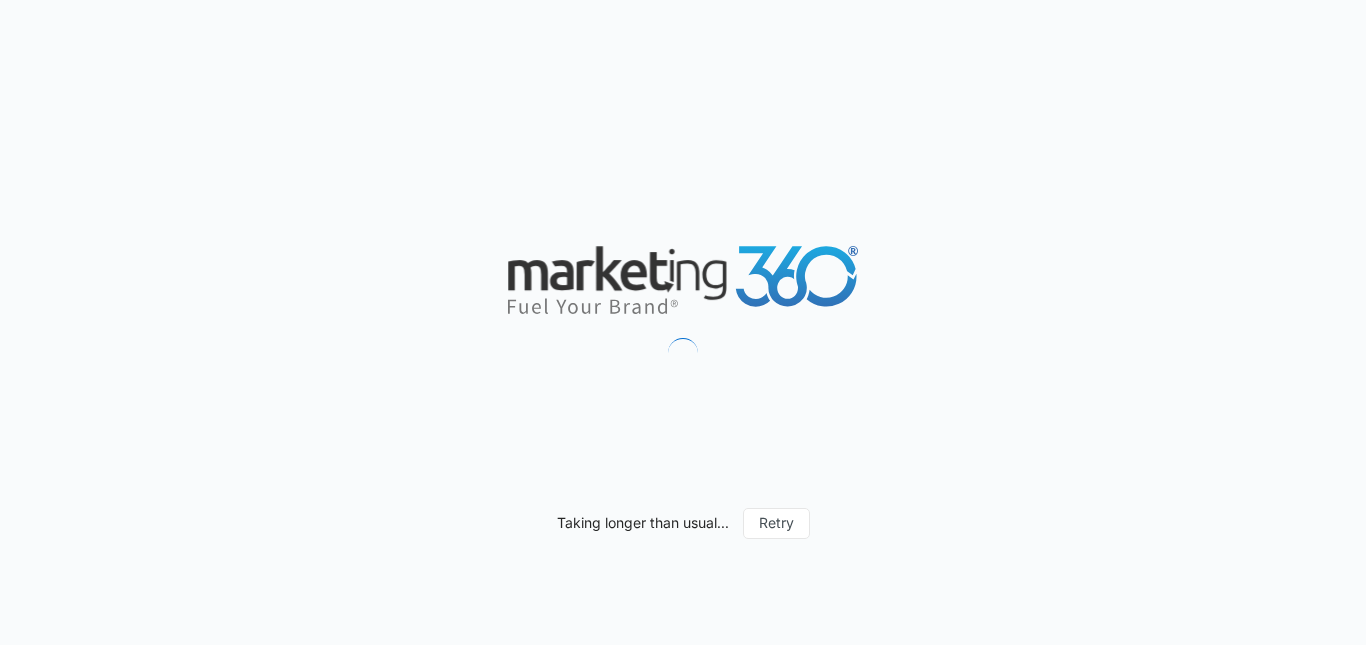 scroll, scrollTop: 0, scrollLeft: 0, axis: both 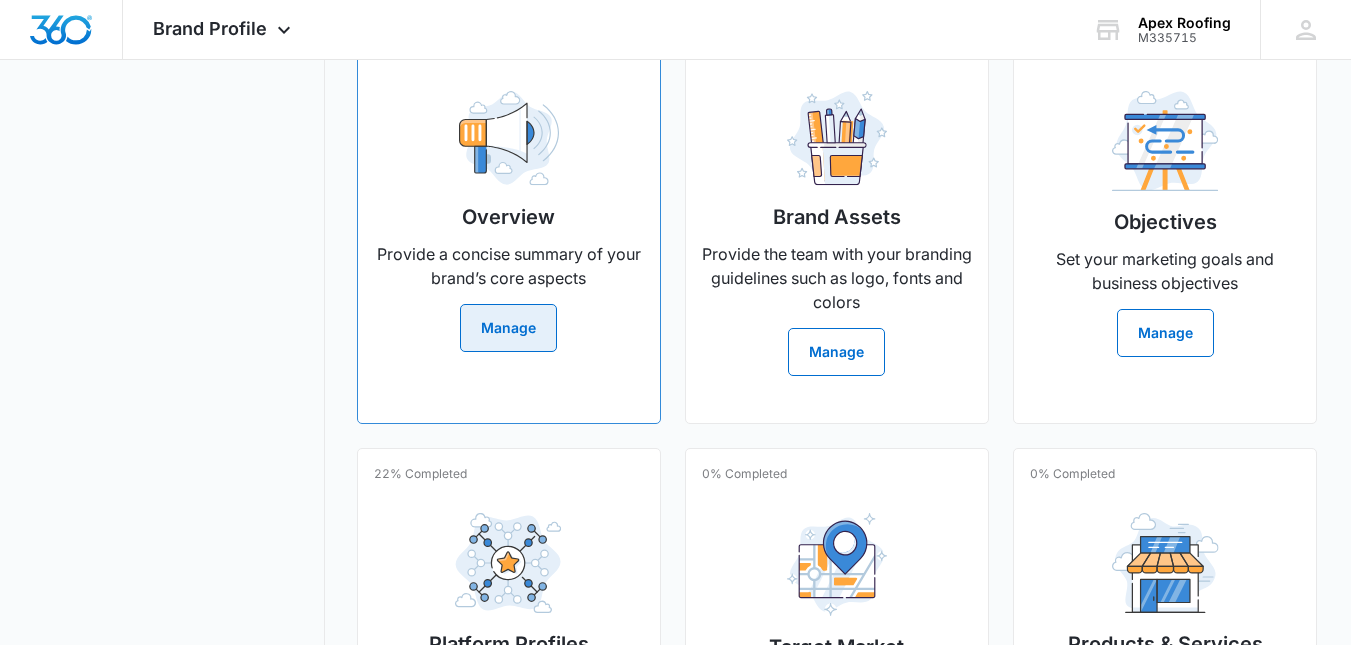 click on "Manage" at bounding box center [508, 328] 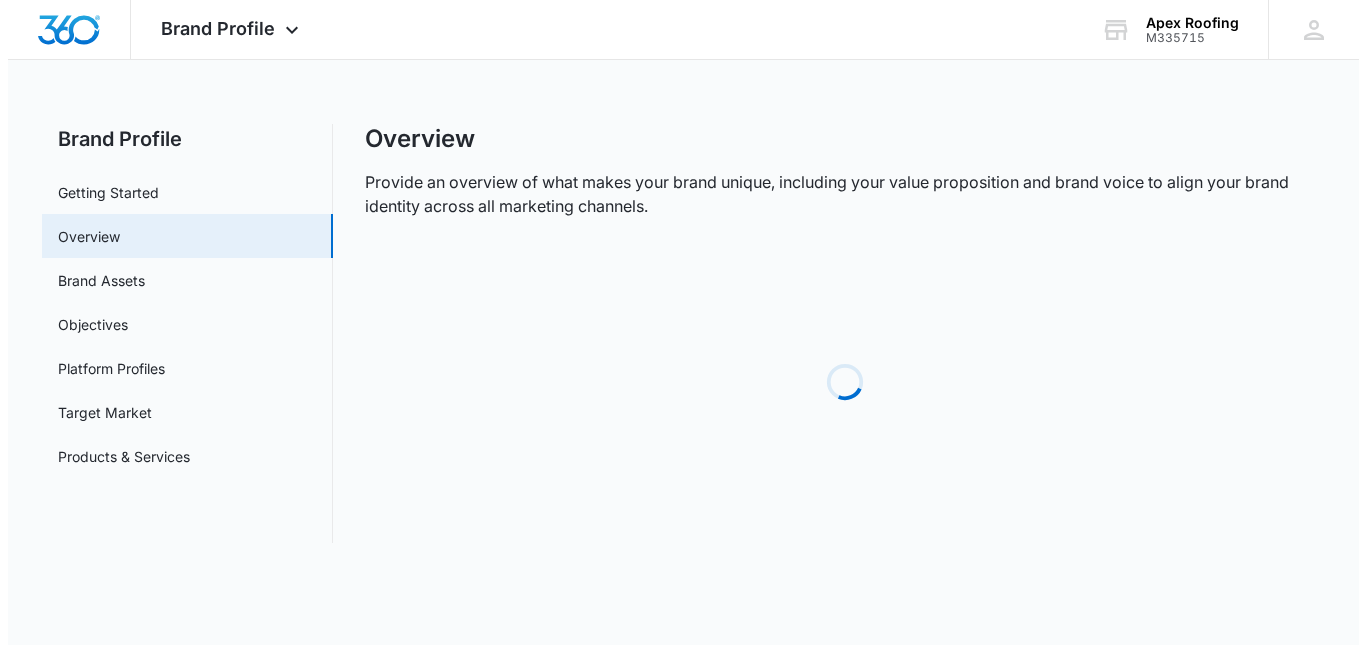 scroll, scrollTop: 0, scrollLeft: 0, axis: both 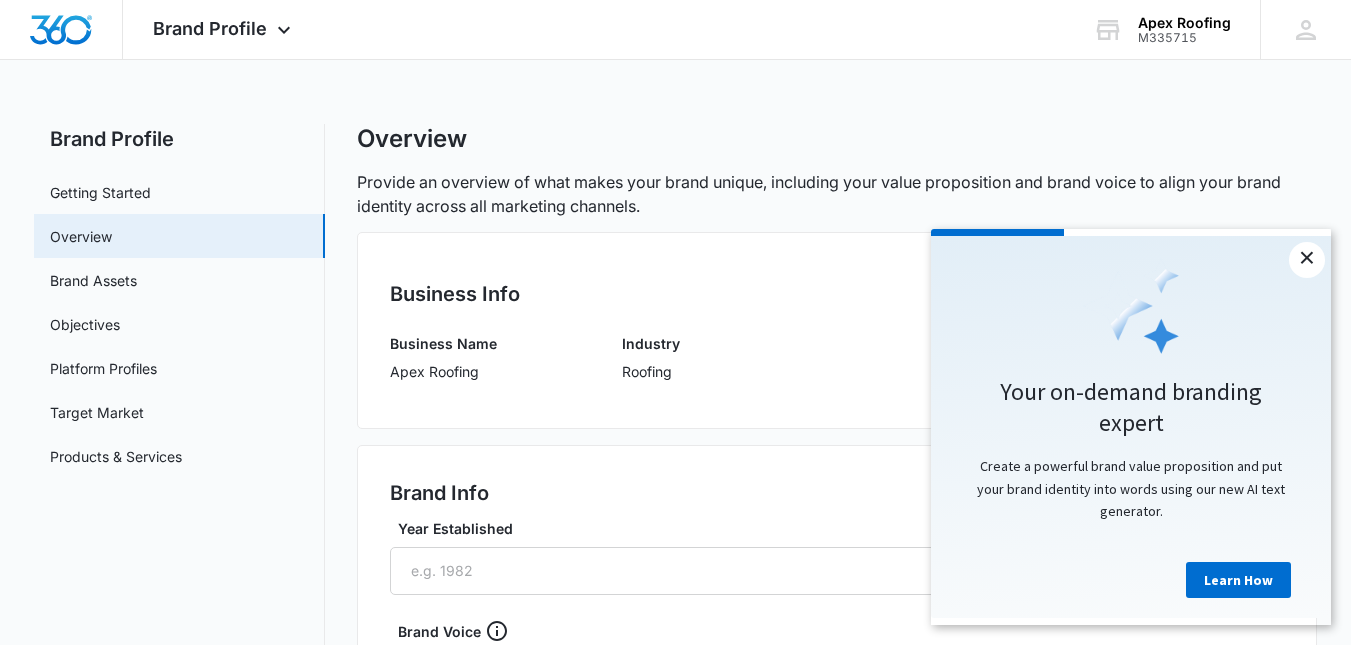 click on "×" at bounding box center [1307, 260] 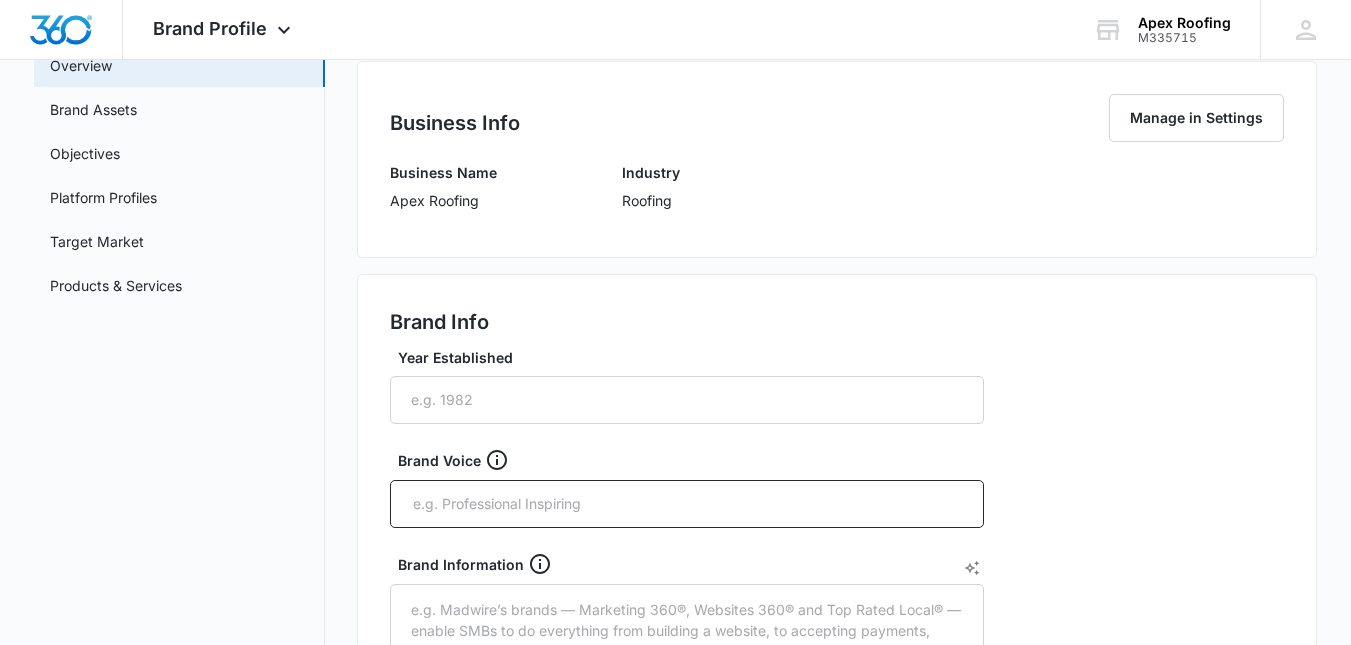 scroll, scrollTop: 173, scrollLeft: 0, axis: vertical 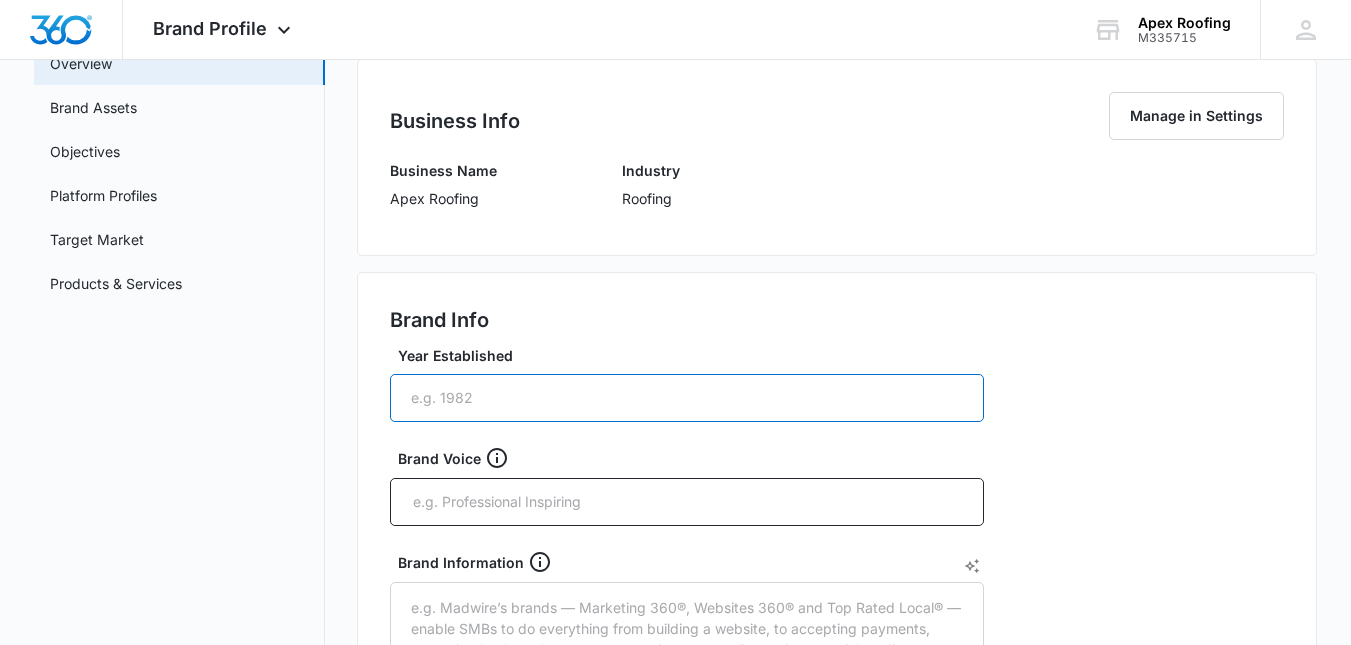click on "Year Established" at bounding box center (687, 398) 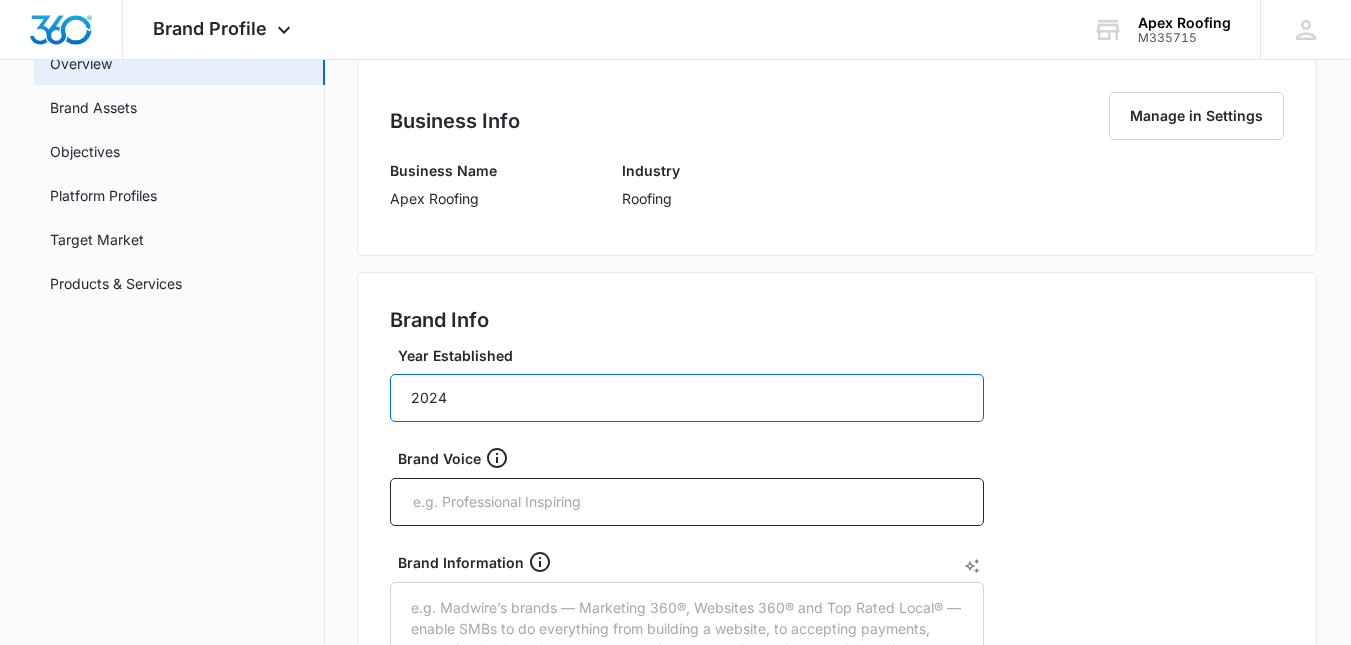 scroll, scrollTop: 360, scrollLeft: 0, axis: vertical 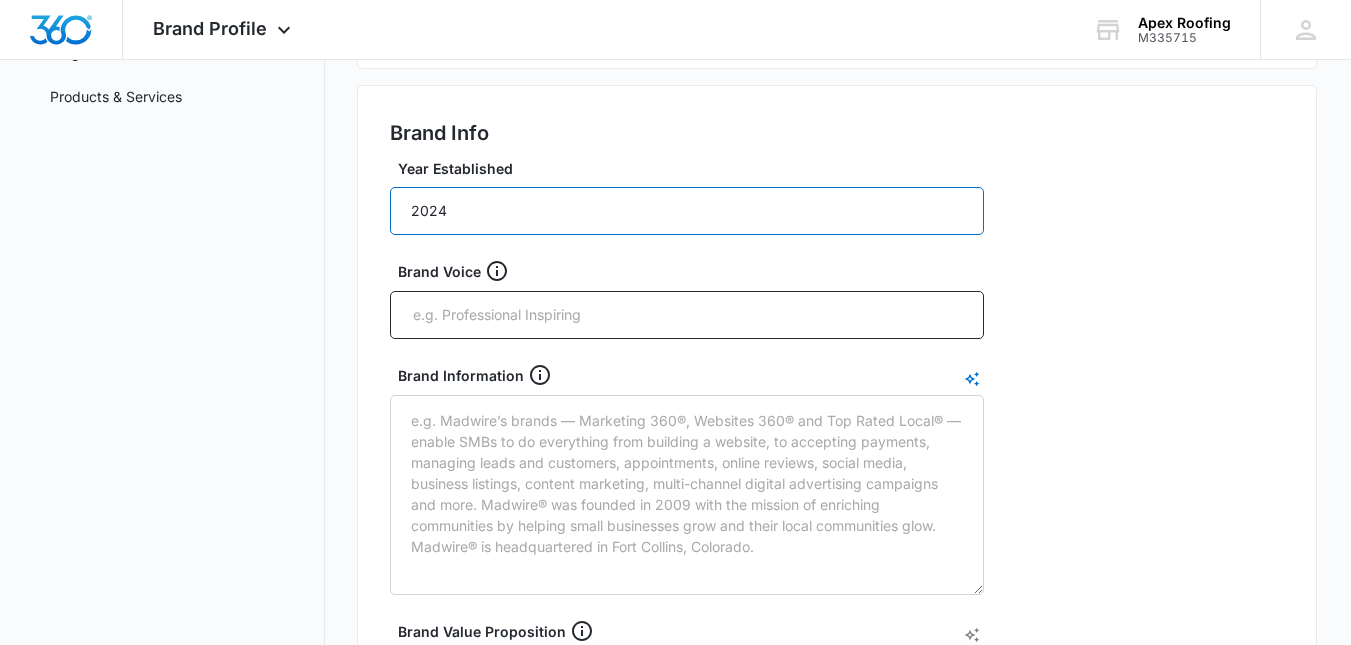 type on "2024" 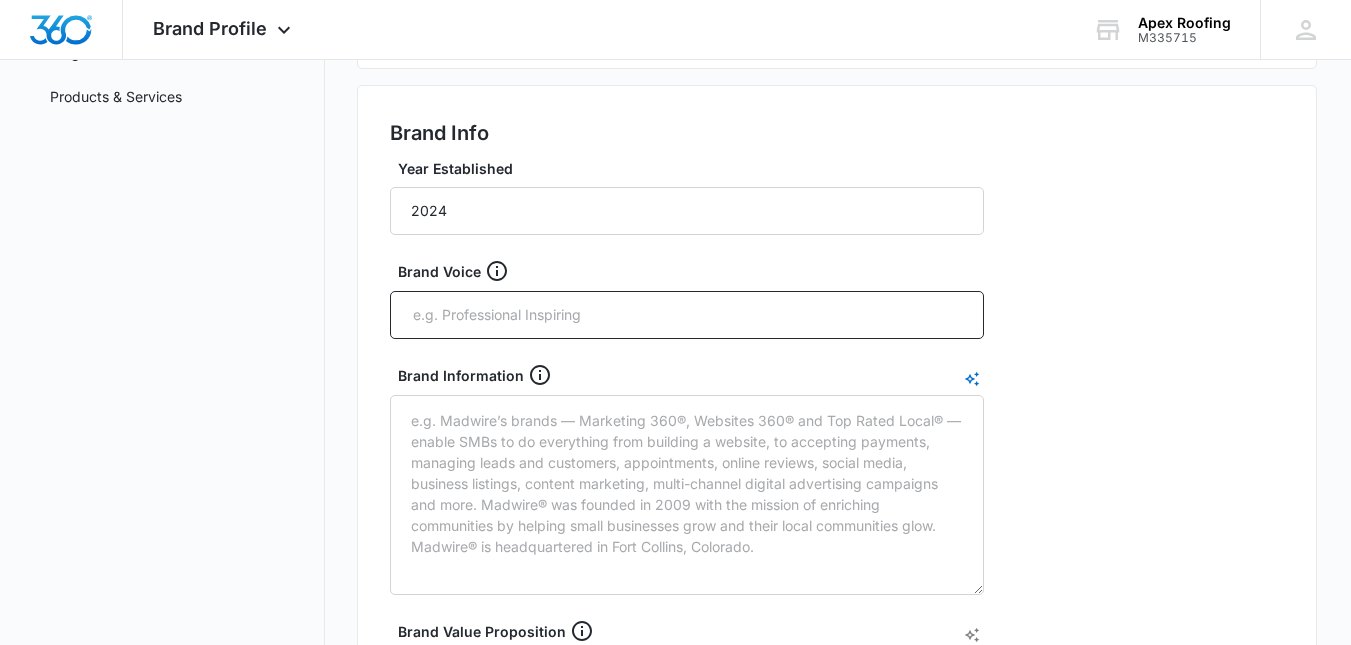 click 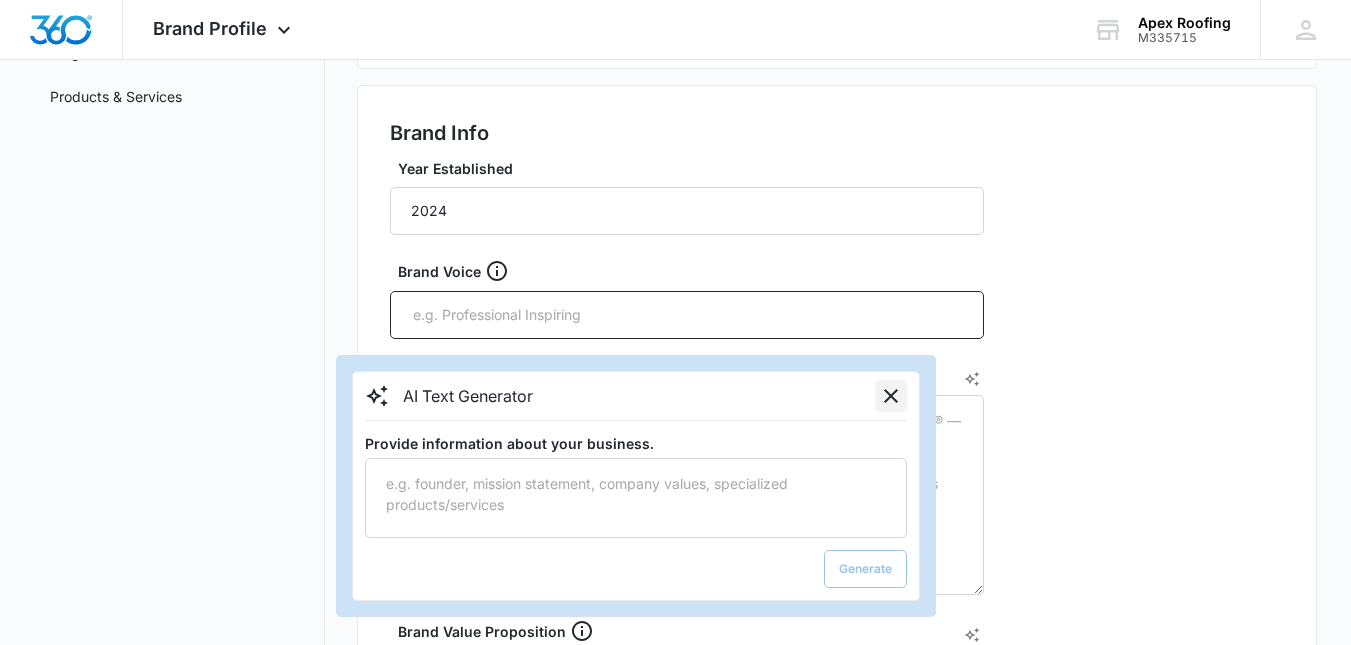 click 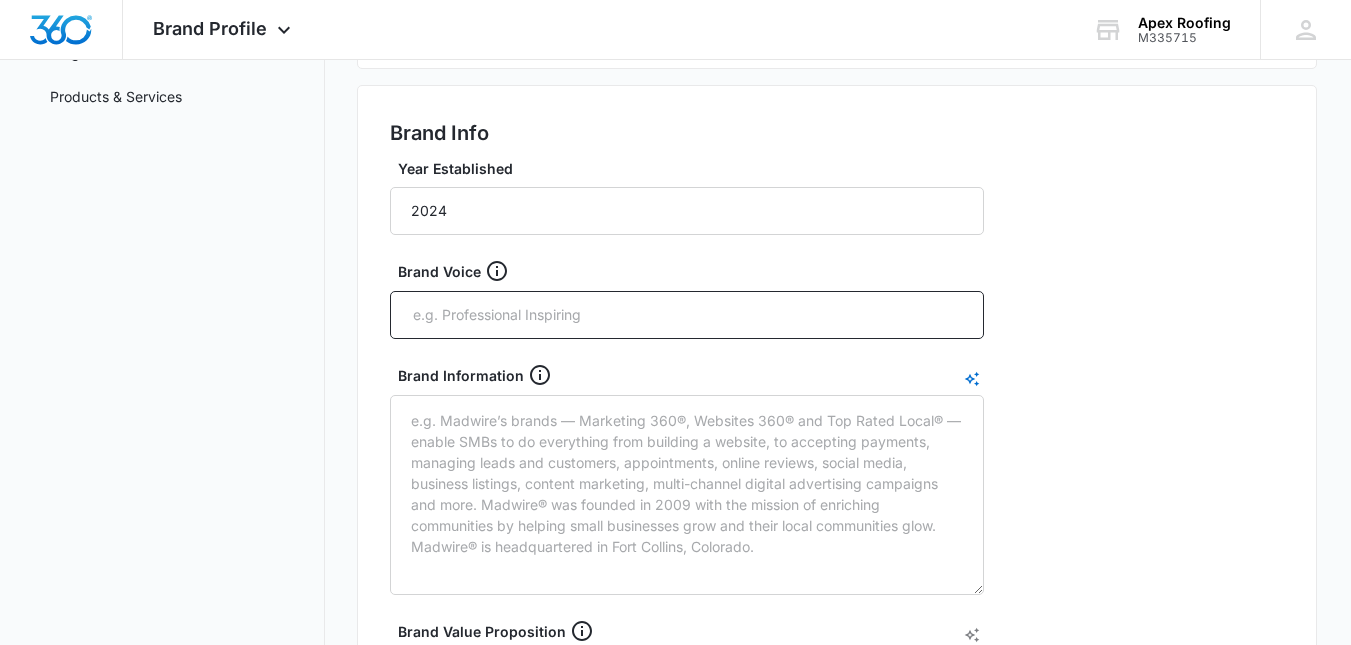 click 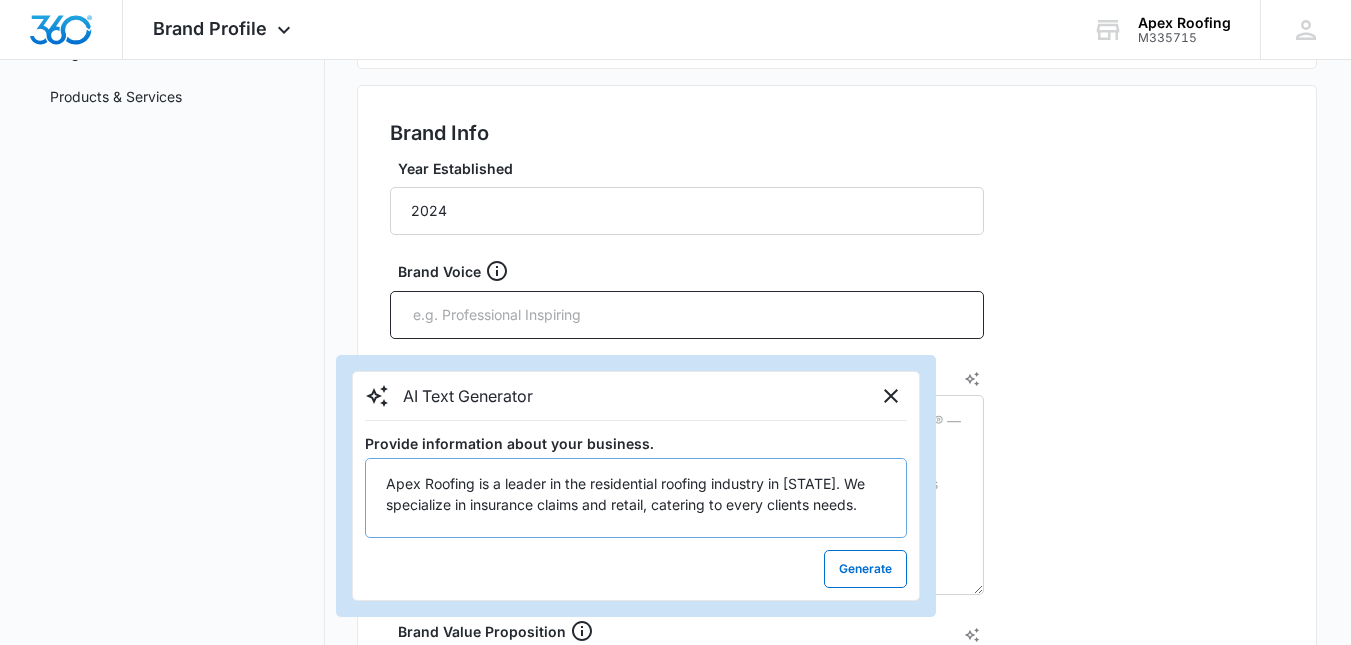 drag, startPoint x: 671, startPoint y: 500, endPoint x: 762, endPoint y: 524, distance: 94.11163 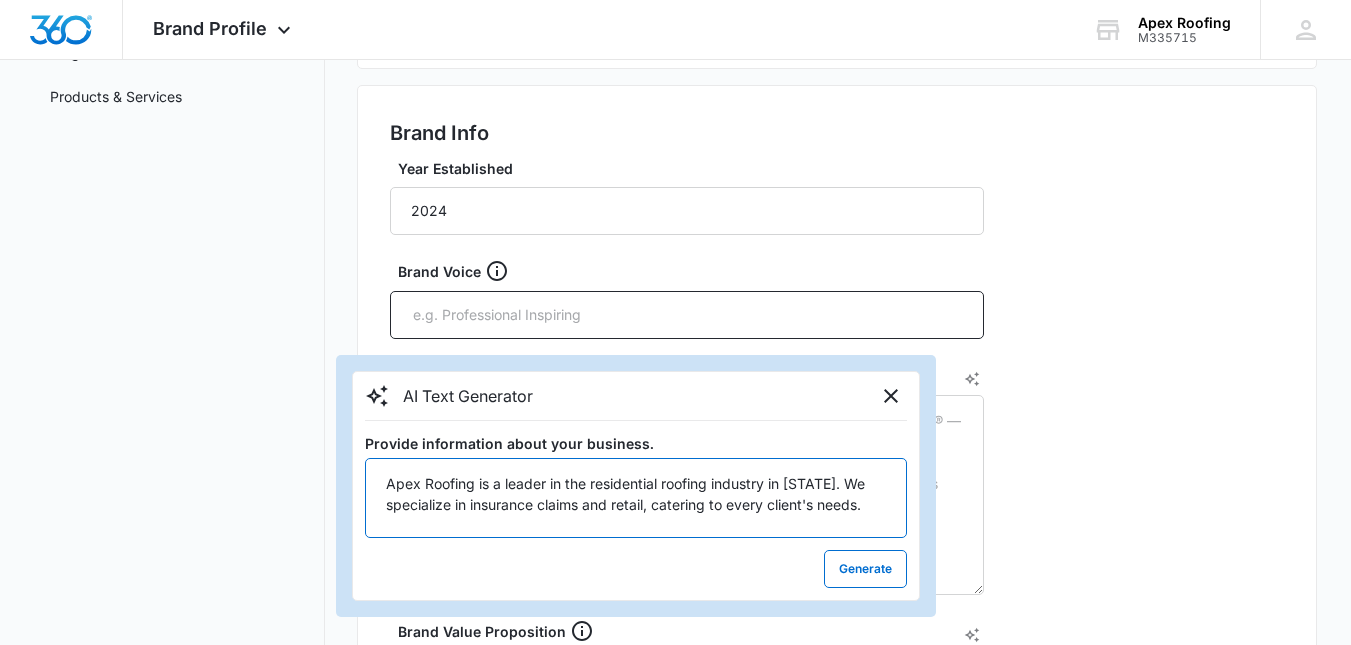 drag, startPoint x: 864, startPoint y: 509, endPoint x: 875, endPoint y: 524, distance: 18.601076 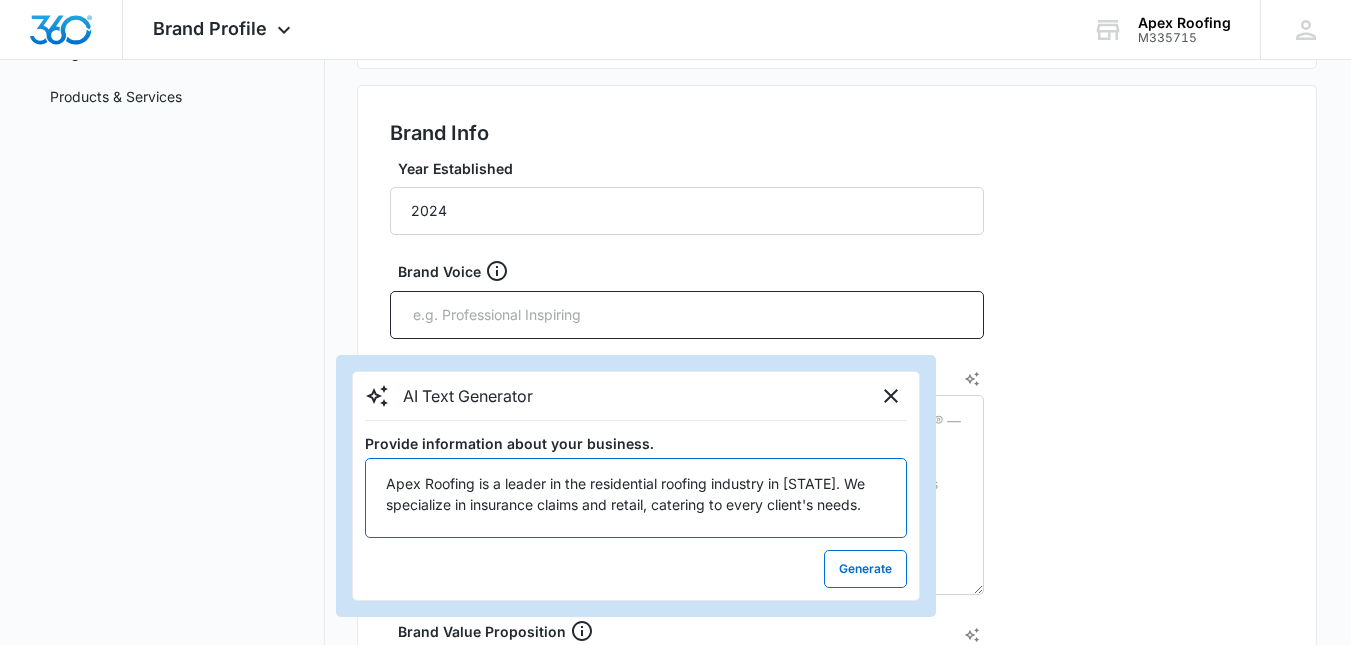 click on "Apex Roofing is a leader in the residential roofing industry in [STATE]. We specialize in insurance claims and retail, catering to every client's needs." at bounding box center (636, 498) 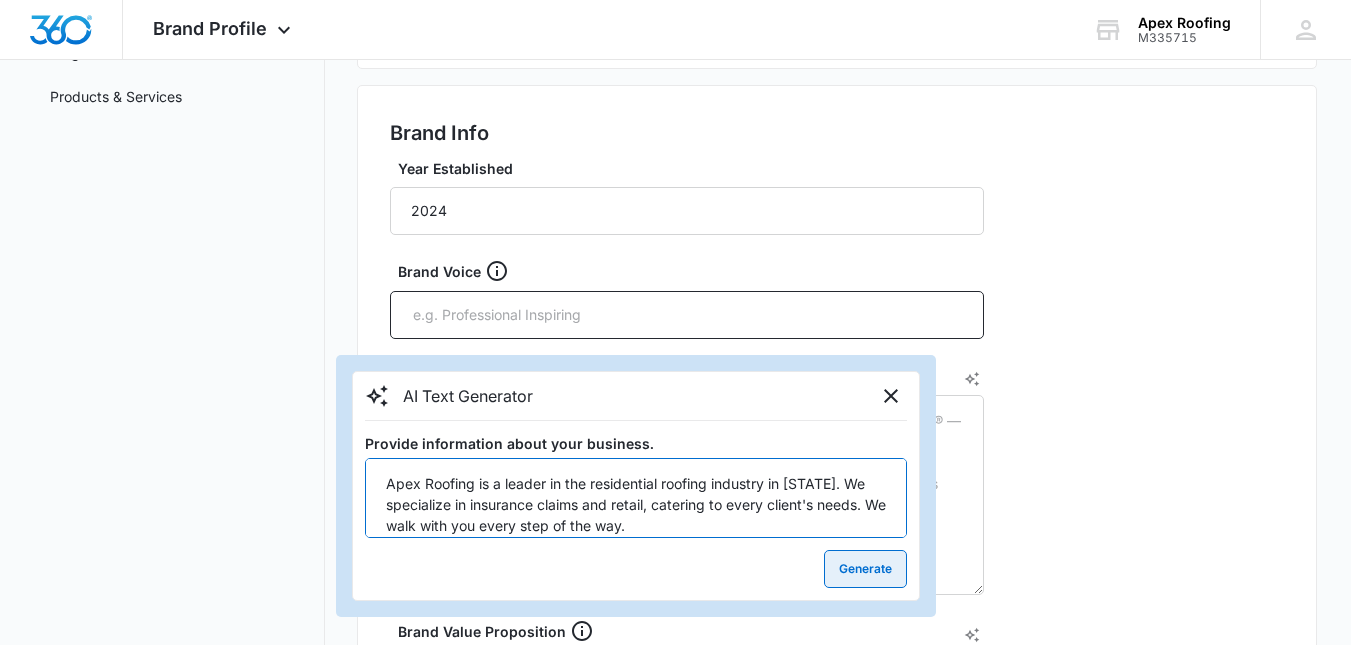 type on "Apex Roofing is a leader in the residential roofing industry in [STATE]. We specialize in insurance claims and retail, catering to every client's needs. We walk with you every step of the way." 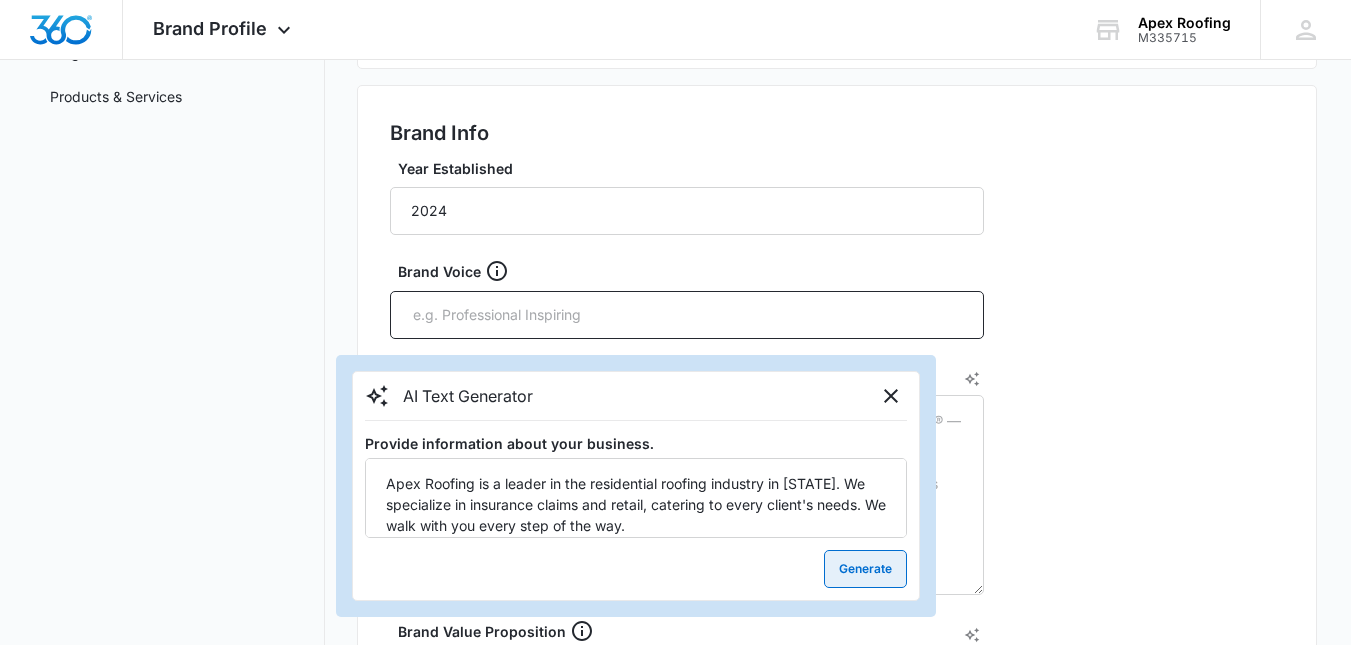 click on "Generate" at bounding box center [865, 569] 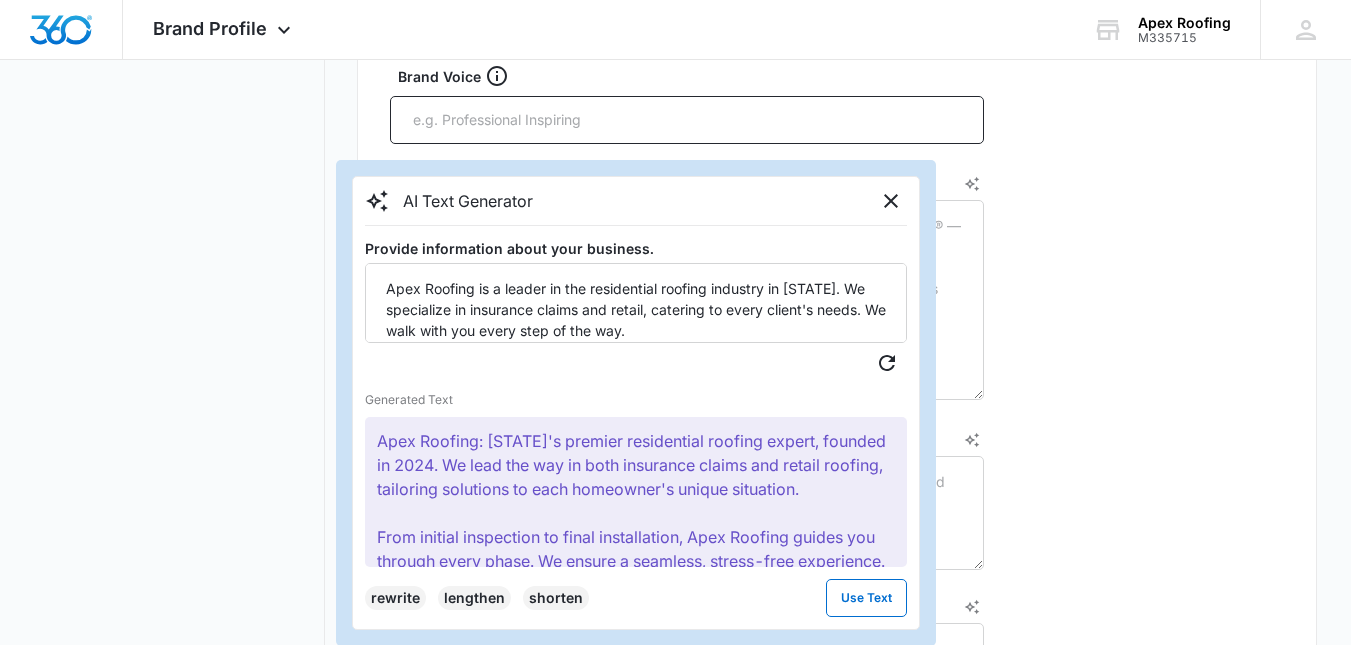 scroll, scrollTop: 556, scrollLeft: 0, axis: vertical 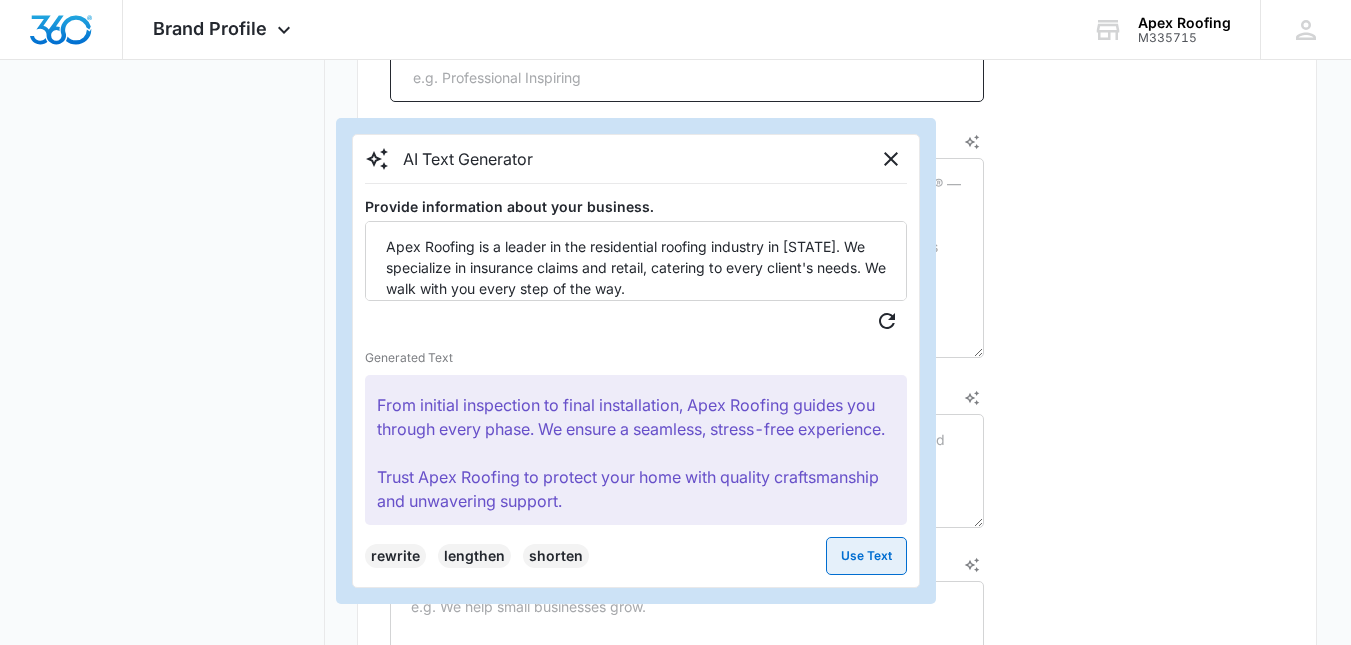 click on "Use Text" at bounding box center [866, 556] 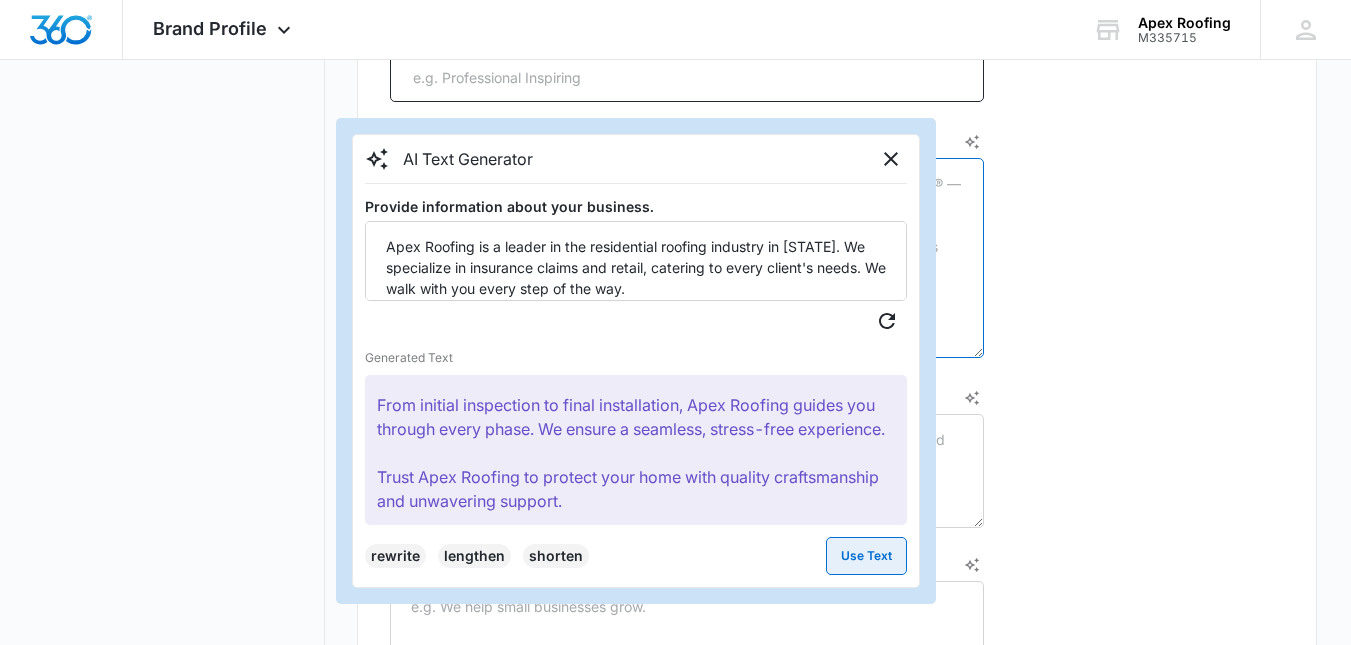 type on "Apex Roofing: [STATE]'s premier residential roofing expert, founded in 2024. We lead the way in both insurance claims and retail roofing, tailoring solutions to each homeowner's unique situation.
From initial inspection to final installation, Apex Roofing guides you through every phase. We ensure a seamless, stress-free experience.
Trust Apex Roofing to protect your home with quality craftsmanship and unwavering support." 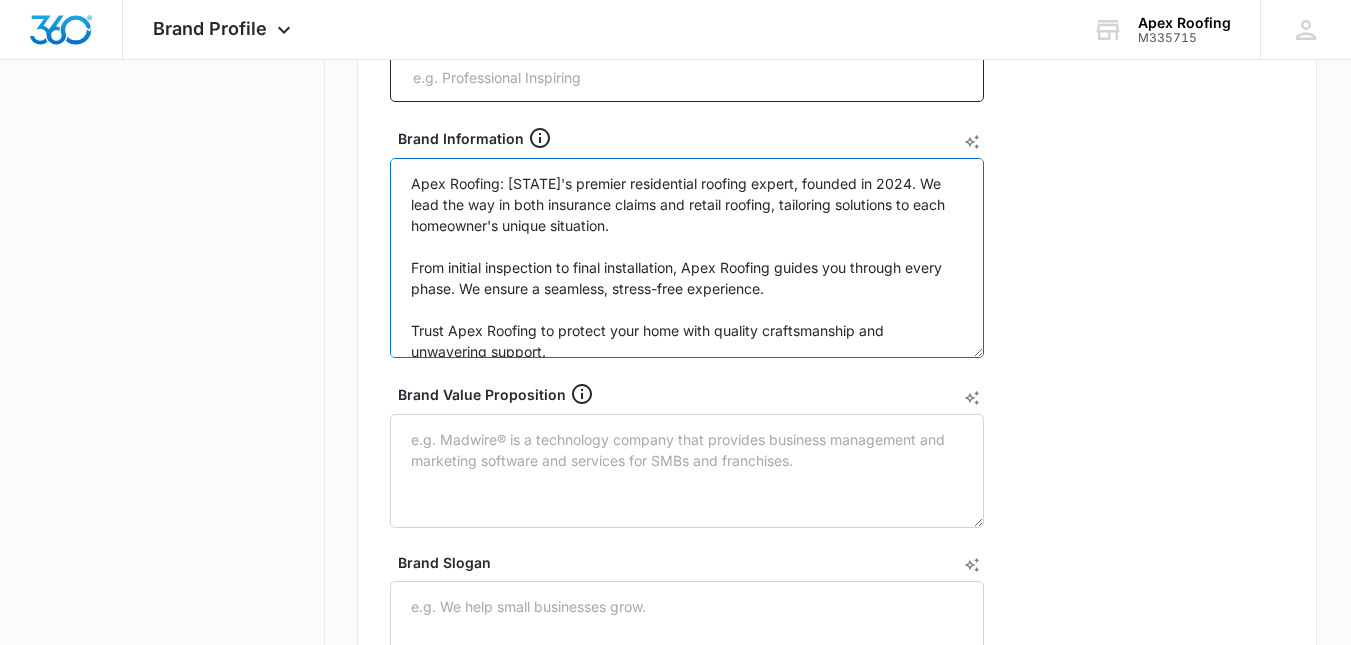 scroll, scrollTop: 3, scrollLeft: 0, axis: vertical 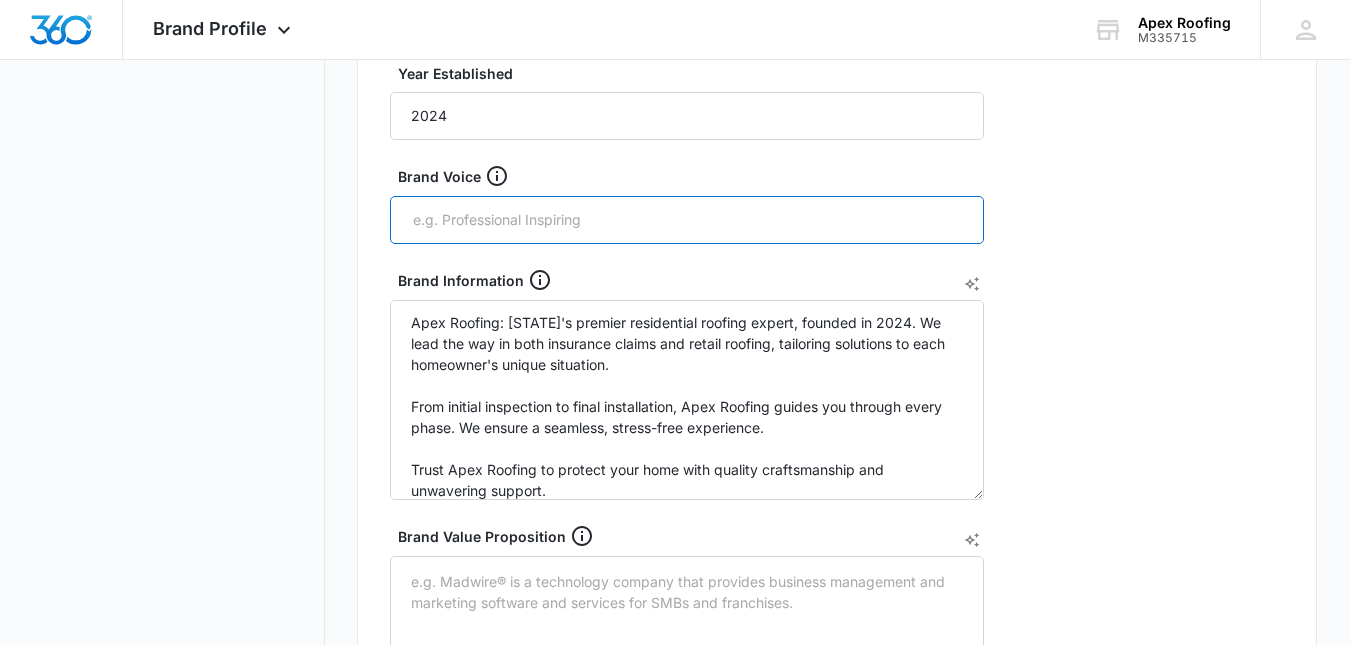 click at bounding box center [689, 220] 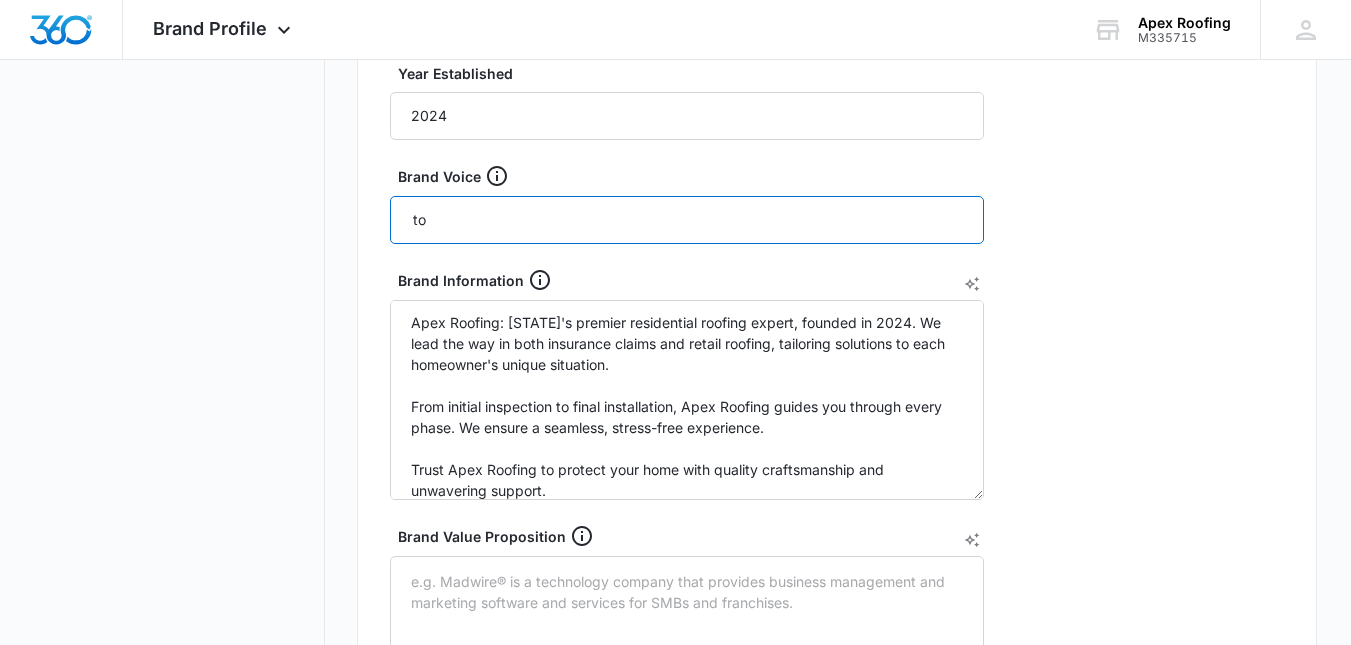 type on "t" 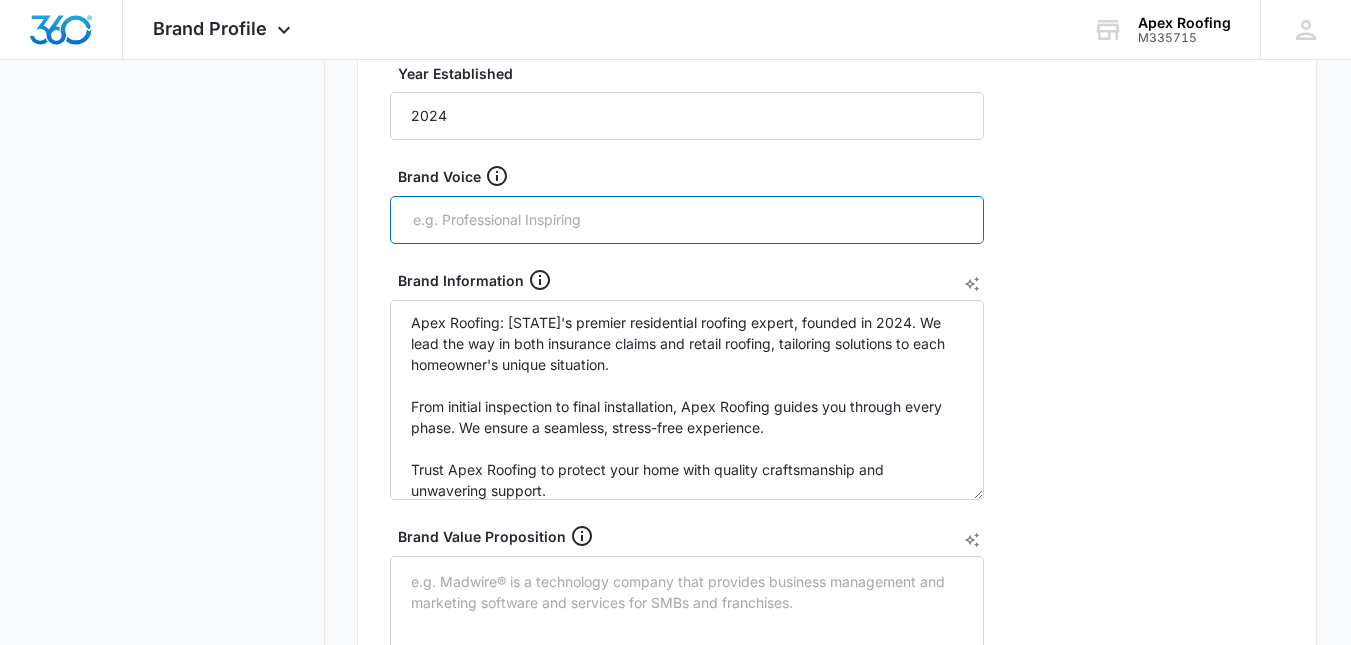 click at bounding box center [689, 220] 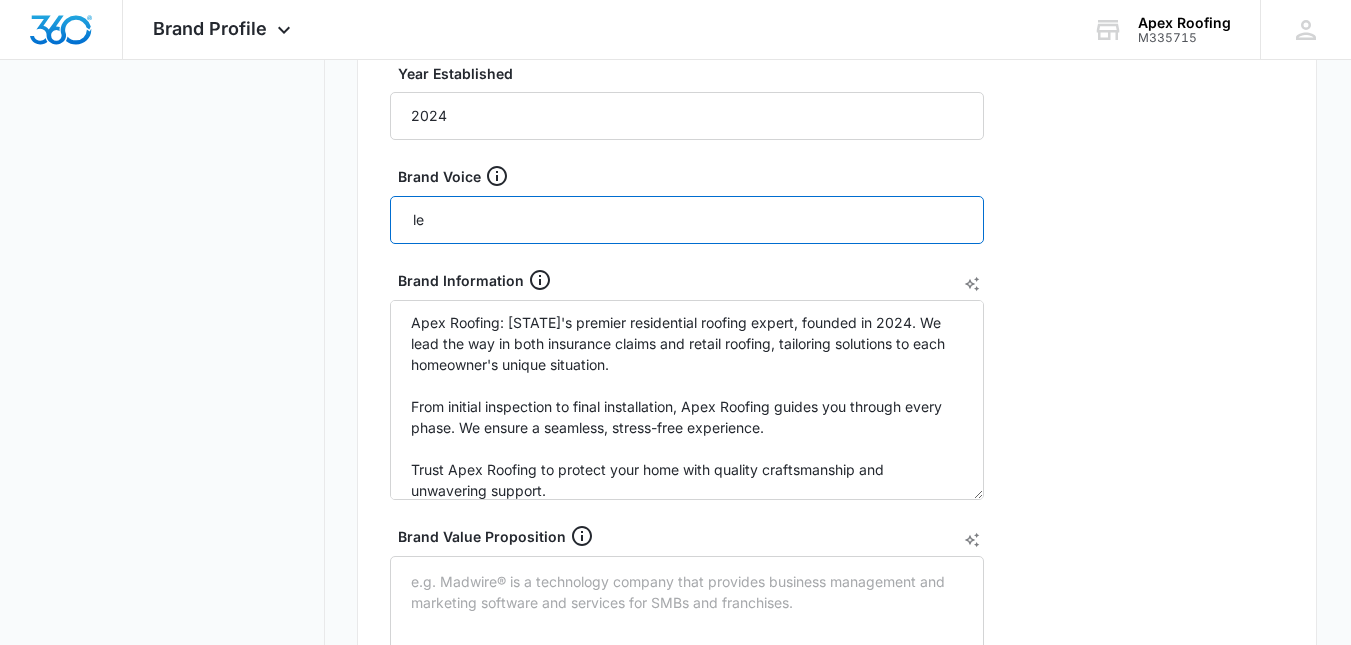 type on "l" 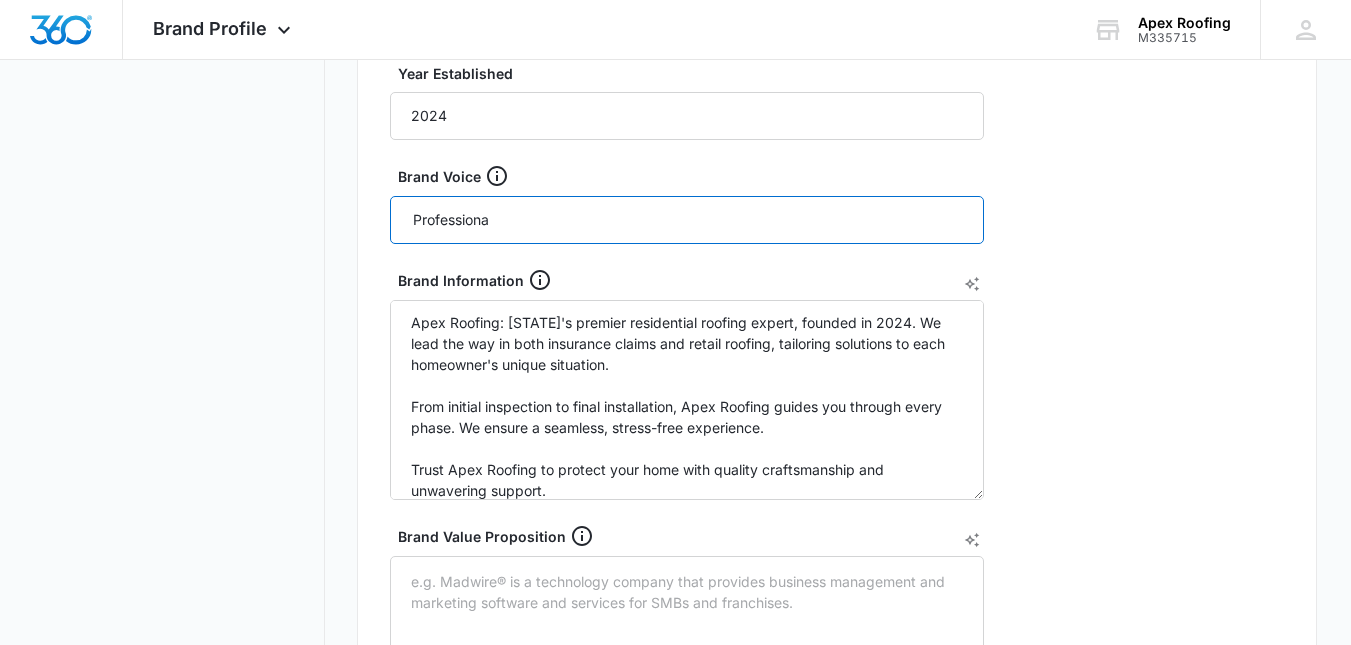 type on "Professional" 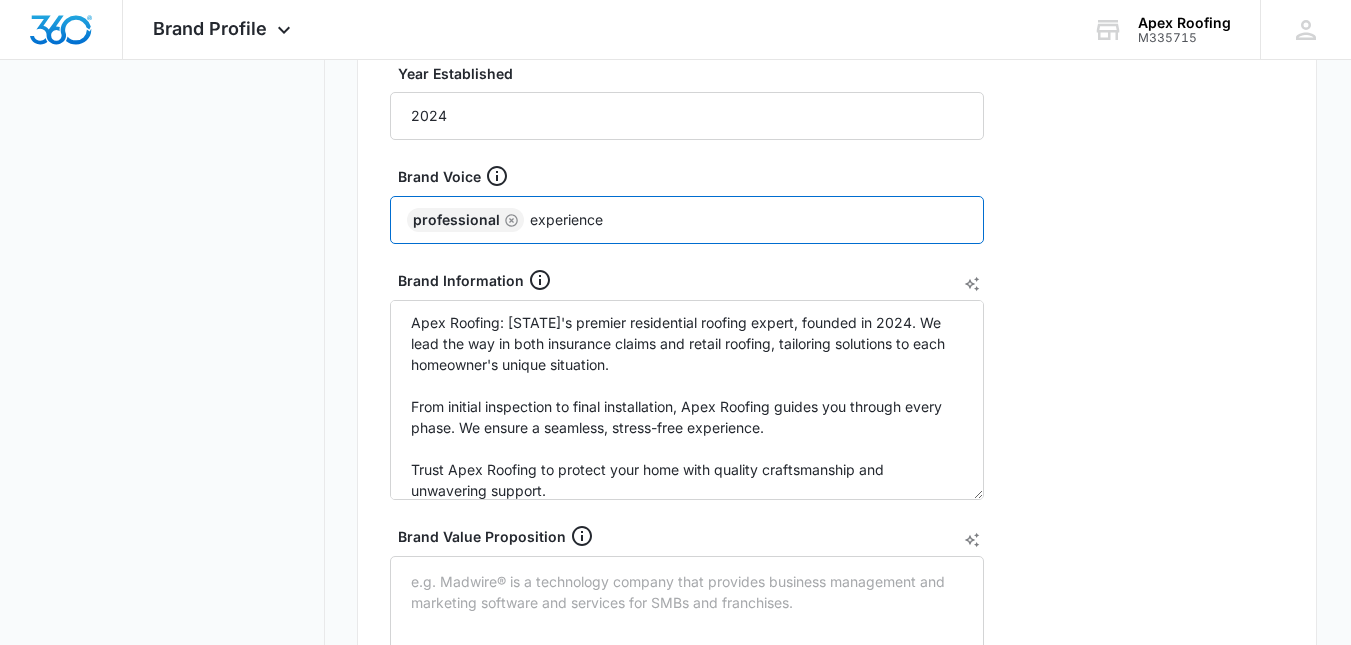type on "experienced" 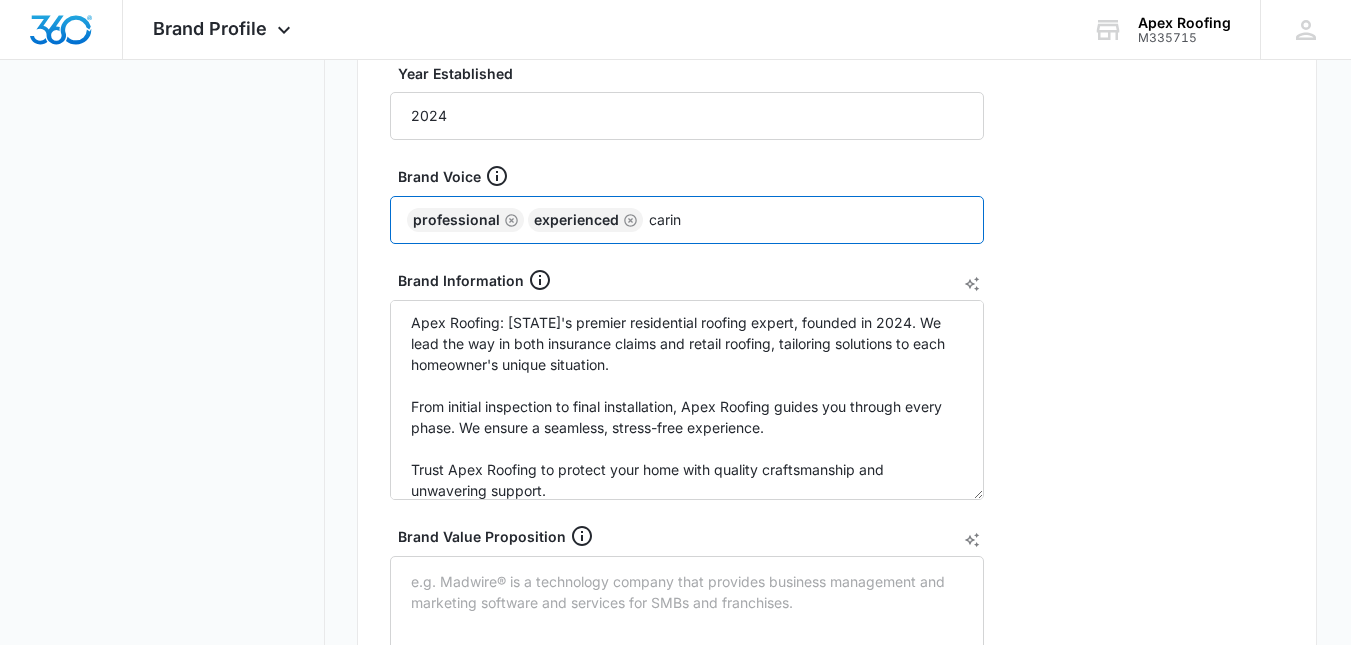 type on "caring" 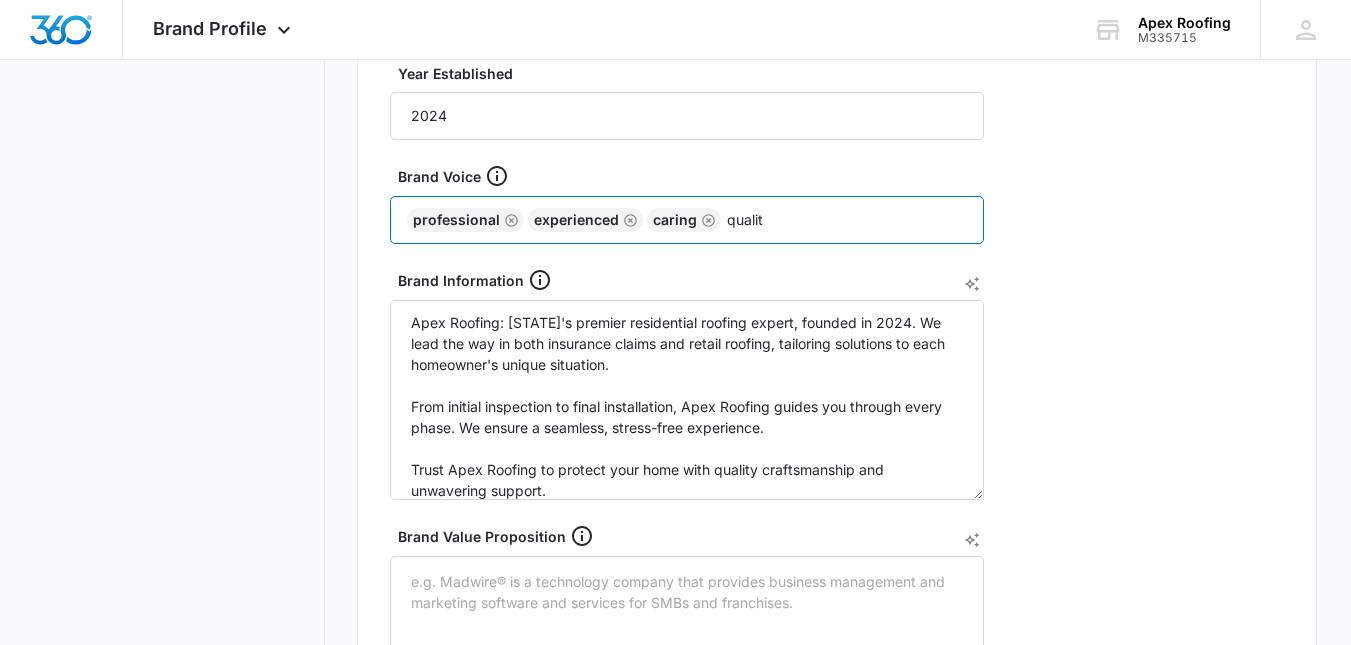 type on "quality" 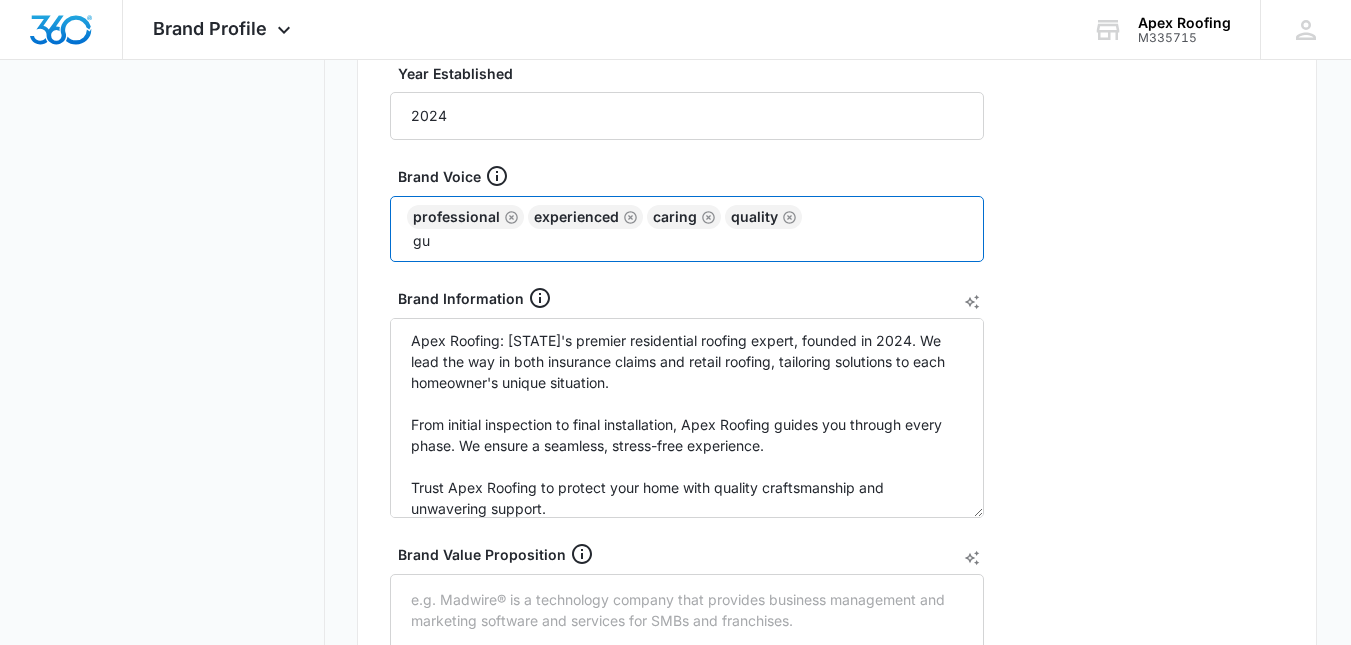 type on "g" 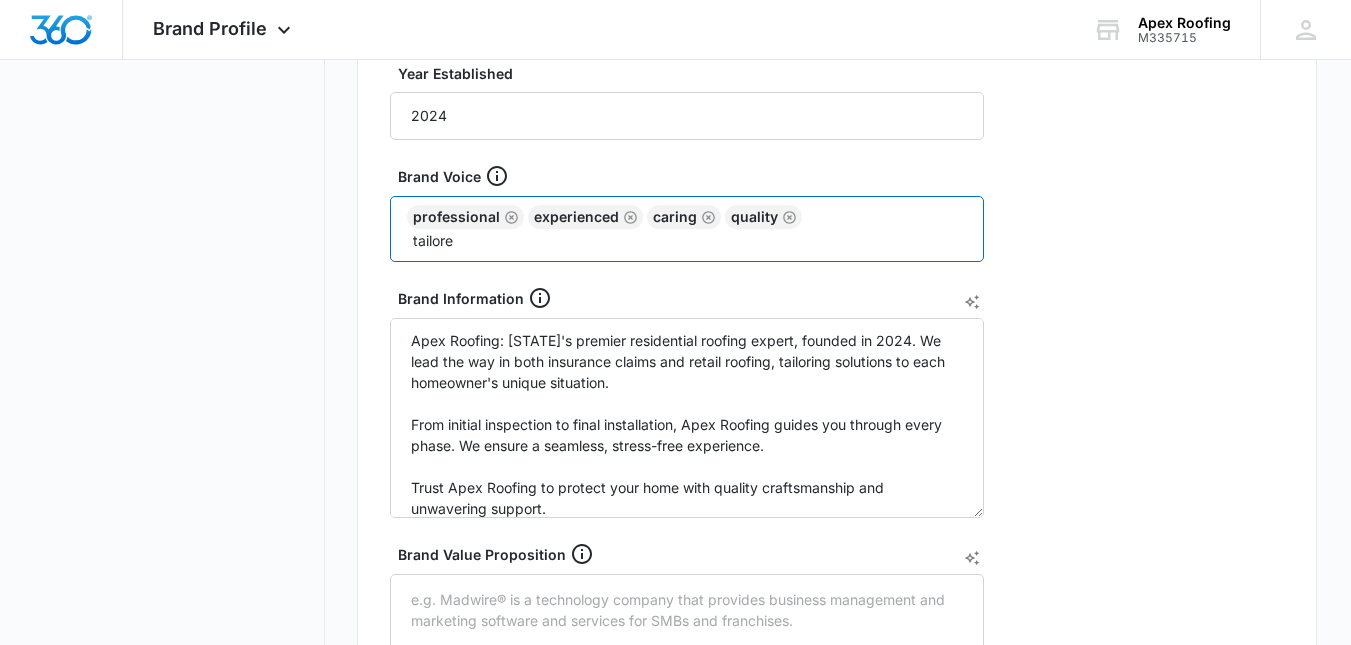 type on "tailored" 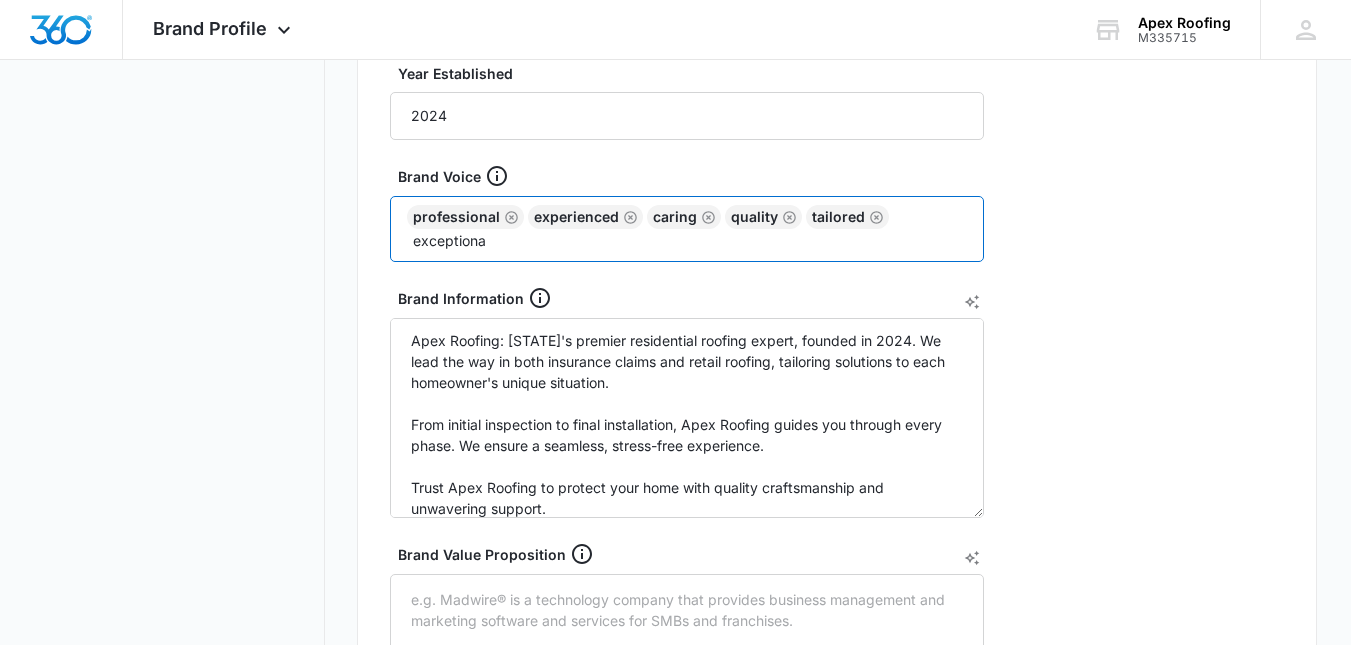 type on "exceptional" 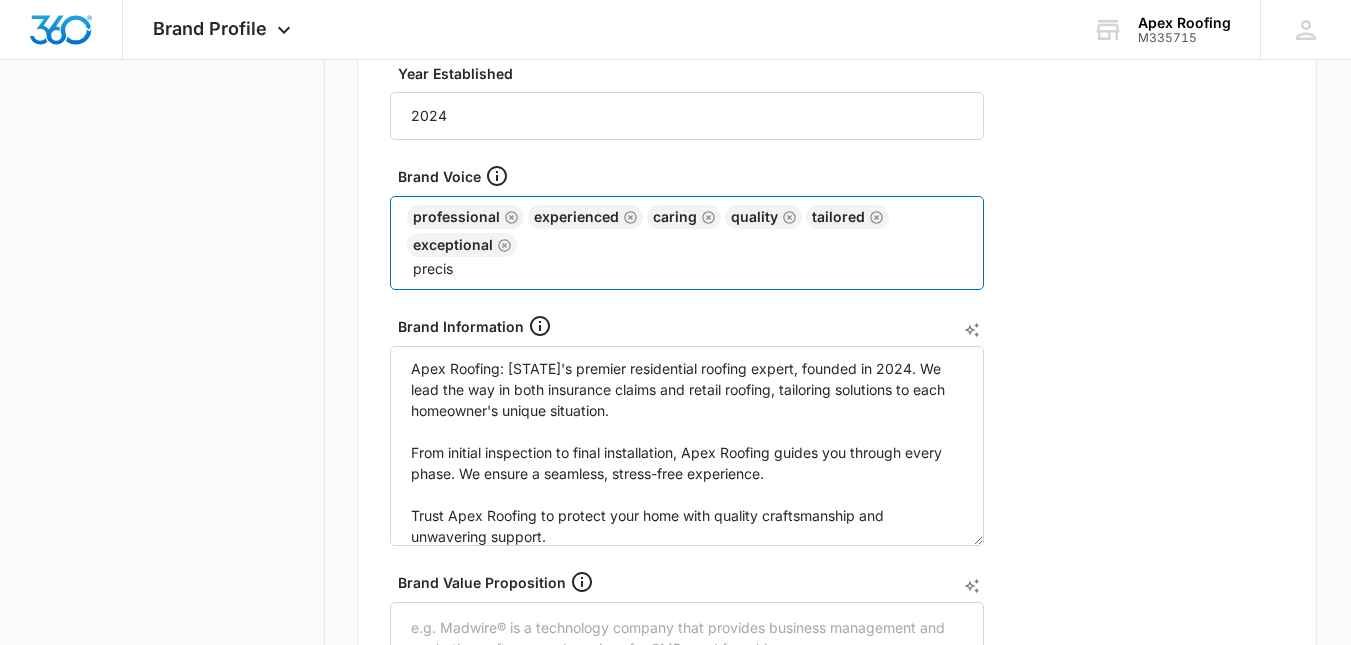 type on "precise" 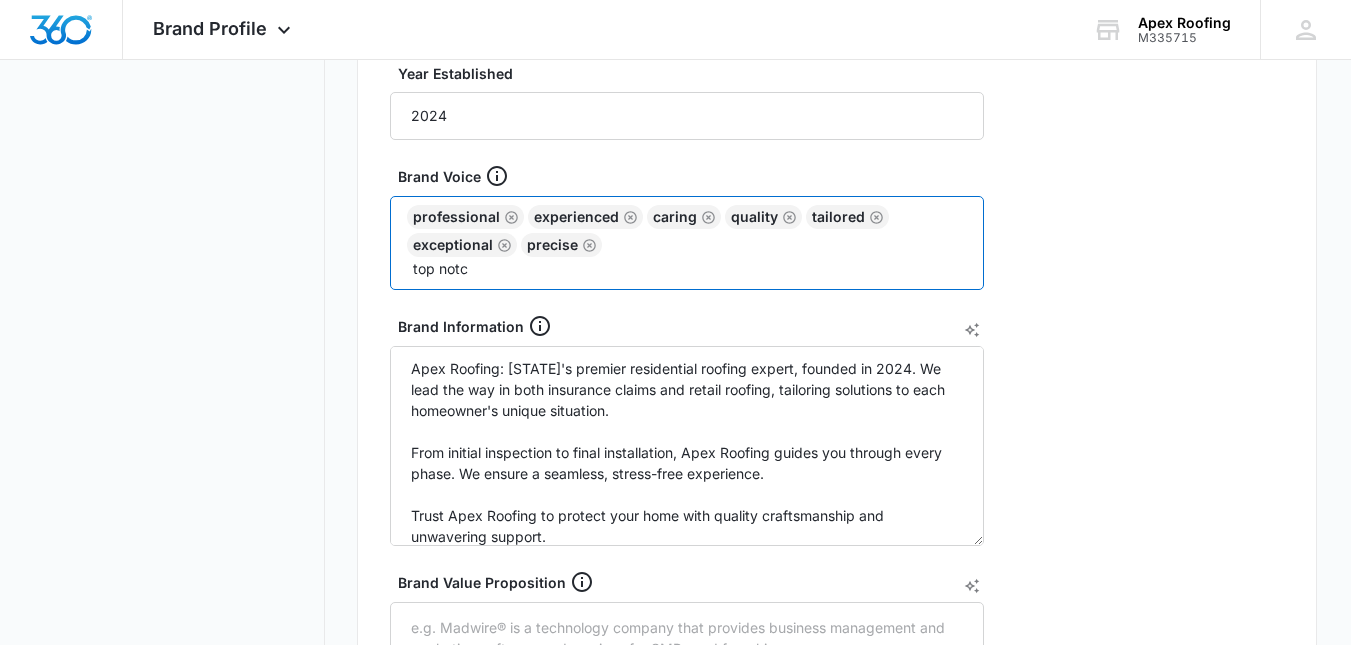type on "top notch" 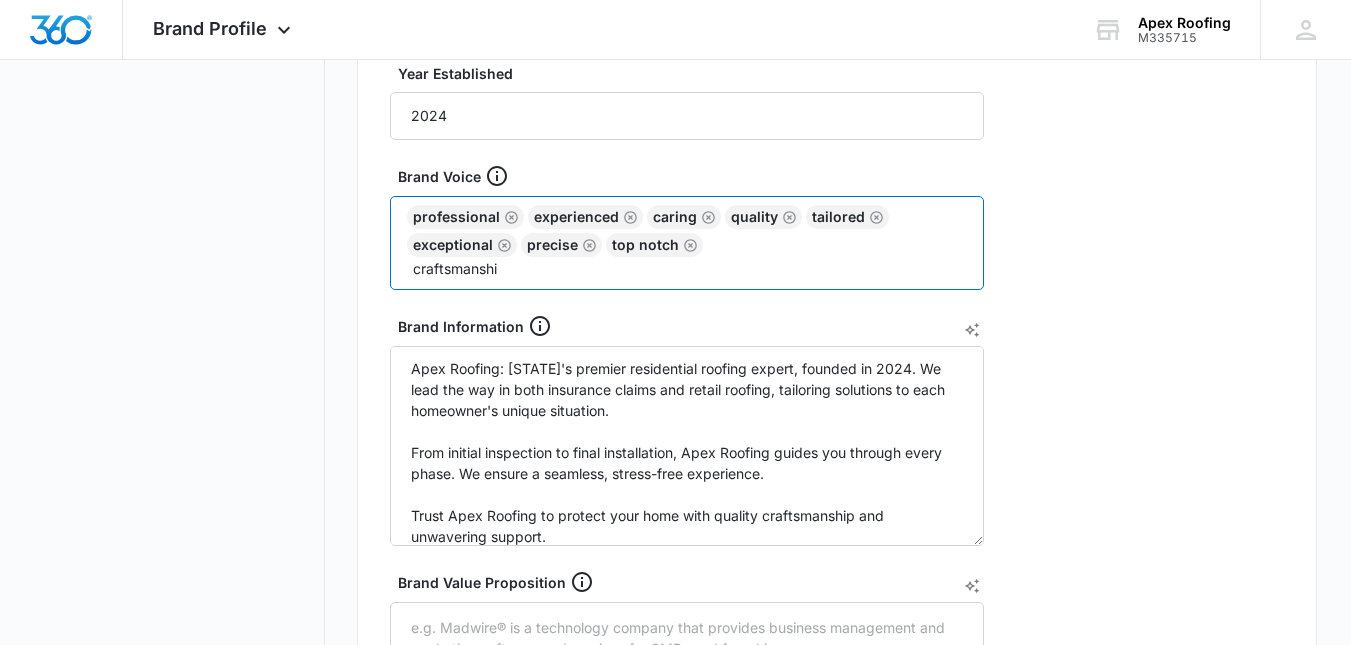 type on "craftsmanship" 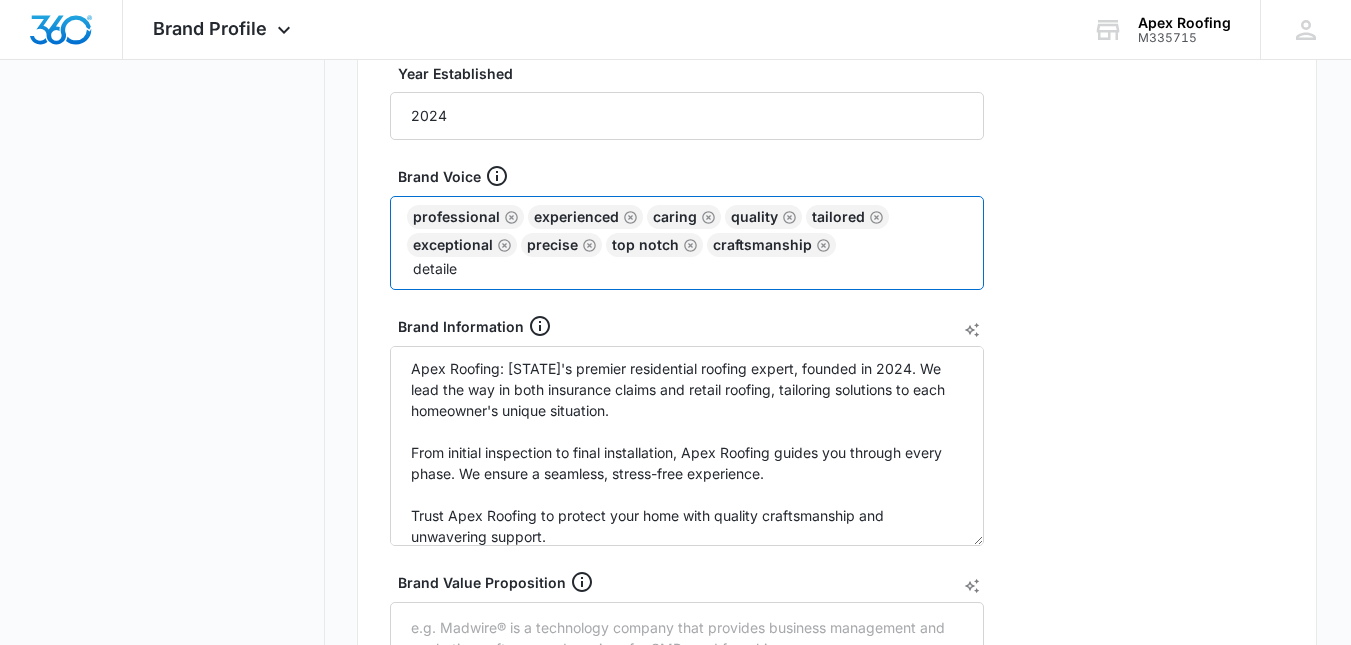 type on "detailed" 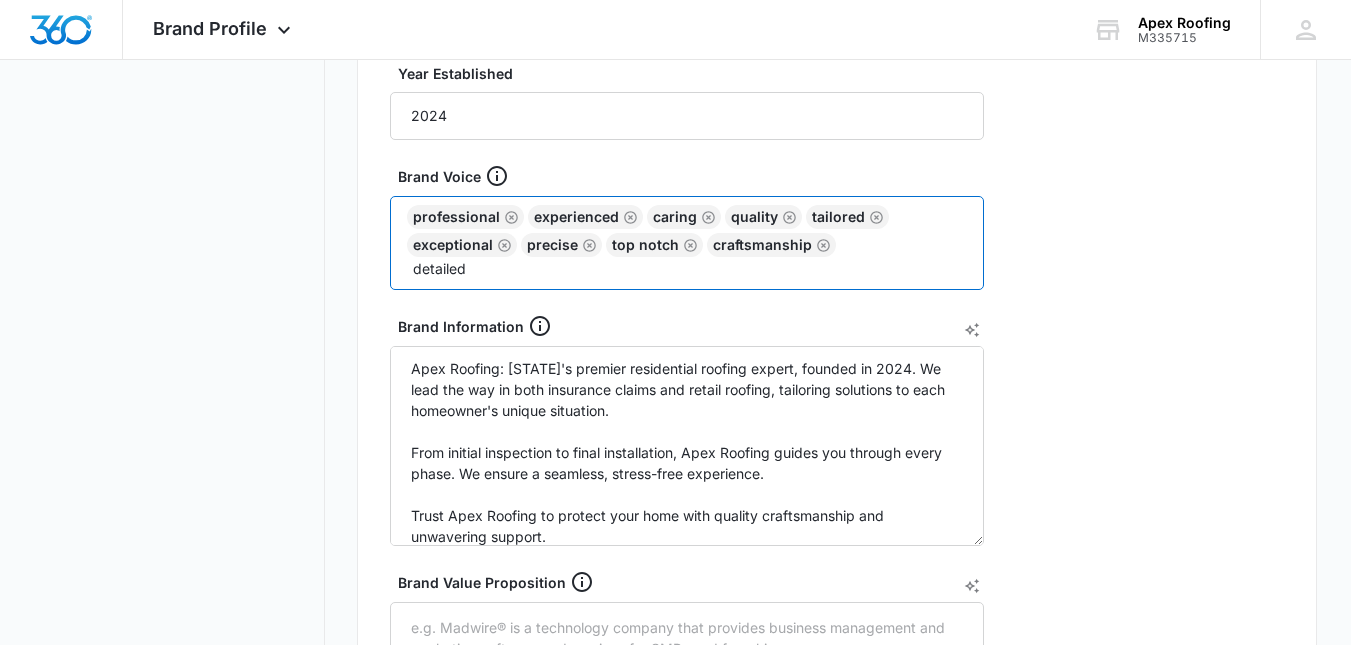 type 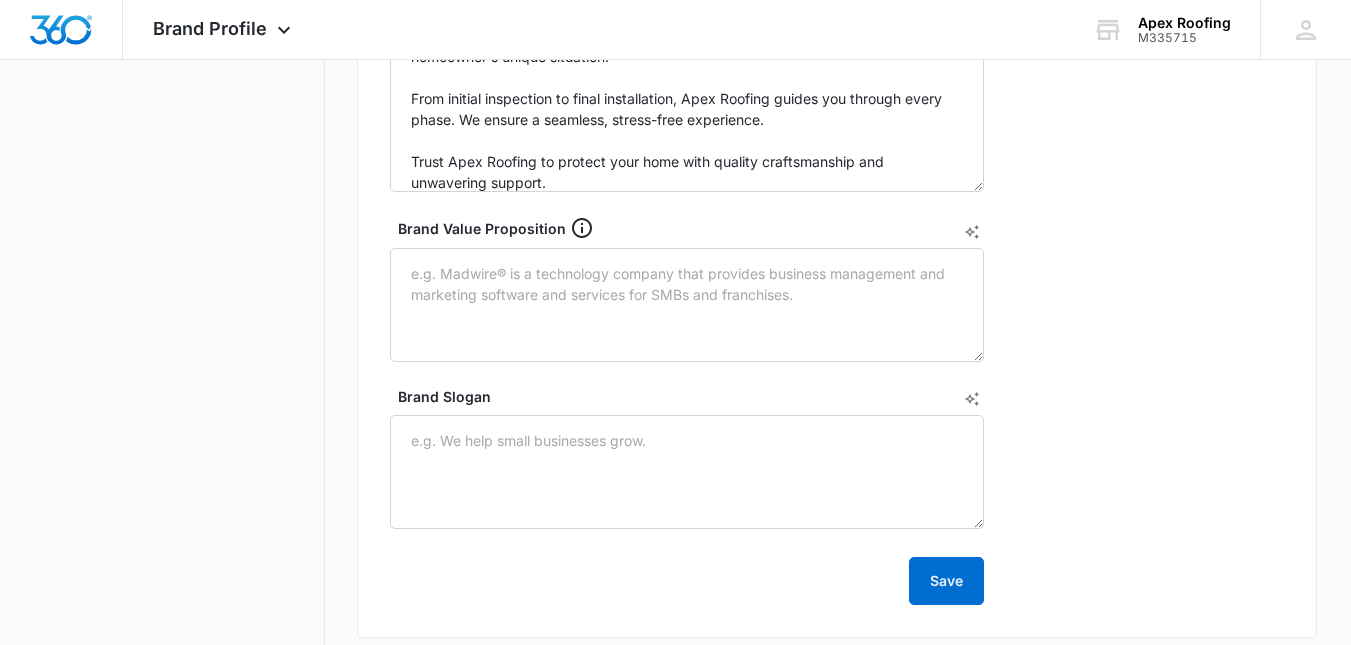 scroll, scrollTop: 808, scrollLeft: 0, axis: vertical 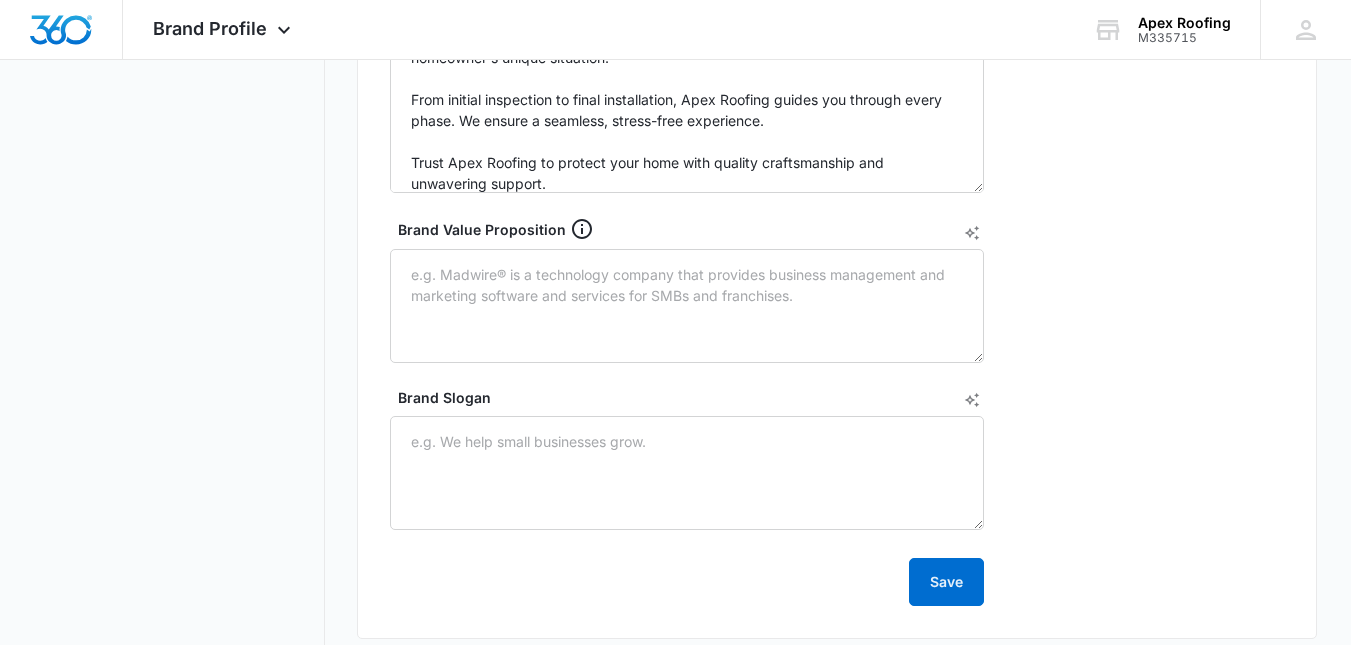 click on "Brand Value Proposition" at bounding box center [695, 229] 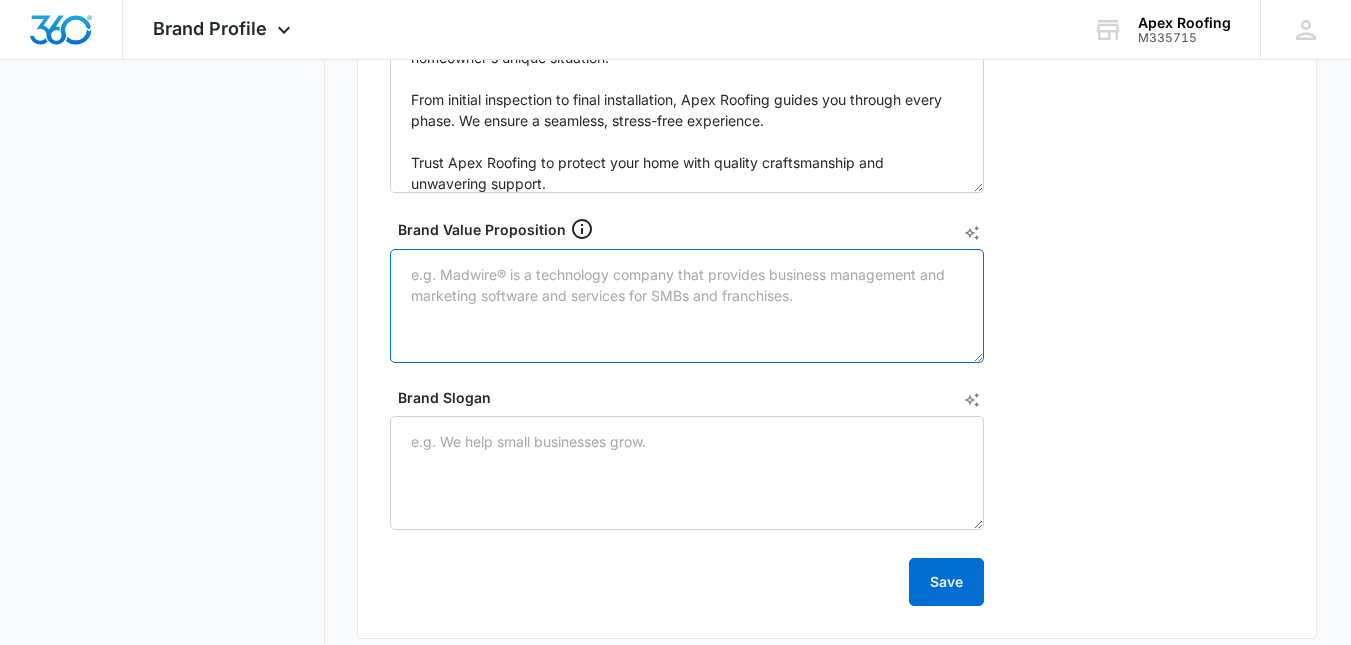 click on "Brand Value Proposition" at bounding box center (687, 306) 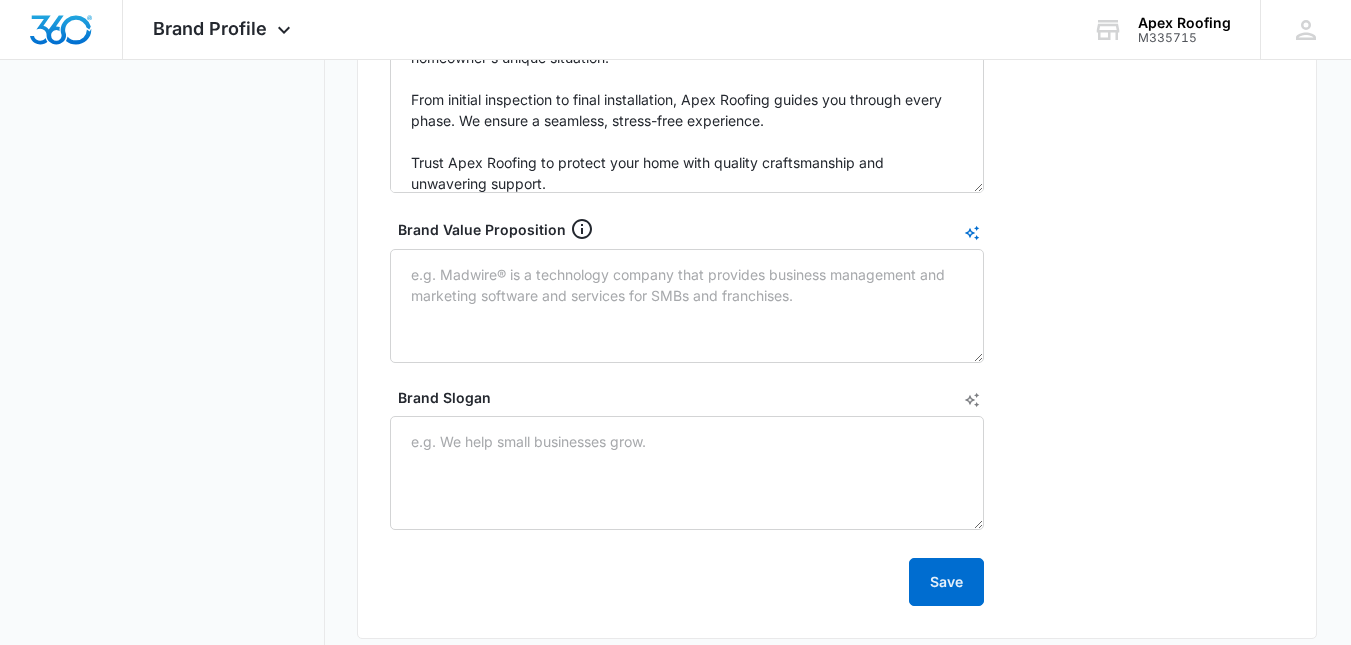 click 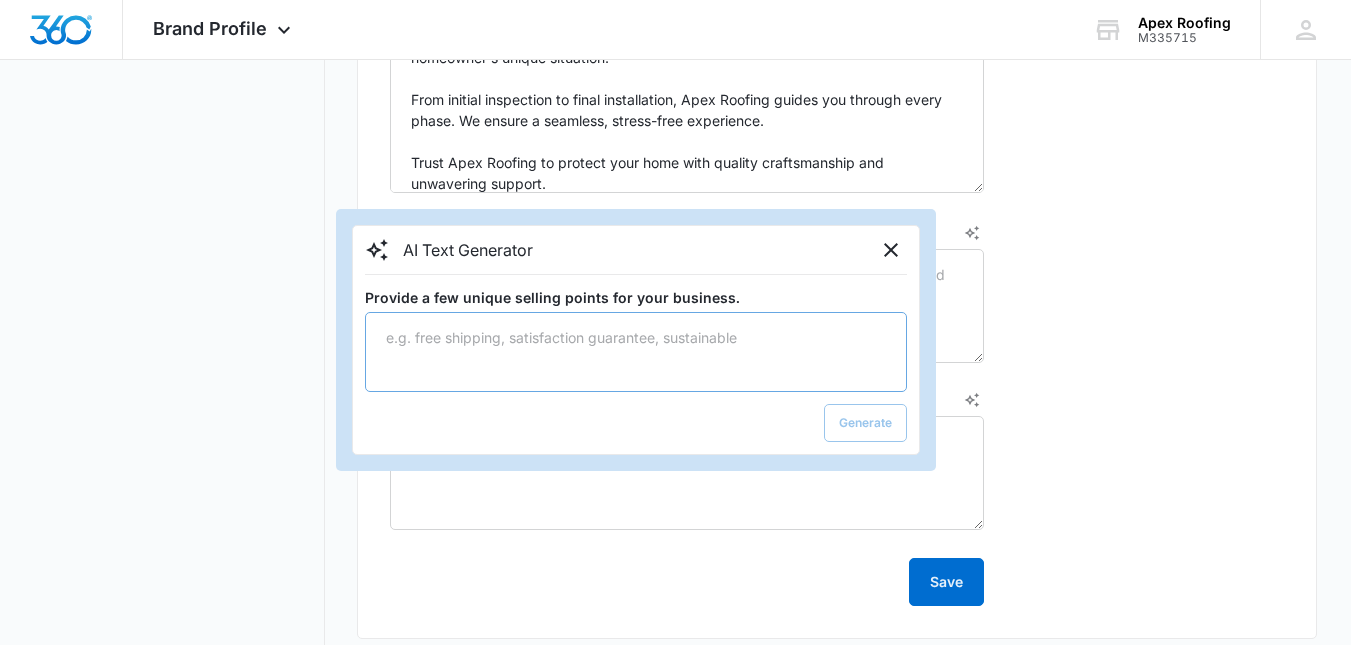 click on "Provide a few unique selling points for your business." at bounding box center [636, 352] 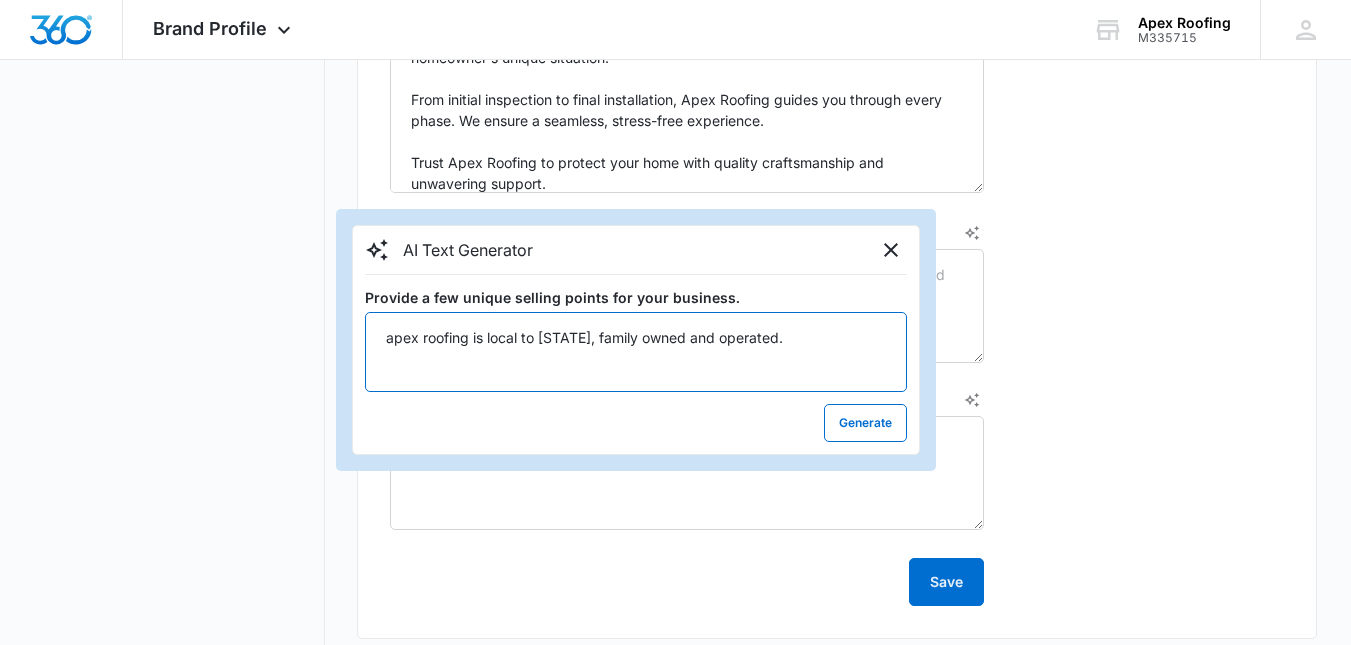 click on "apex roofing is local to [STATE], family owned and operated." at bounding box center [636, 352] 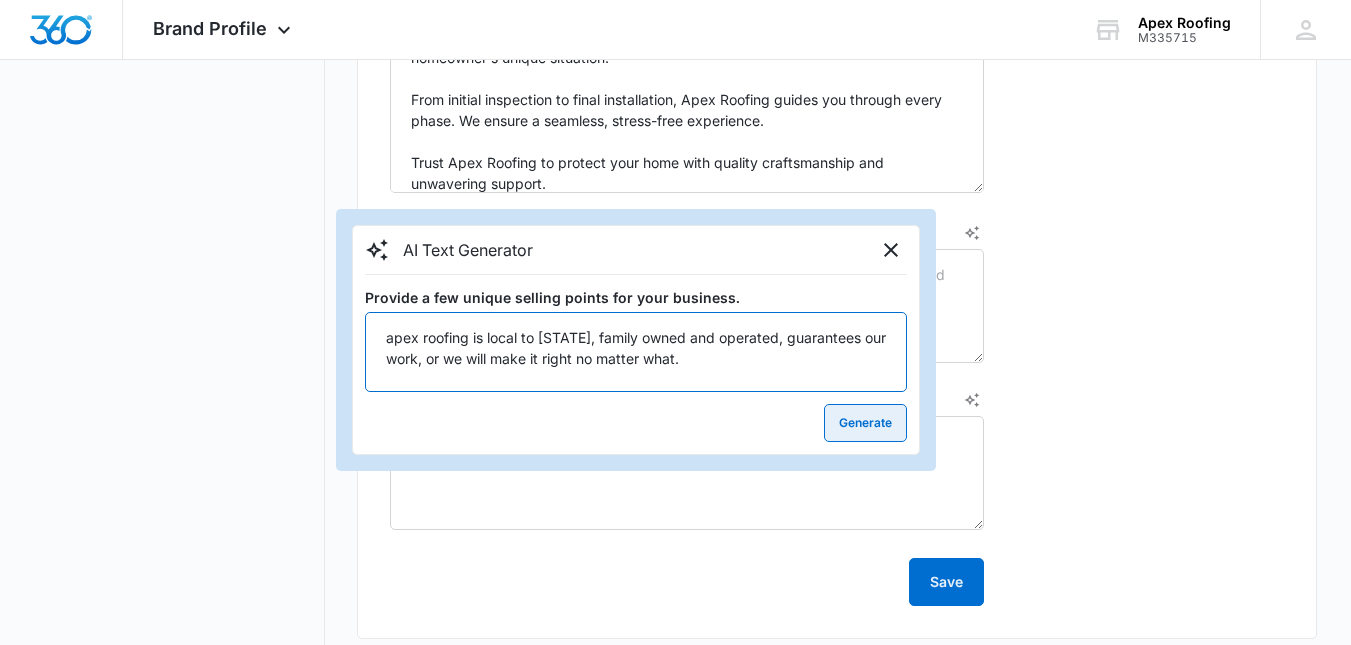 type on "apex roofing is local to [STATE], family owned and operated, guarantees our work, or we will make it right no matter what." 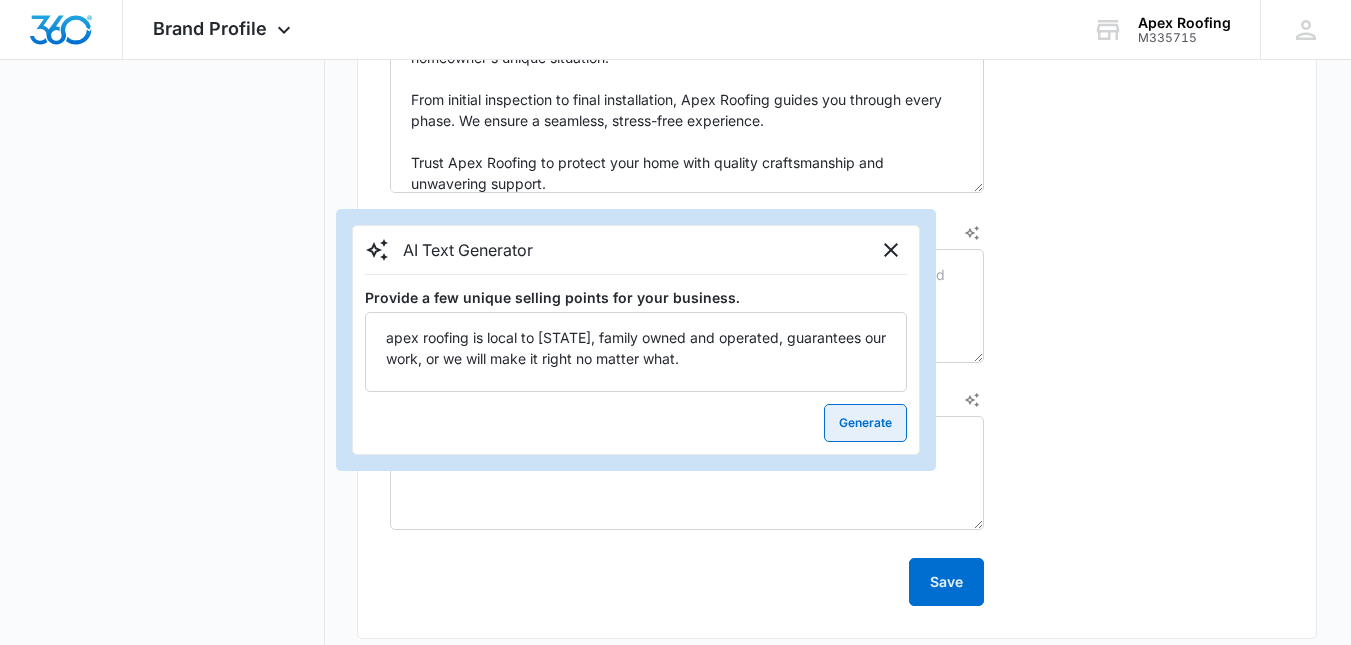 click on "Generate" at bounding box center (865, 423) 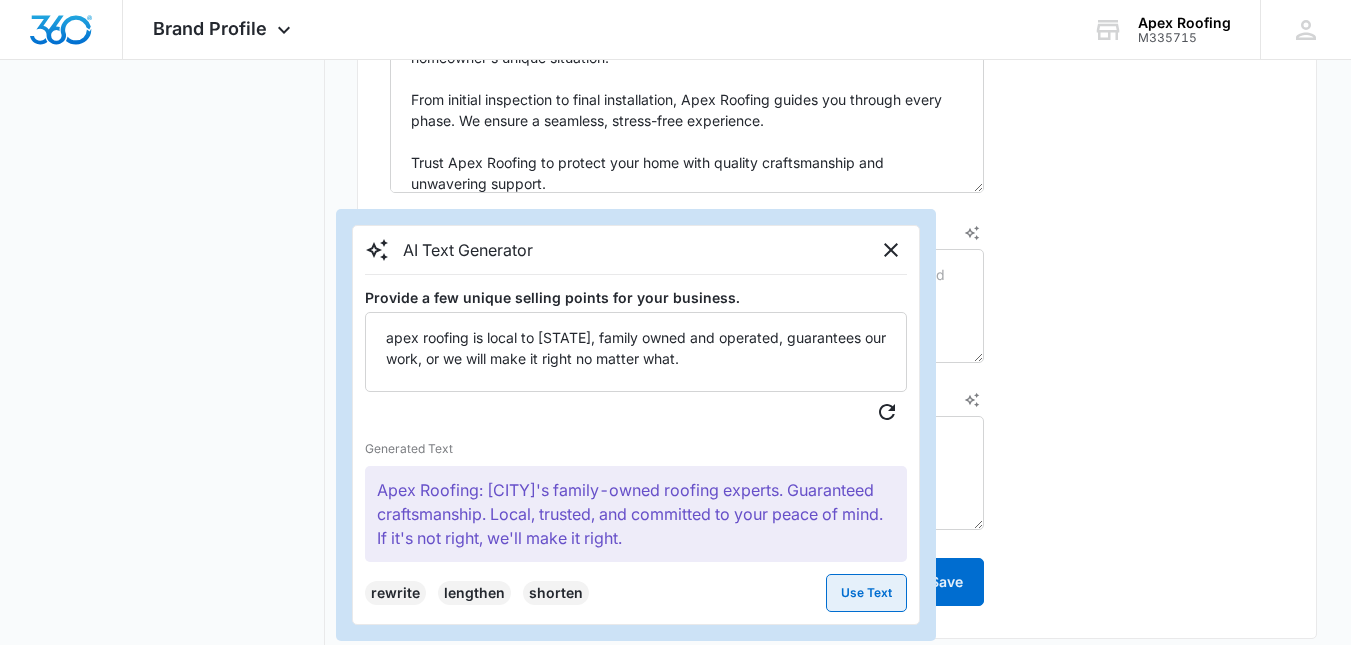 click on "Use Text" at bounding box center [866, 593] 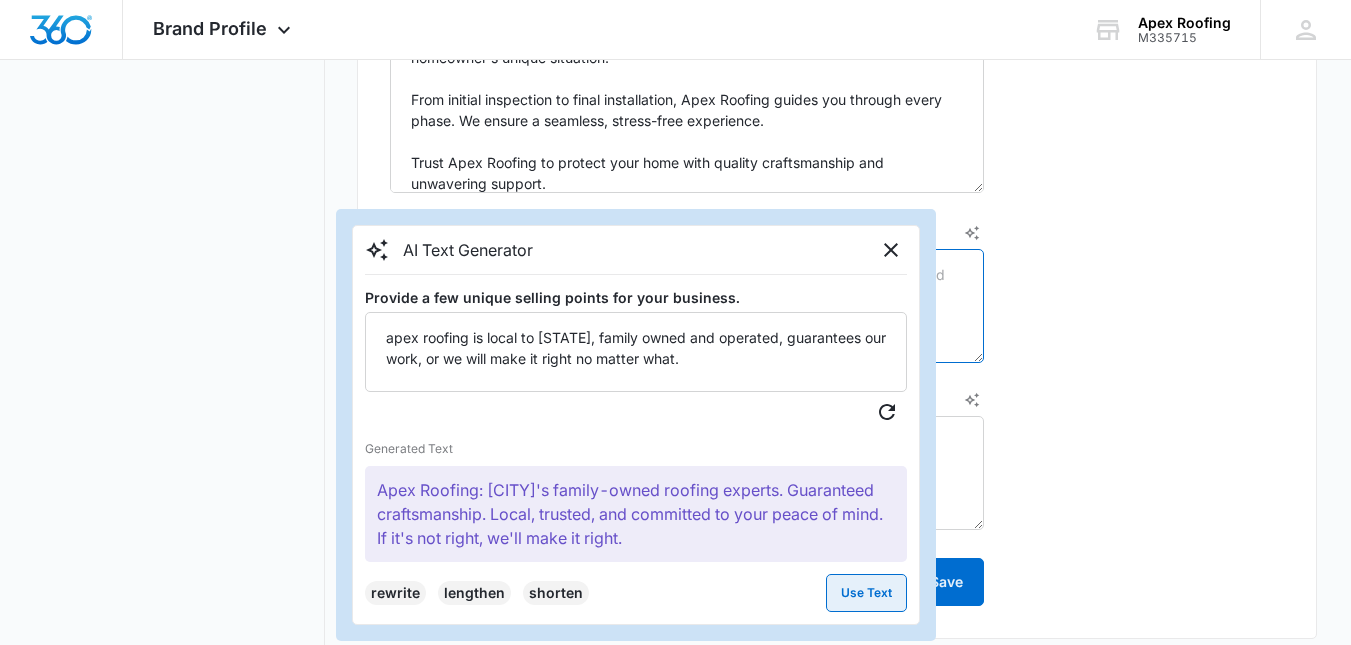 type on "Apex Roofing: [CITY]'s family-owned roofing experts. Guaranteed craftsmanship. Local, trusted, and committed to your peace of mind. If it's not right, we'll make it right." 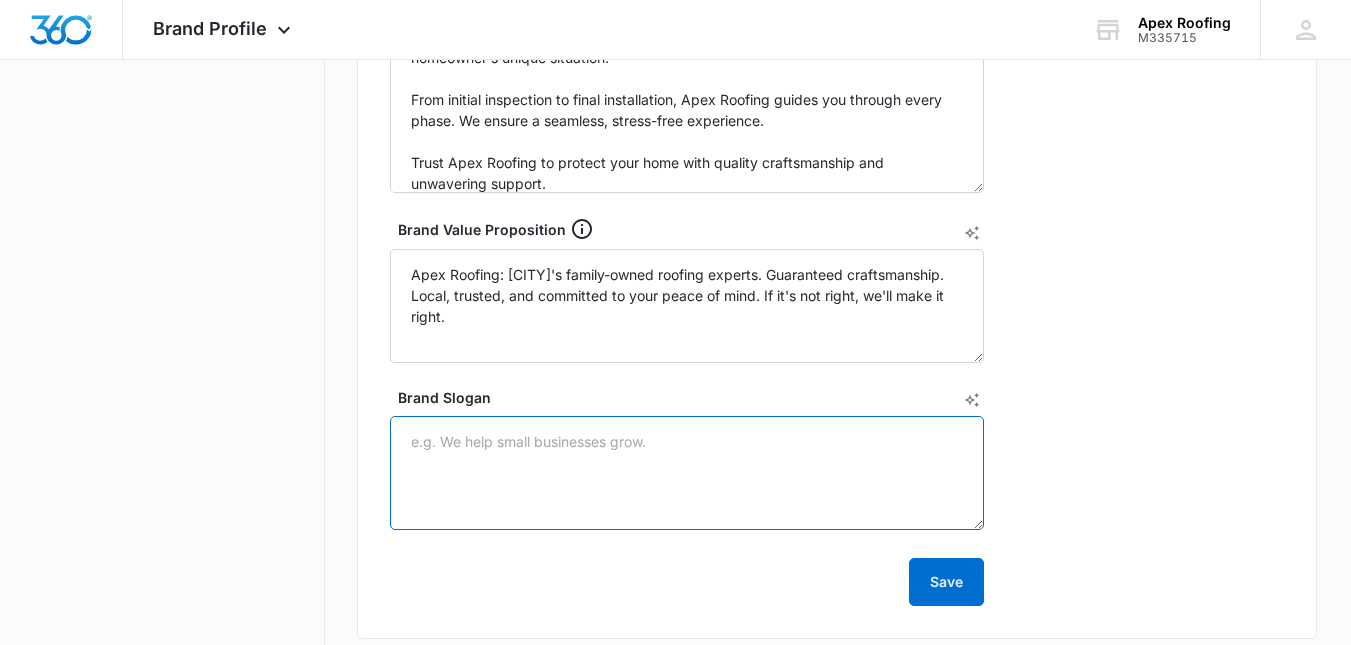 click on "Brand Slogan" at bounding box center (687, 473) 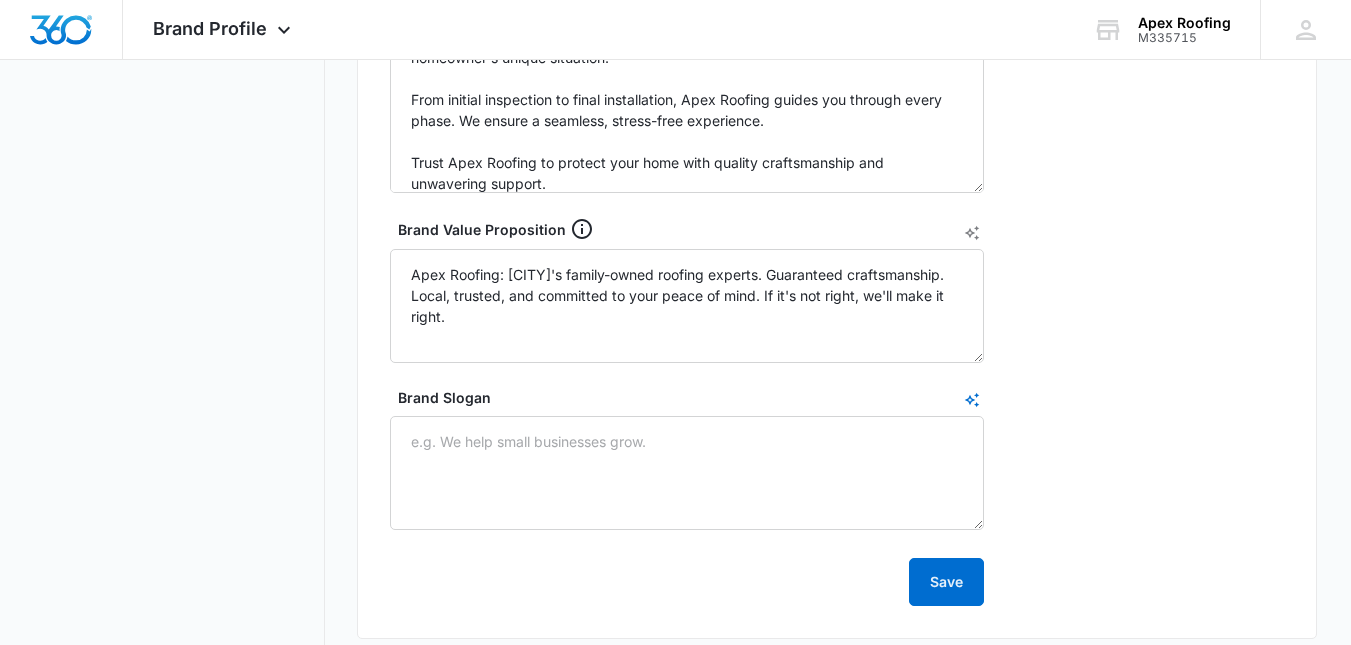 click 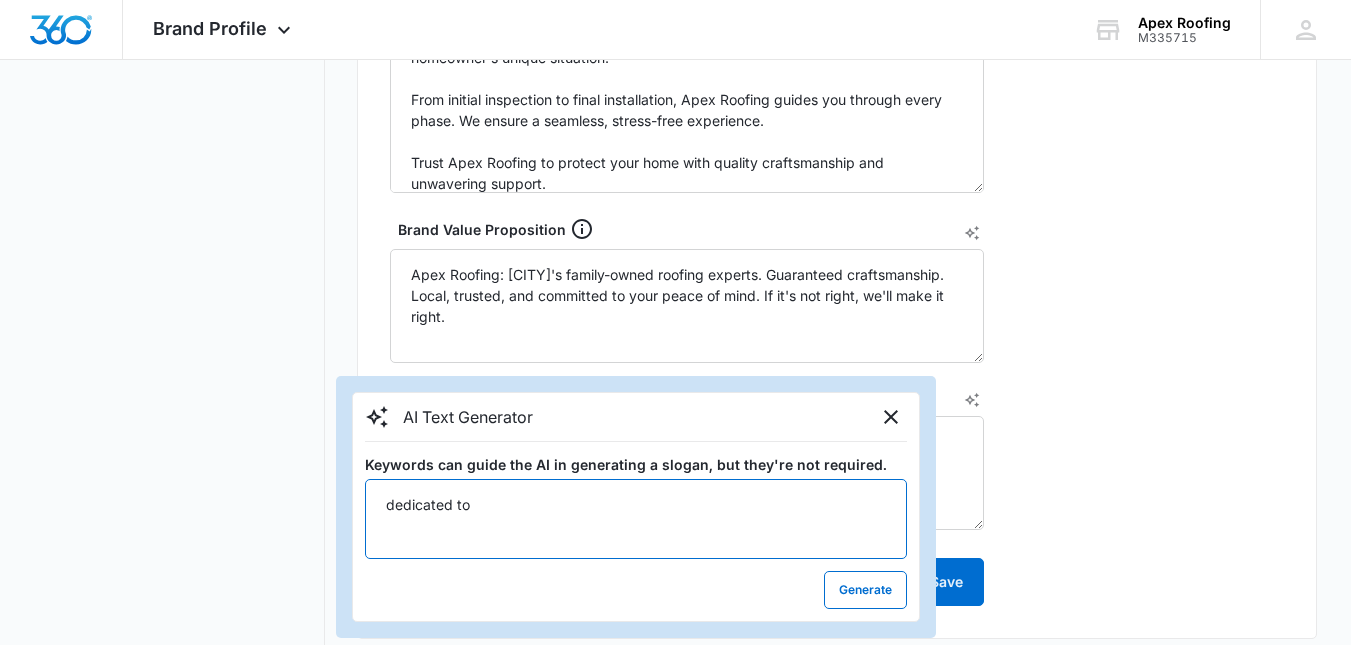 click on "dedicated to" at bounding box center (636, 519) 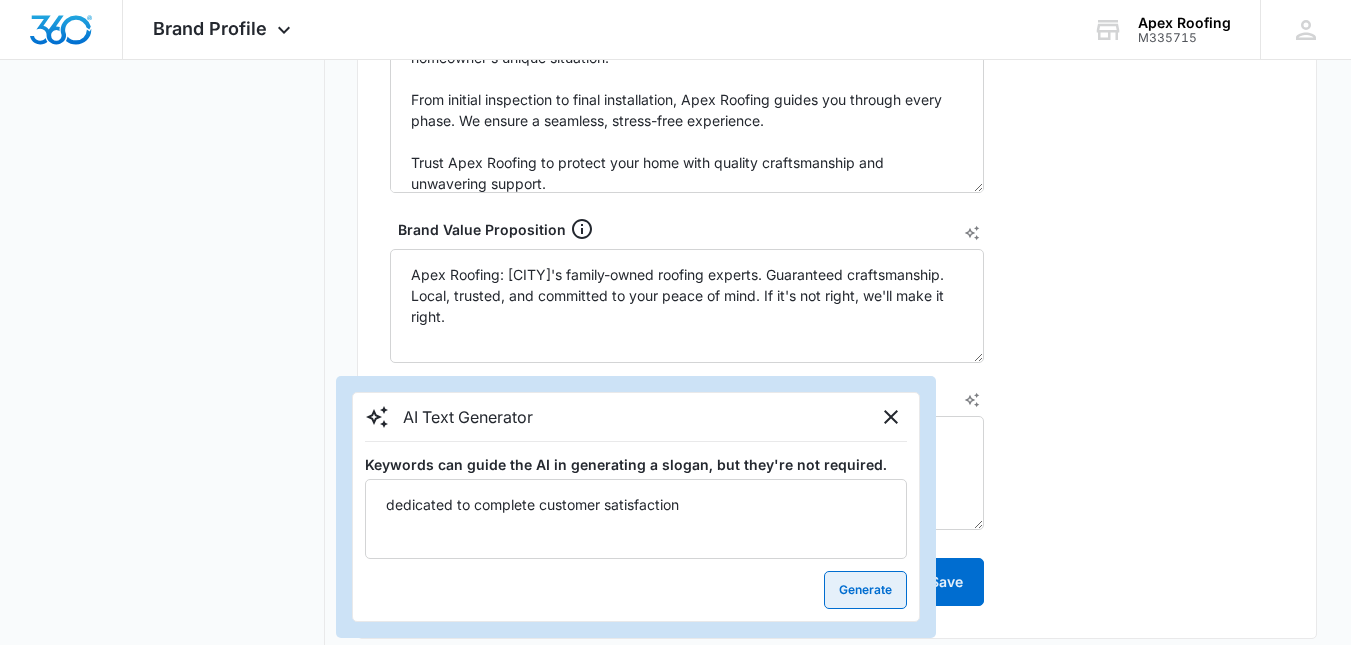 click on "Generate" at bounding box center (865, 590) 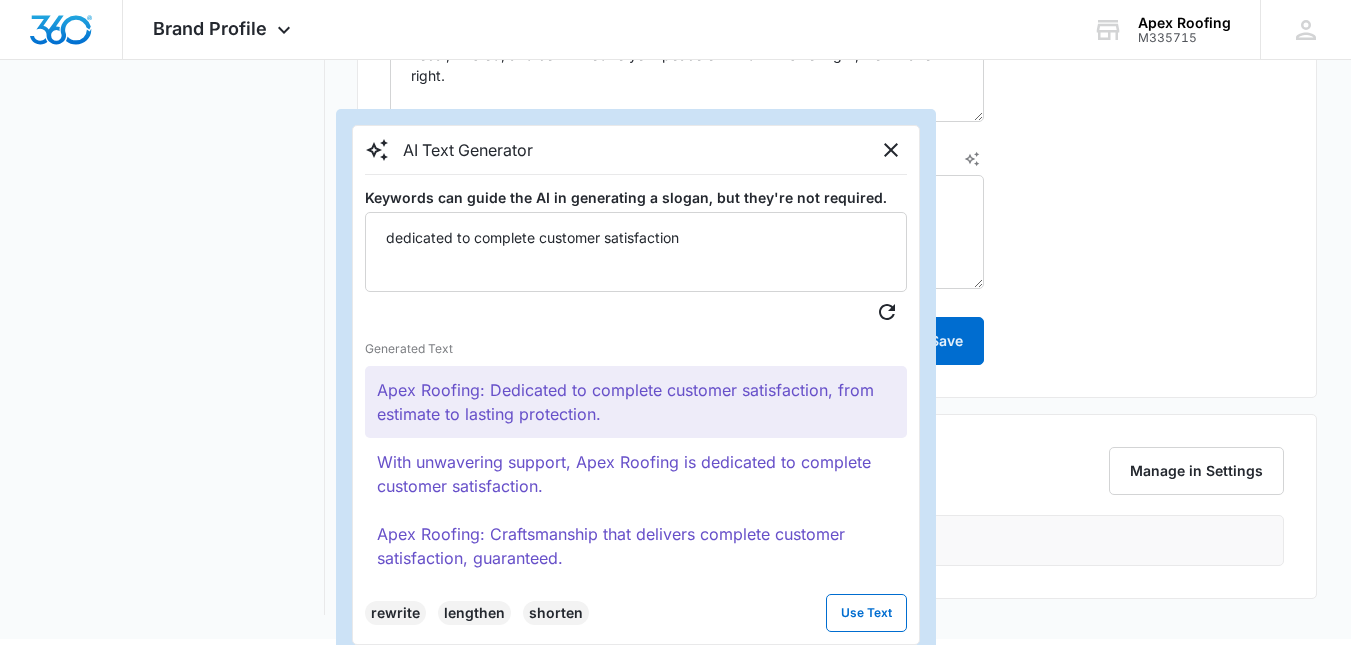 scroll, scrollTop: 1091, scrollLeft: 0, axis: vertical 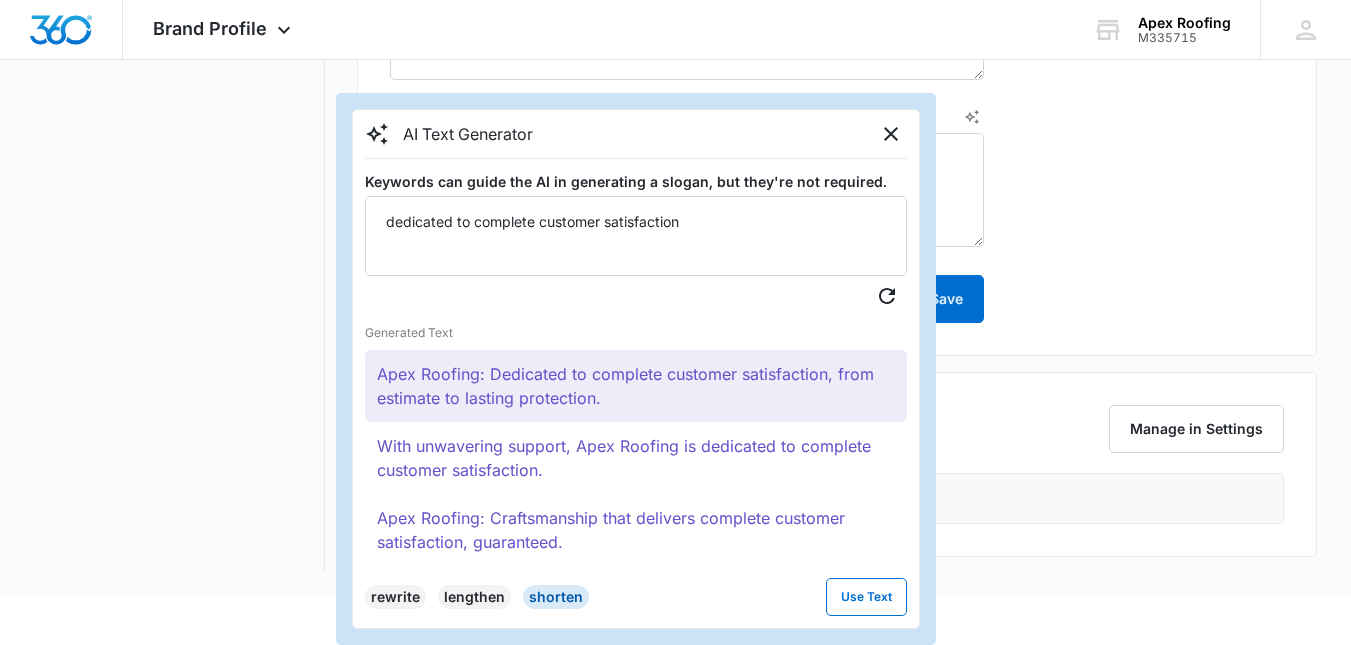 click on "shorten" at bounding box center (556, 597) 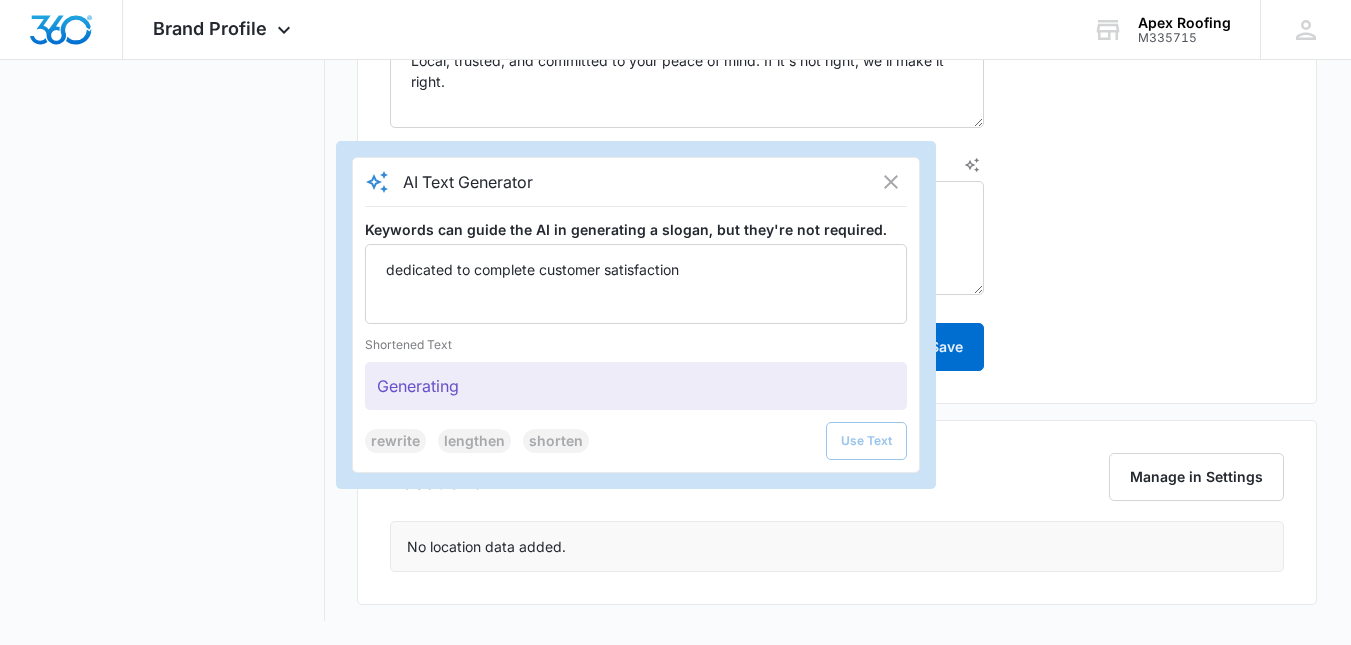 scroll, scrollTop: 1043, scrollLeft: 0, axis: vertical 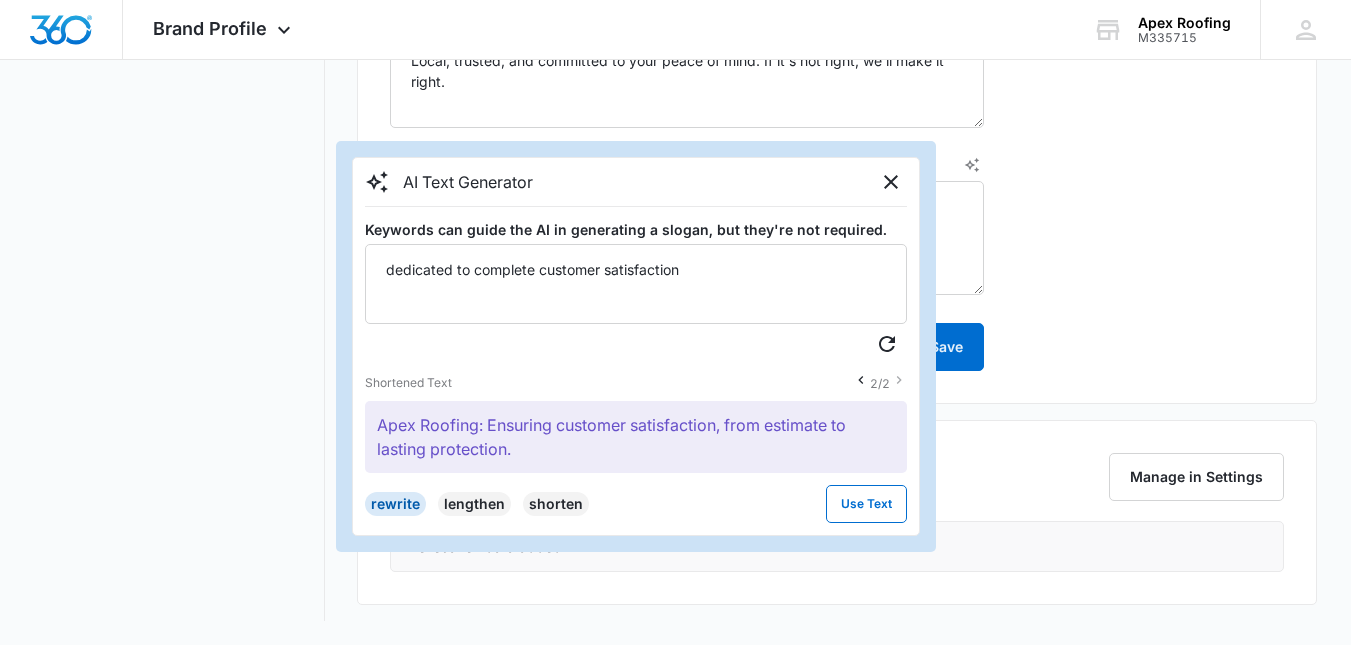 click on "rewrite" at bounding box center [395, 504] 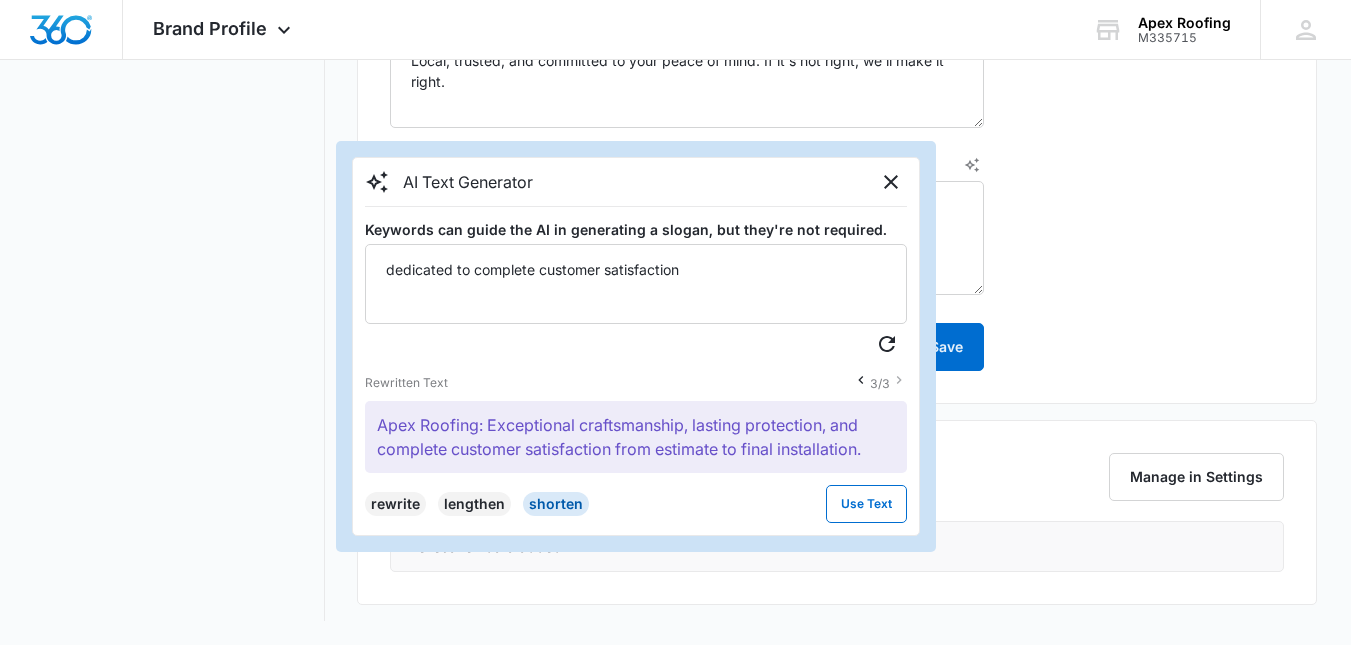 click on "shorten" at bounding box center (556, 504) 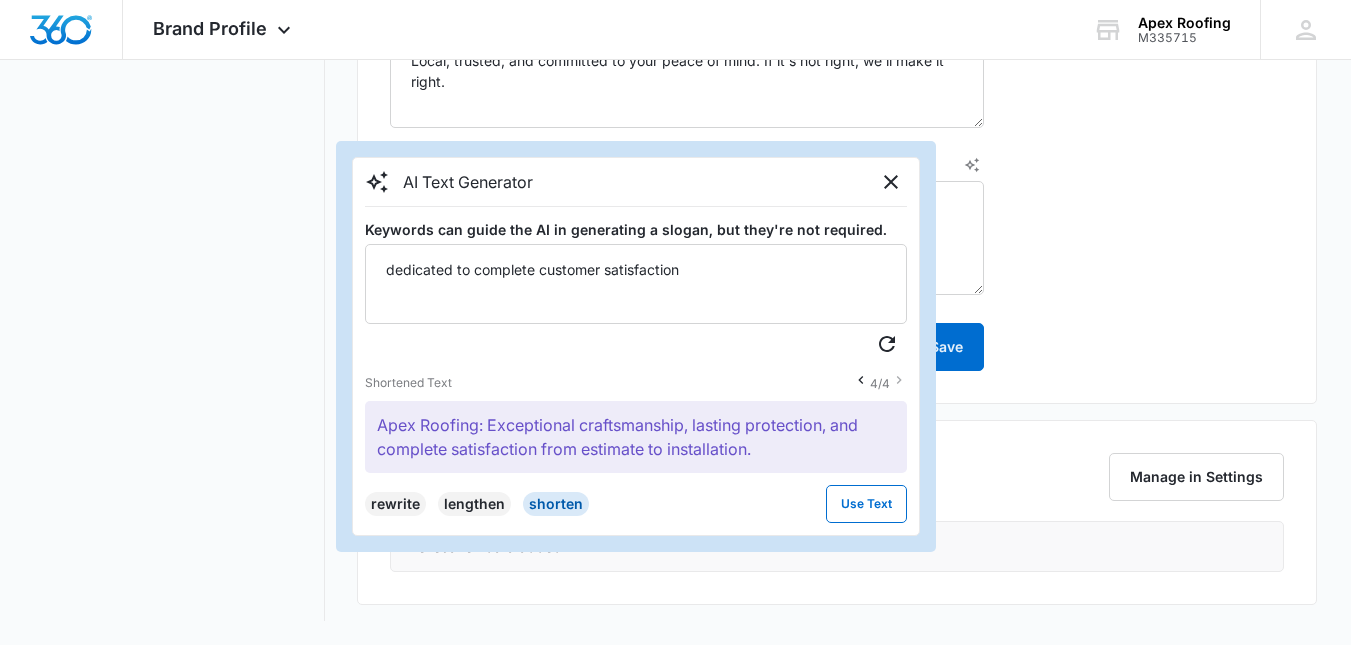 click on "shorten" at bounding box center [556, 504] 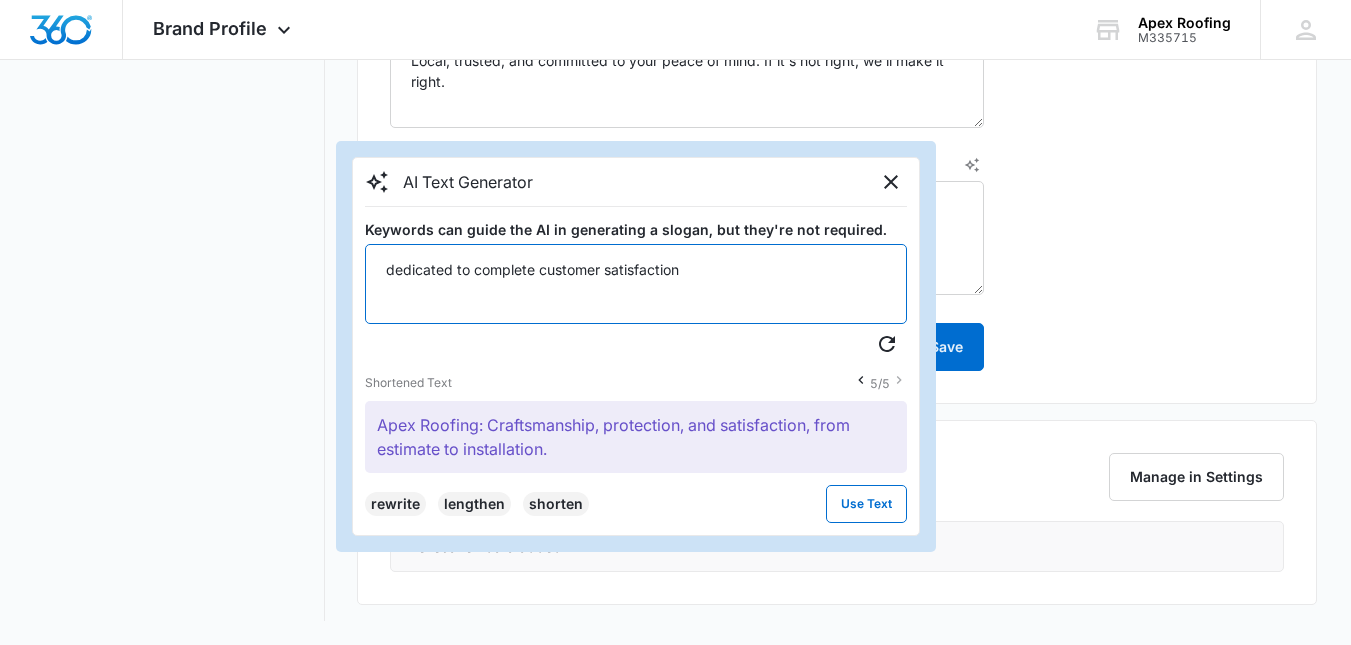 click on "dedicated to complete customer satisfaction" at bounding box center [636, 284] 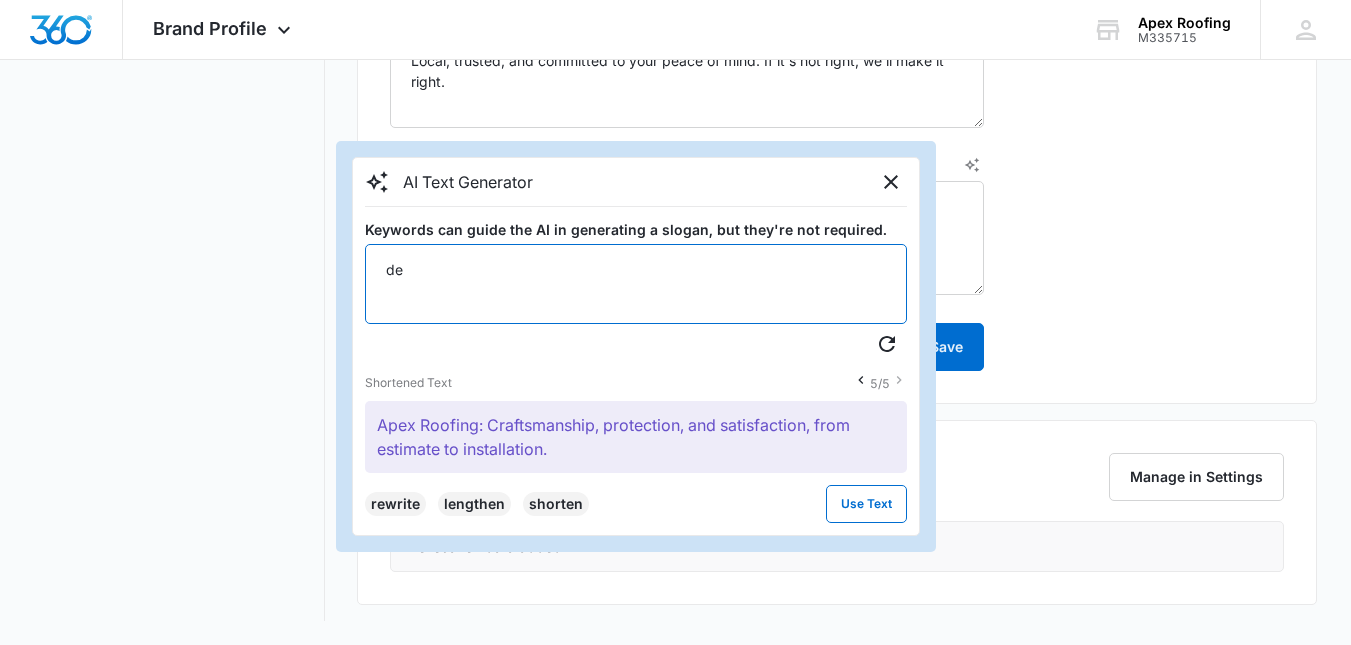 type on "d" 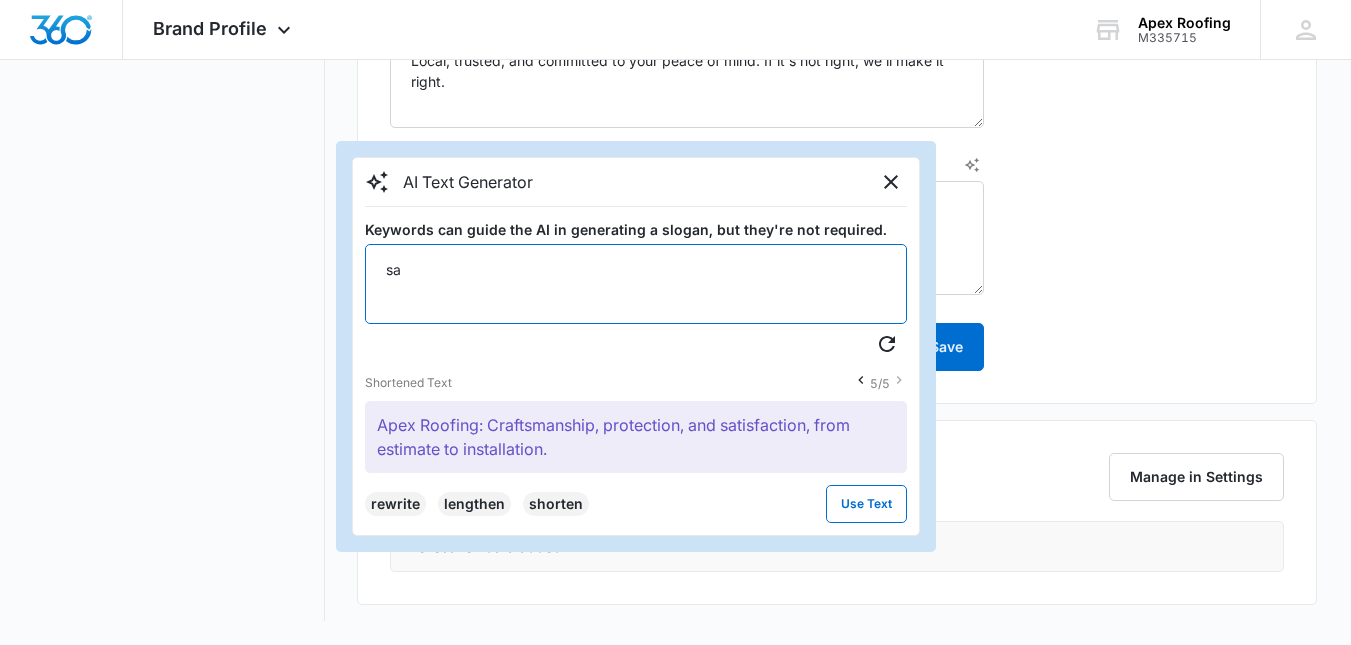 type on "s" 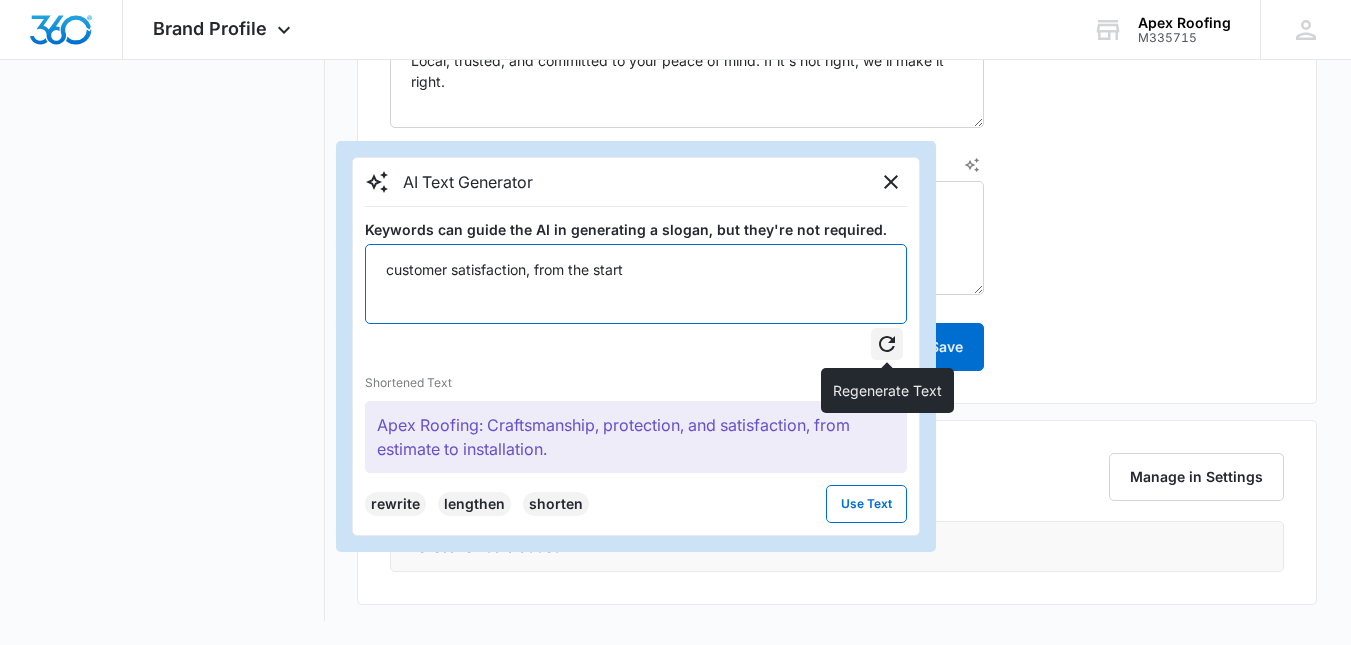 type on "customer satisfaction, from the start" 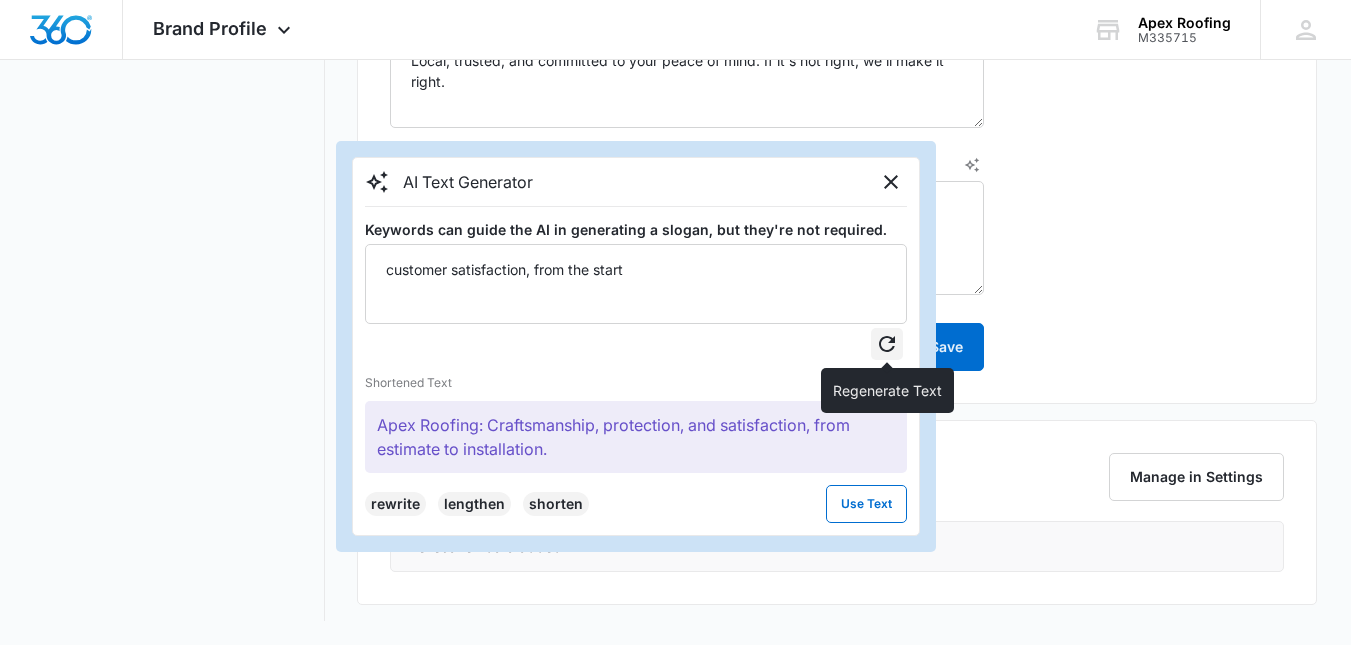 click 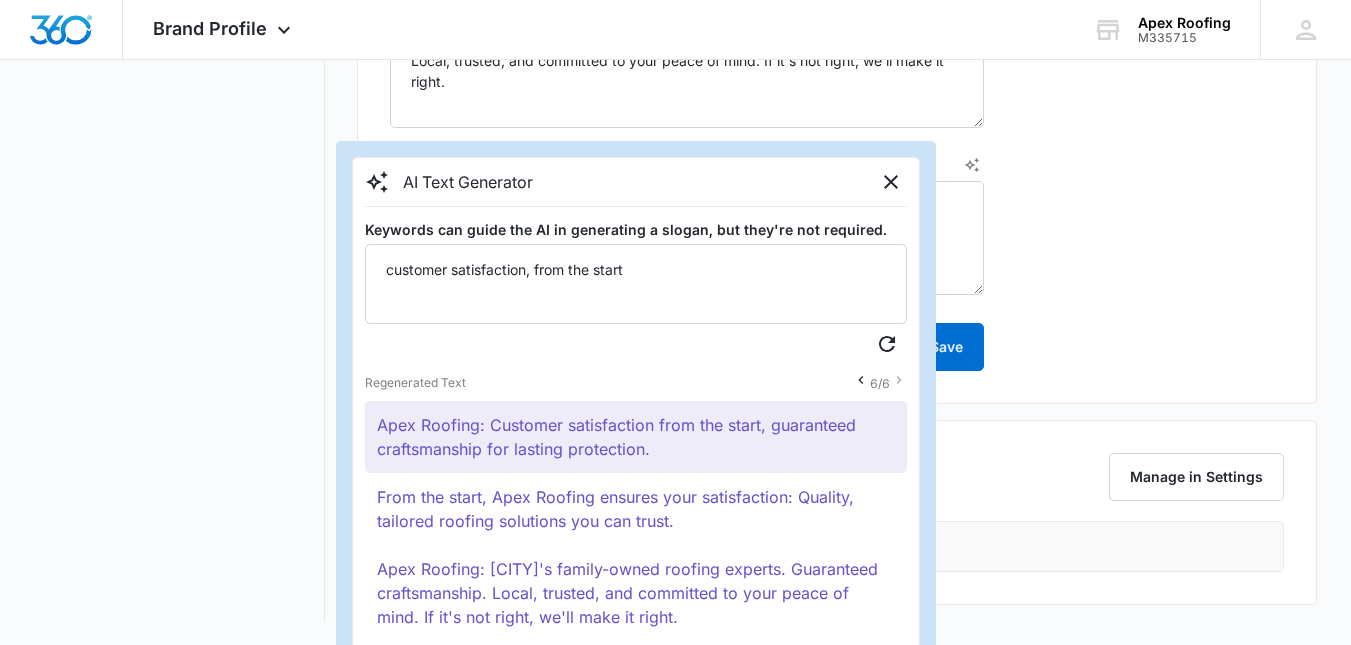 scroll, scrollTop: 1094, scrollLeft: 0, axis: vertical 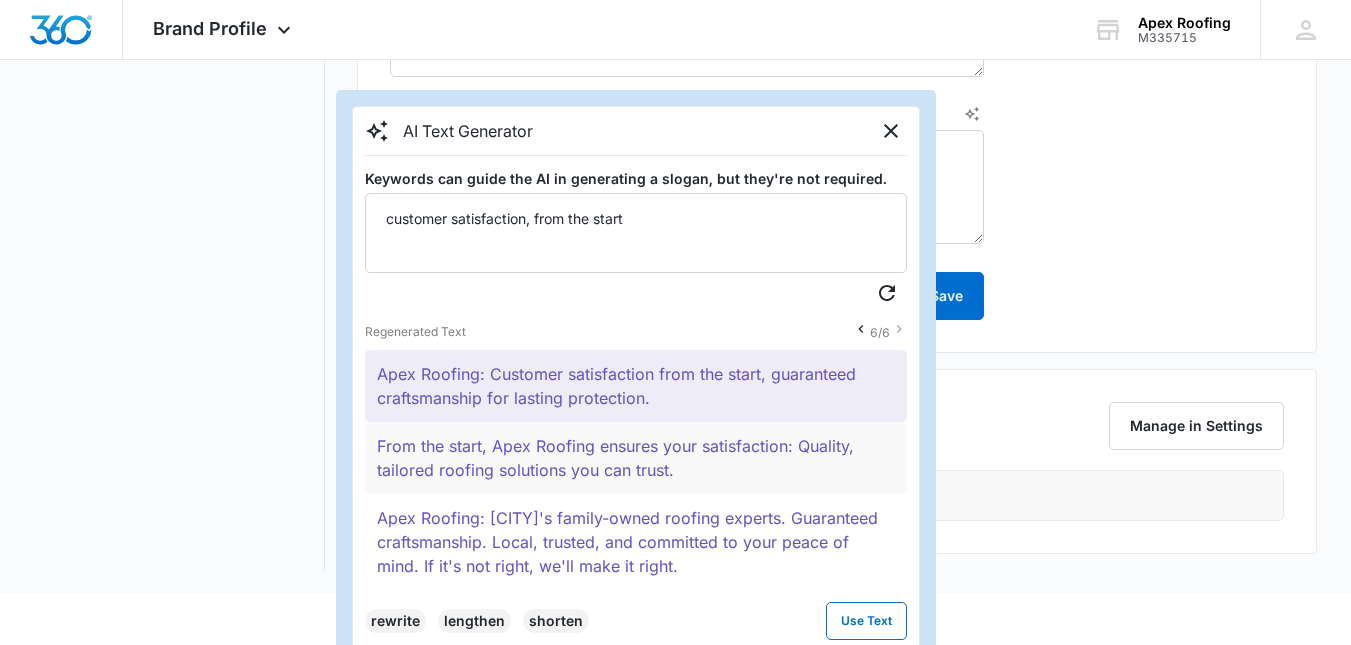 click on "From the start, Apex Roofing ensures your satisfaction: Quality, tailored roofing solutions you can trust." at bounding box center [636, 458] 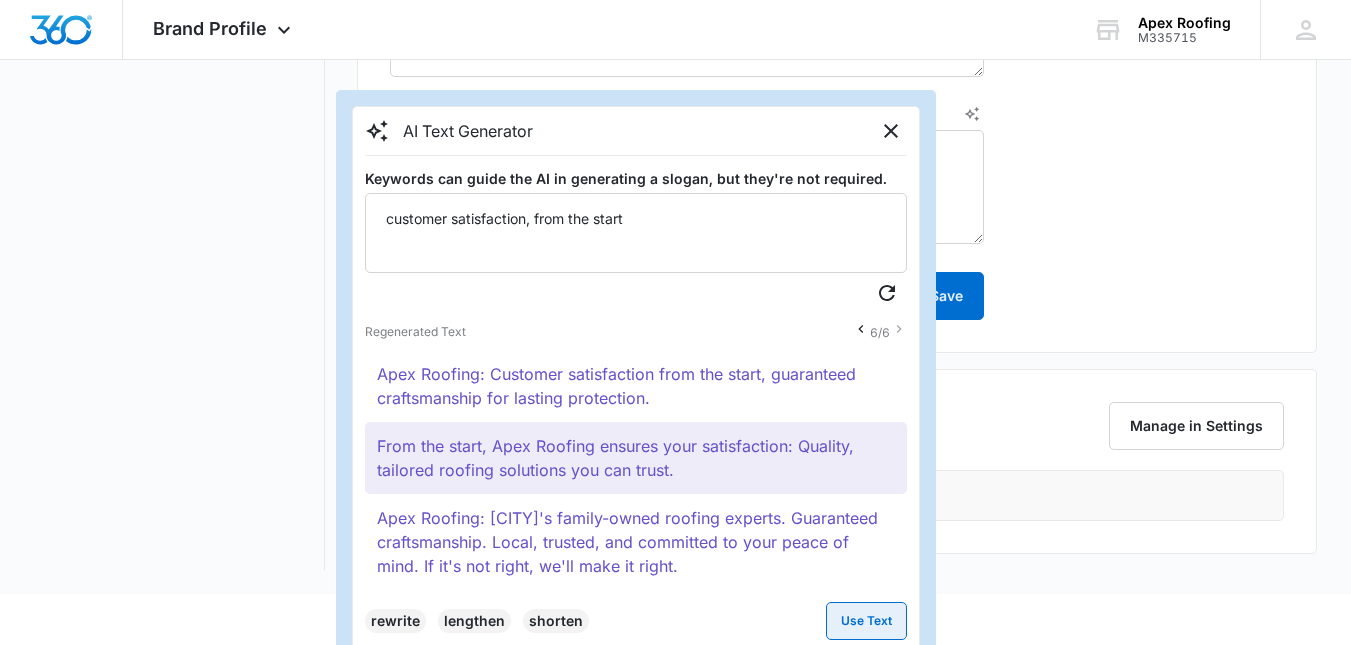 click on "Use Text" at bounding box center (866, 621) 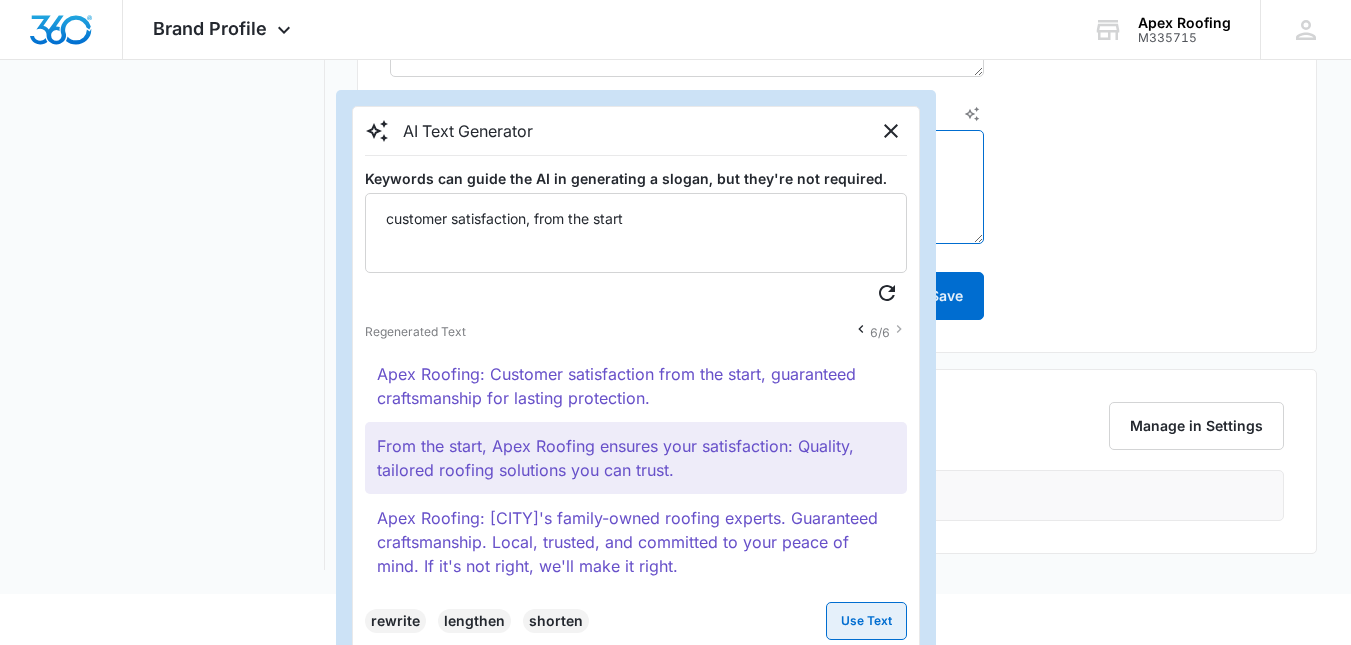 type on "From the start, Apex Roofing ensures your satisfaction: Quality, tailored roofing solutions you can trust." 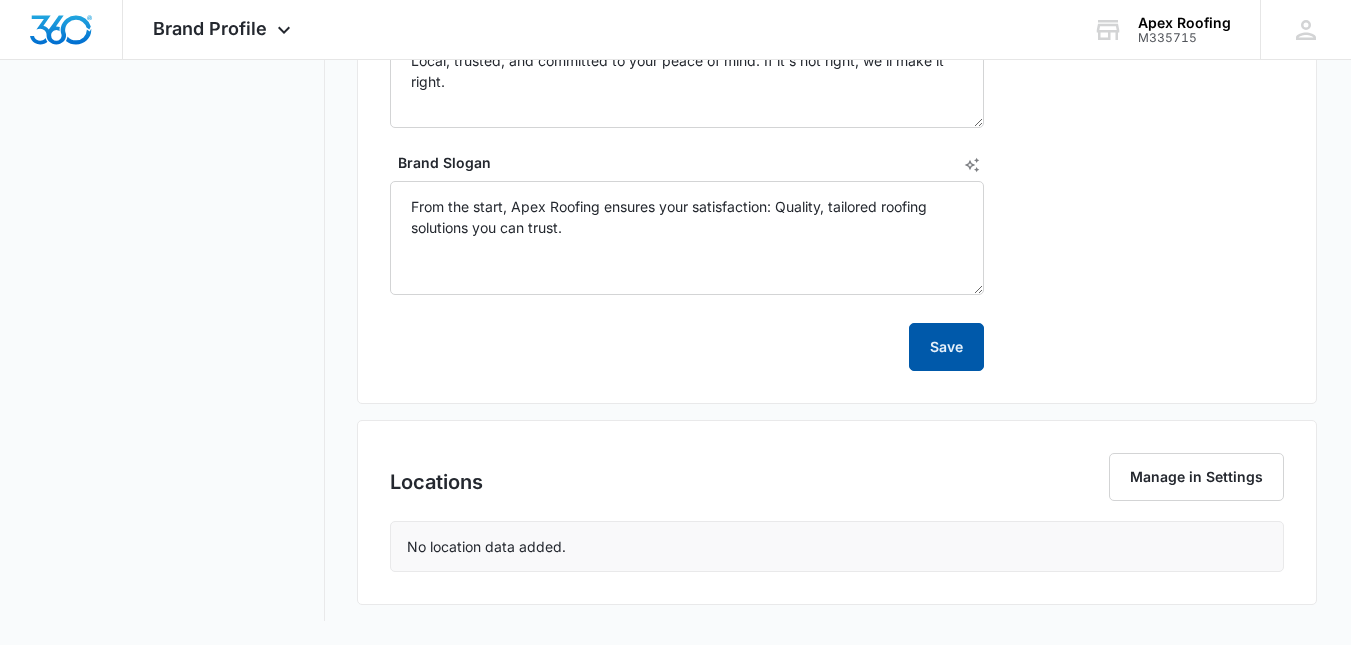 click on "Save" at bounding box center (946, 347) 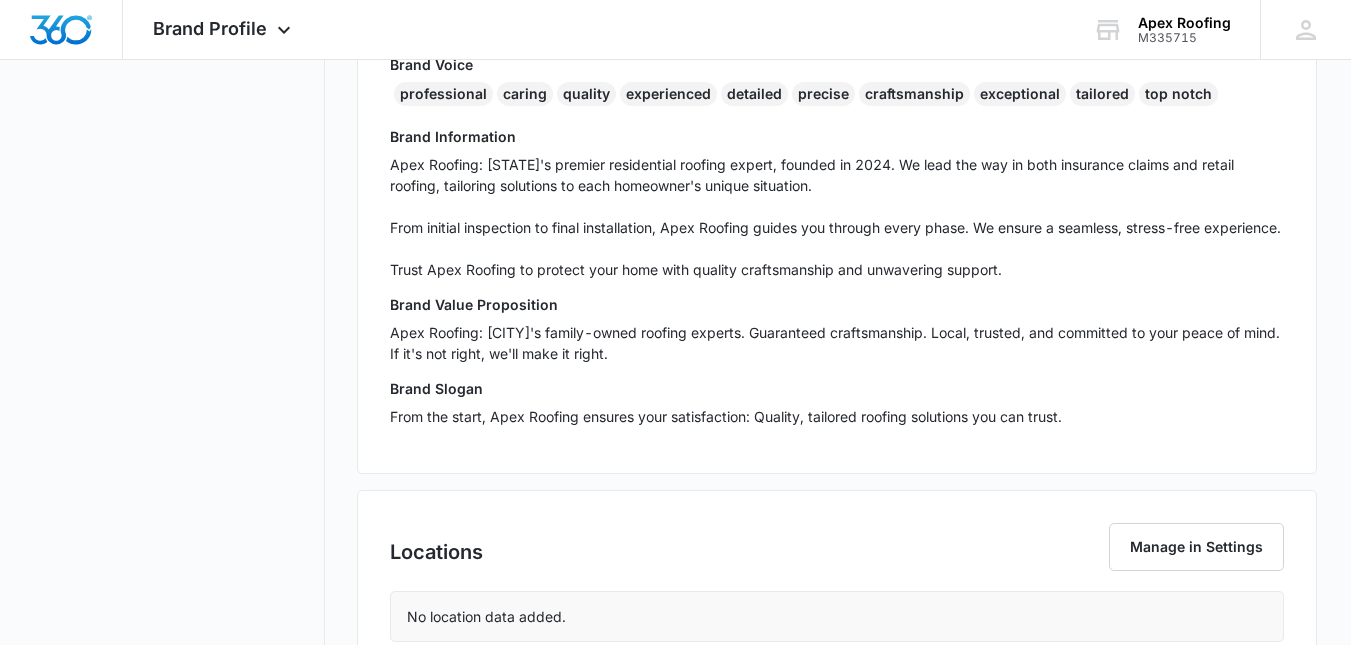 scroll, scrollTop: 646, scrollLeft: 0, axis: vertical 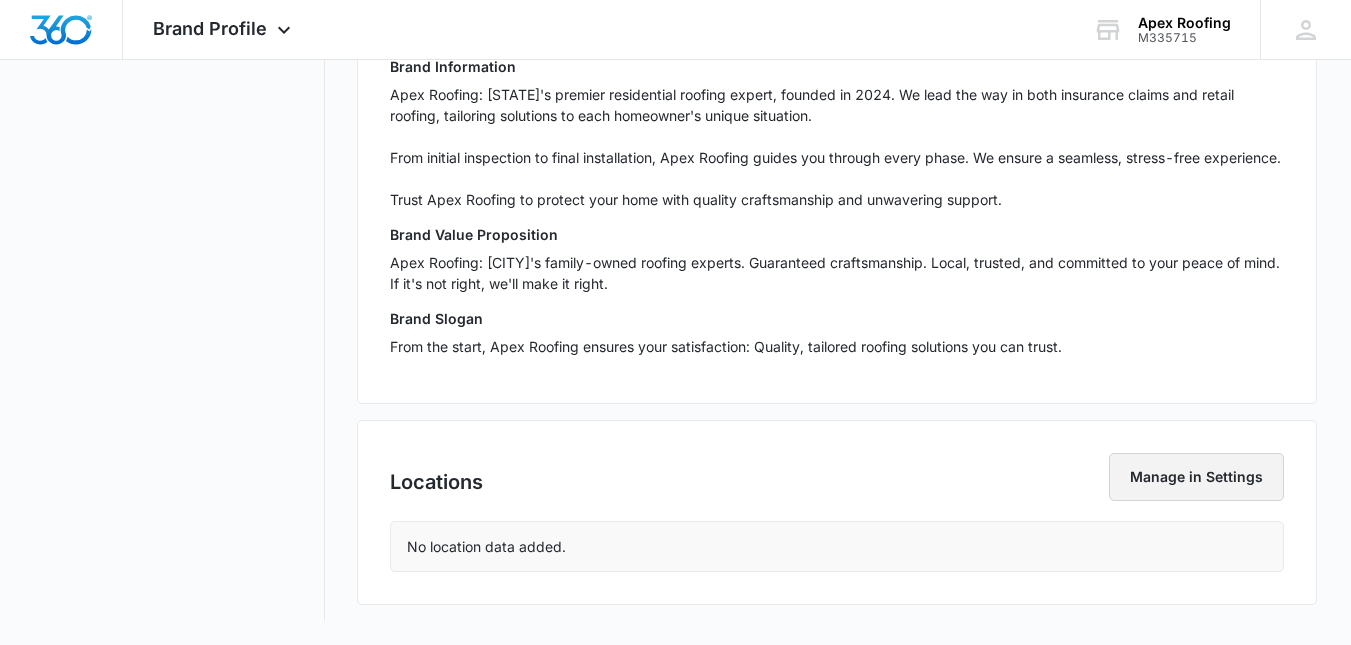 click on "Manage in Settings" at bounding box center (1196, 477) 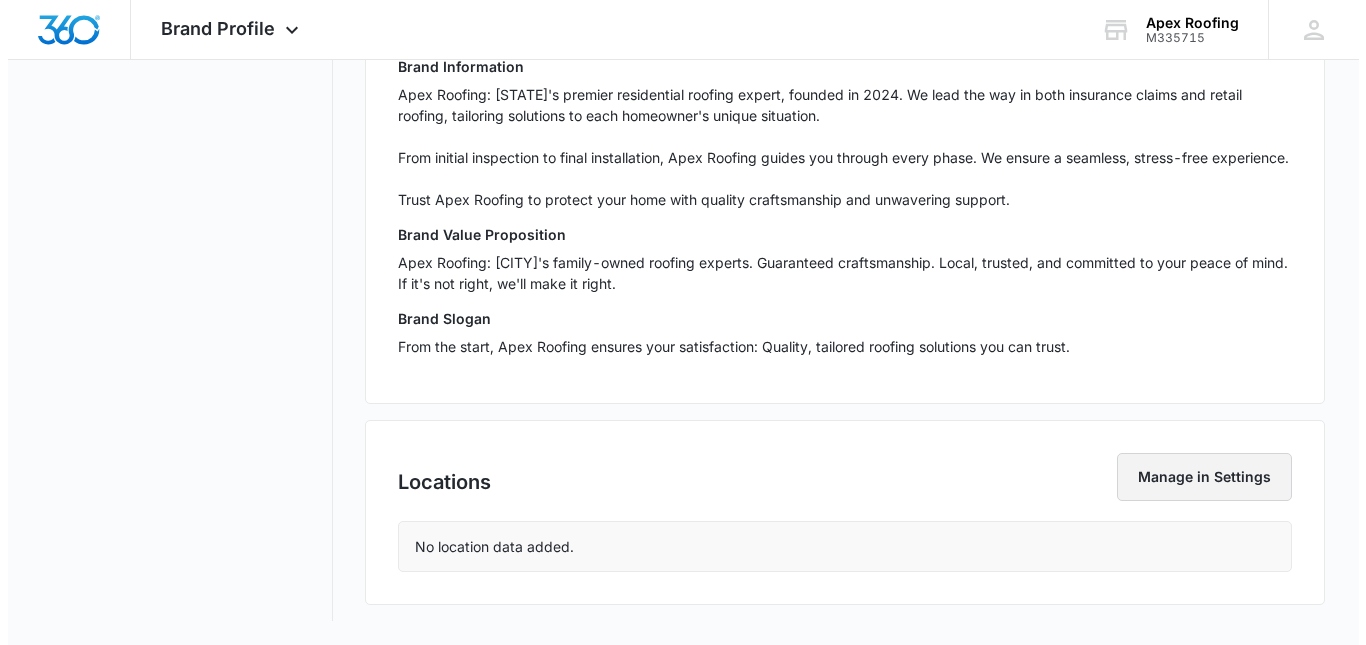 scroll, scrollTop: 0, scrollLeft: 0, axis: both 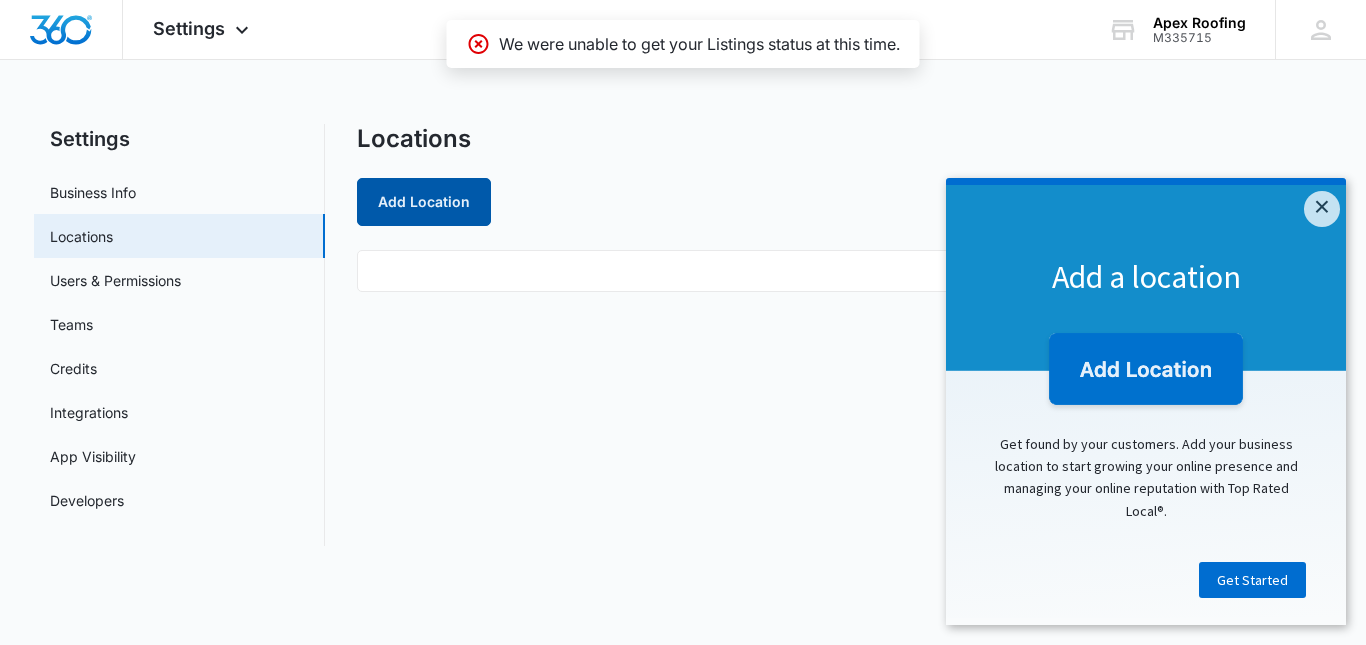 click on "Add Location" at bounding box center (424, 202) 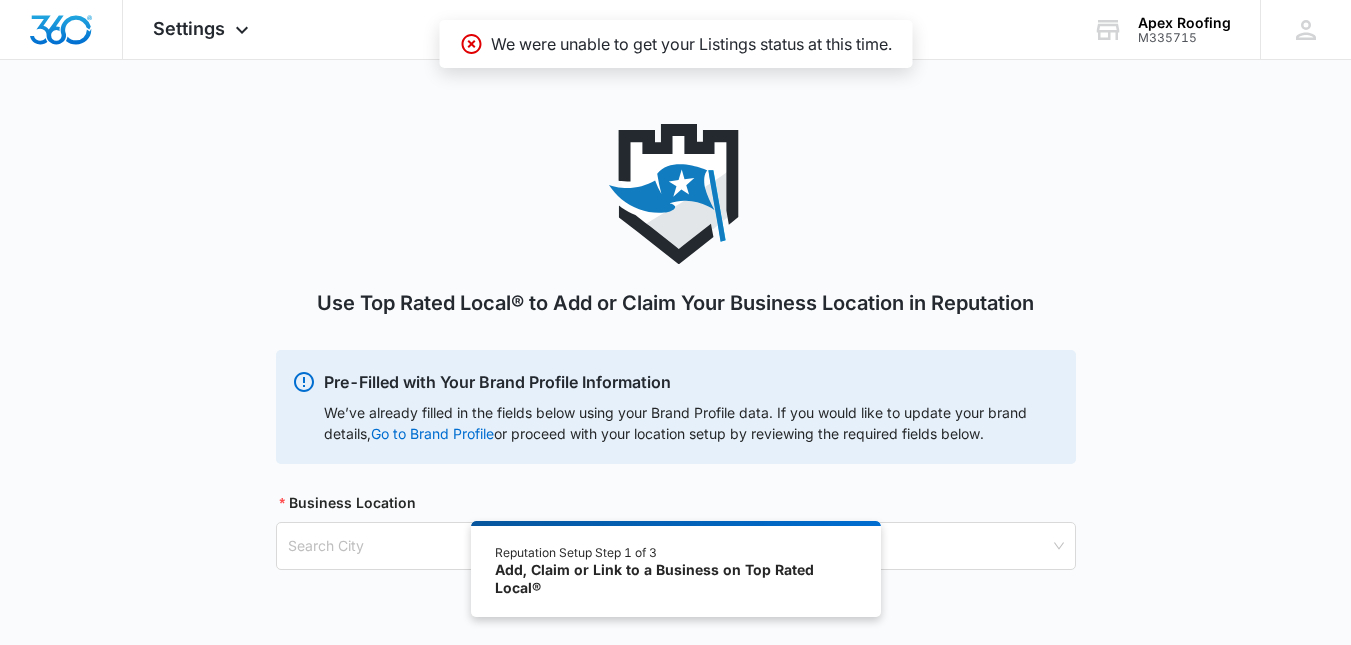 scroll, scrollTop: 110, scrollLeft: 0, axis: vertical 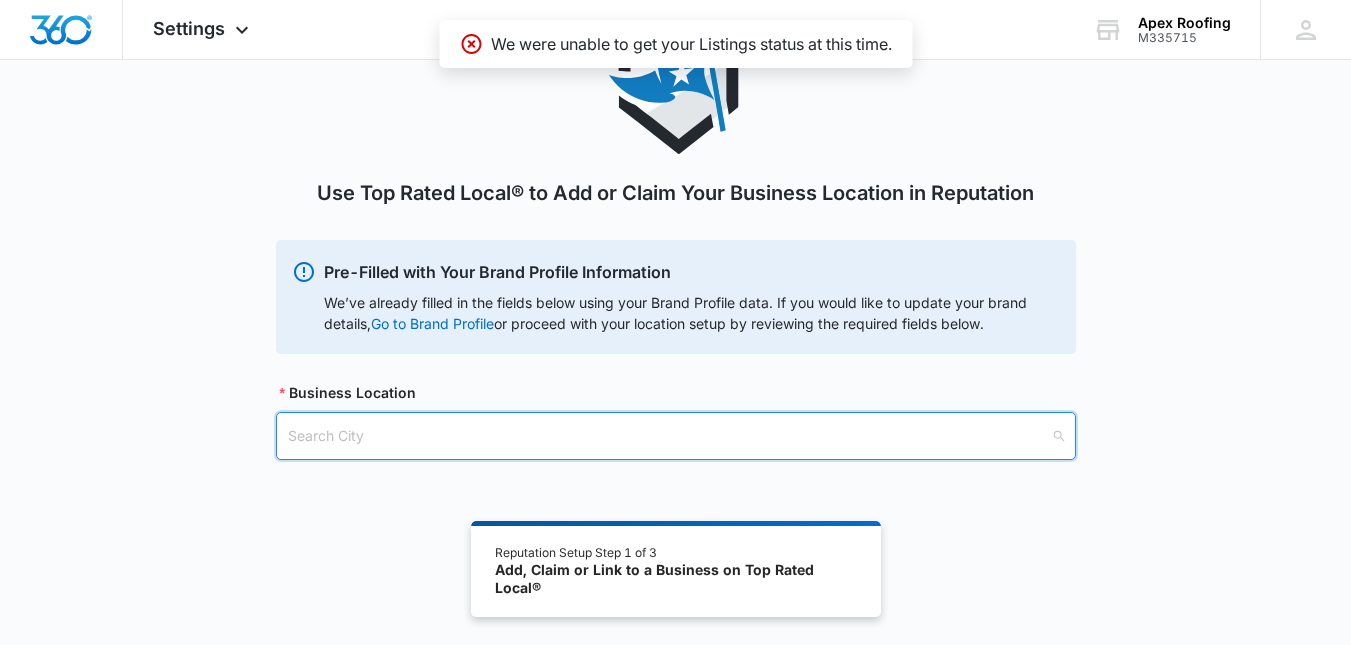 click at bounding box center [669, 436] 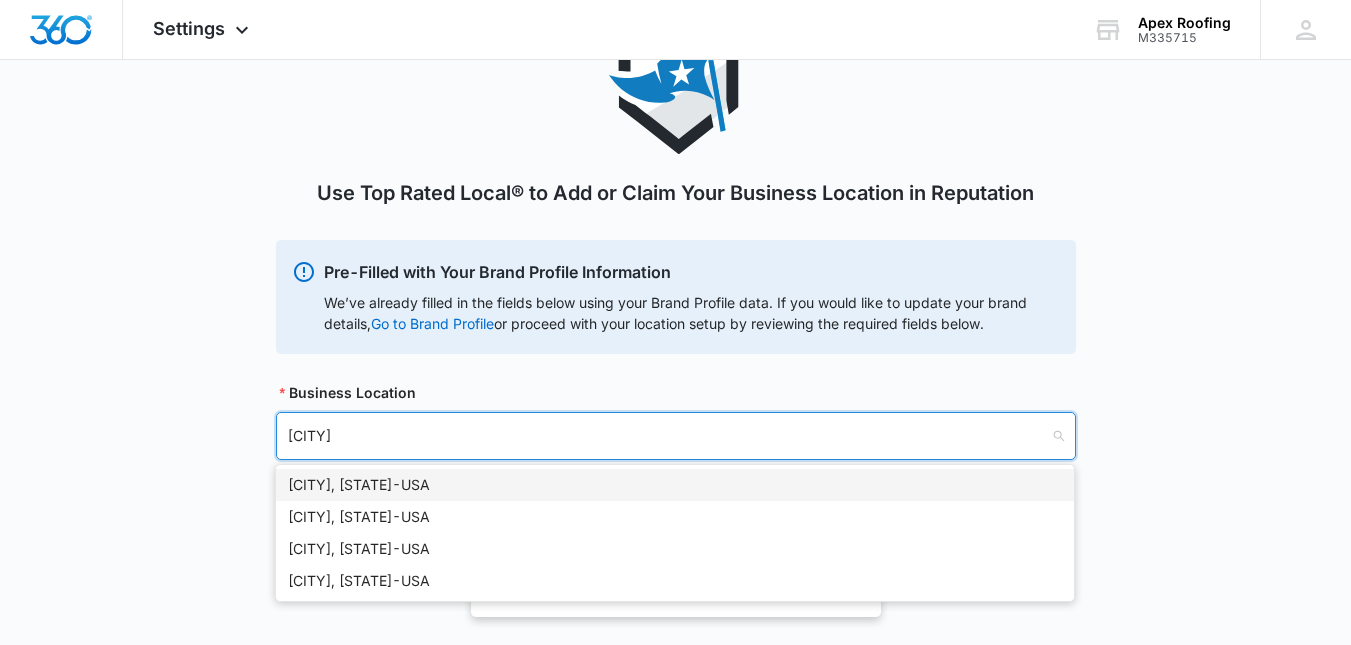 type on "[CITY]" 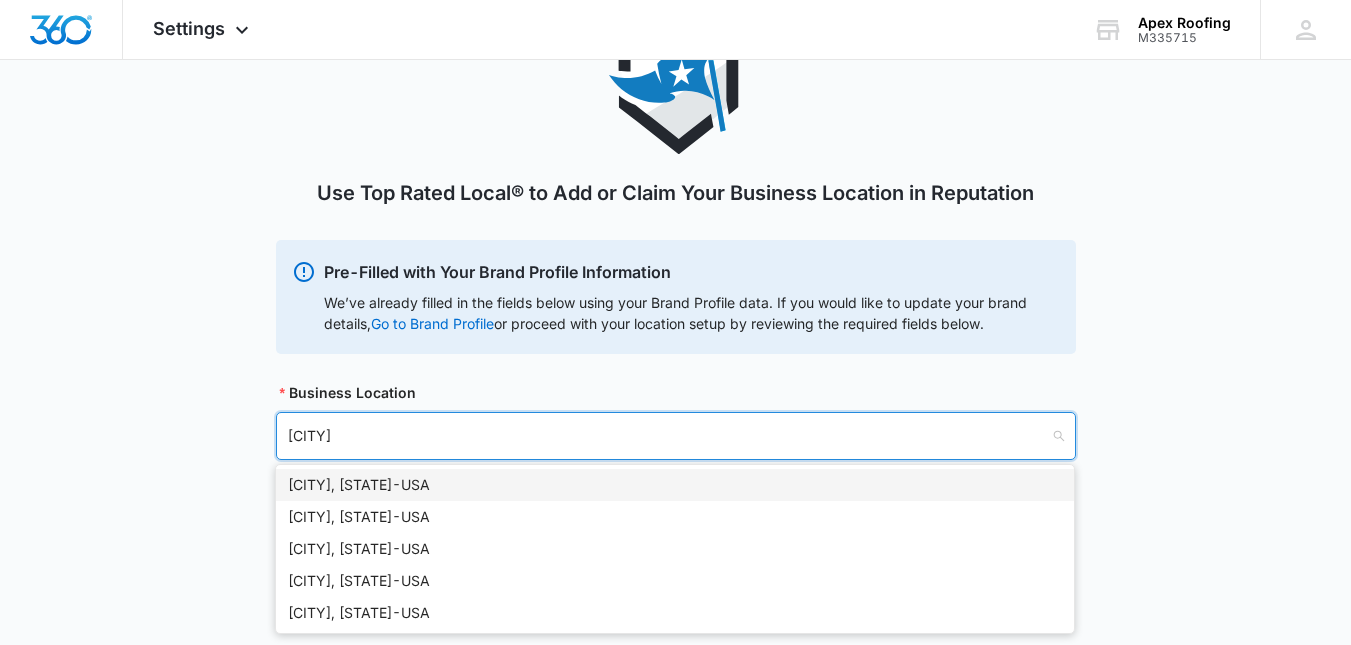 click on "[CITY], [STATE] - USA" at bounding box center [675, 485] 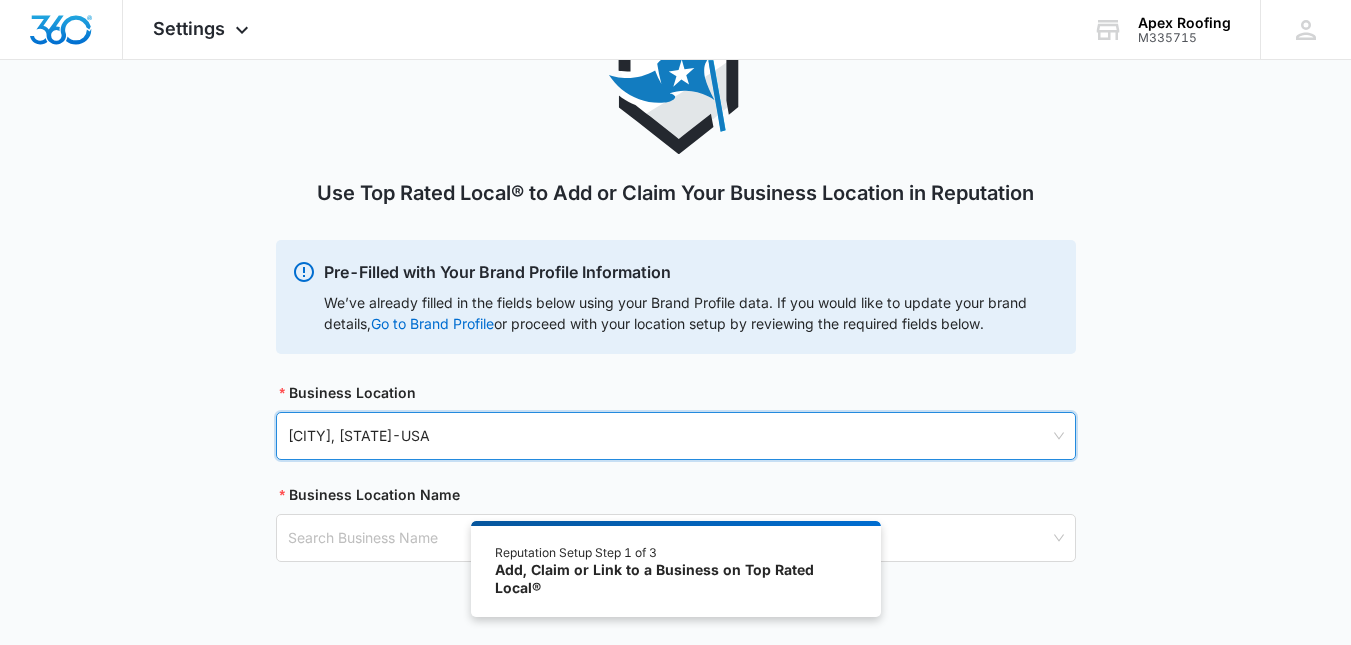 scroll, scrollTop: 178, scrollLeft: 0, axis: vertical 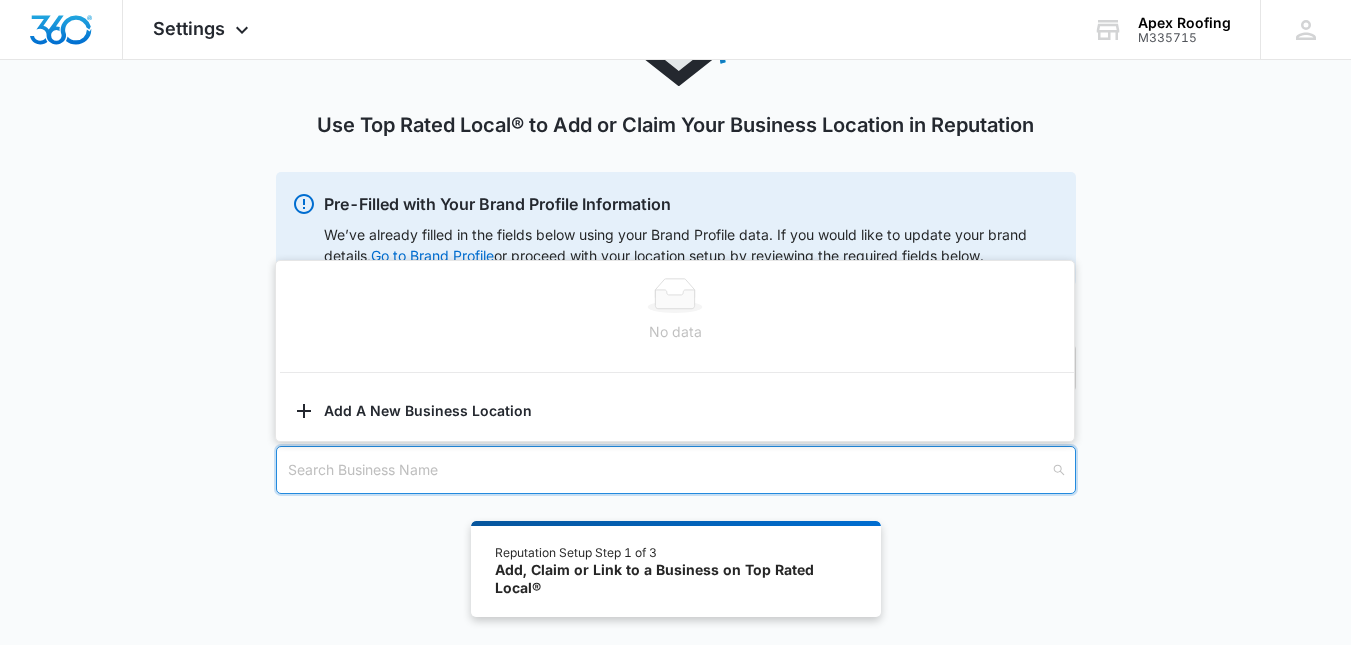 click at bounding box center (669, 470) 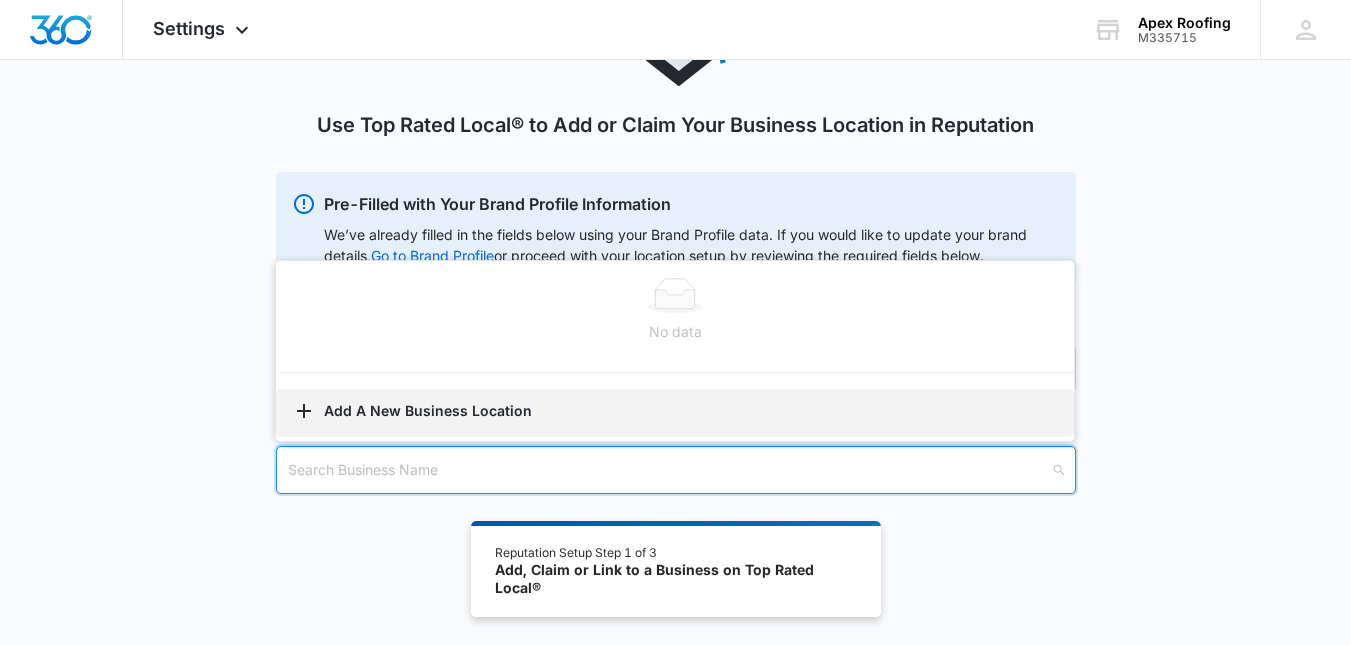 click on "Add A New Business Location" at bounding box center (675, 413) 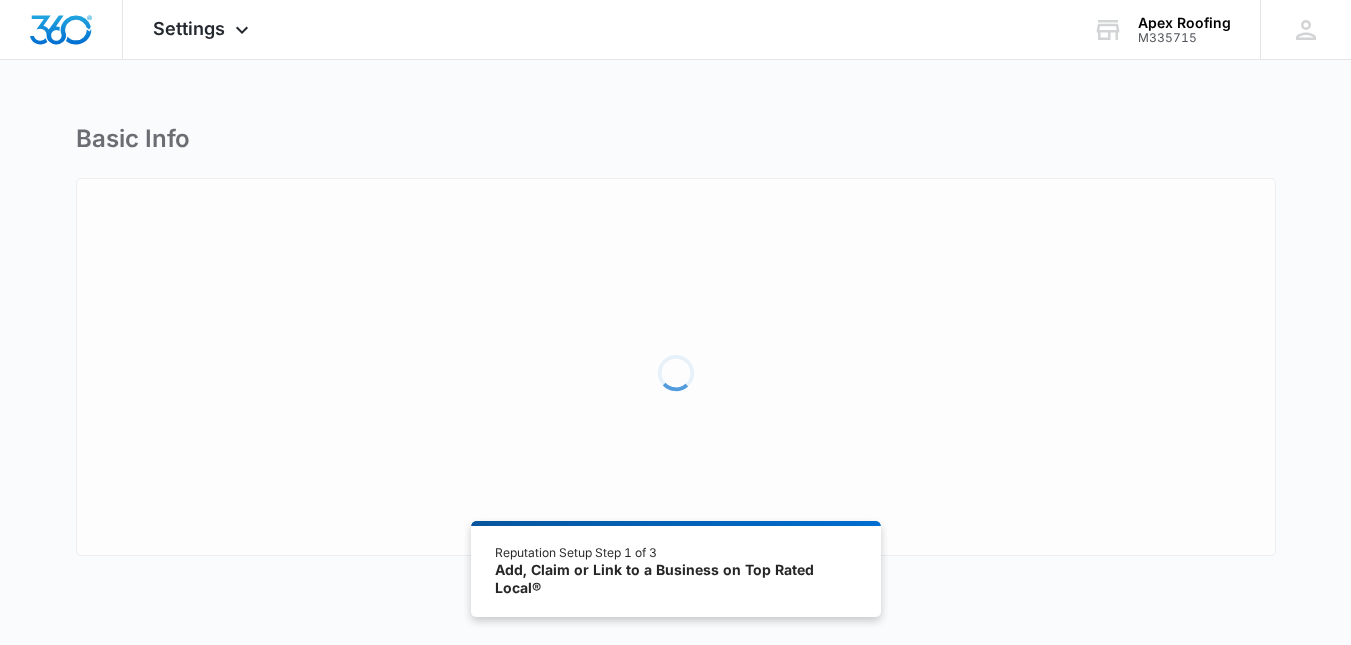 select on "Oklahoma" 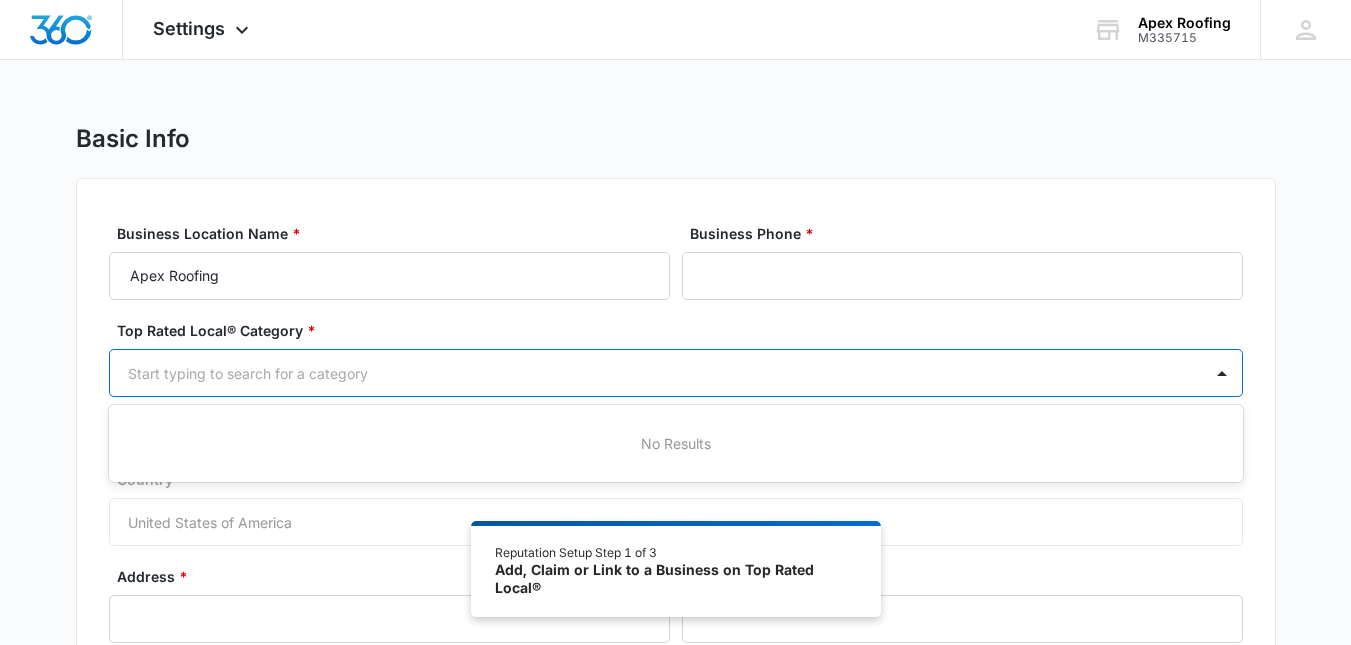 click at bounding box center [652, 373] 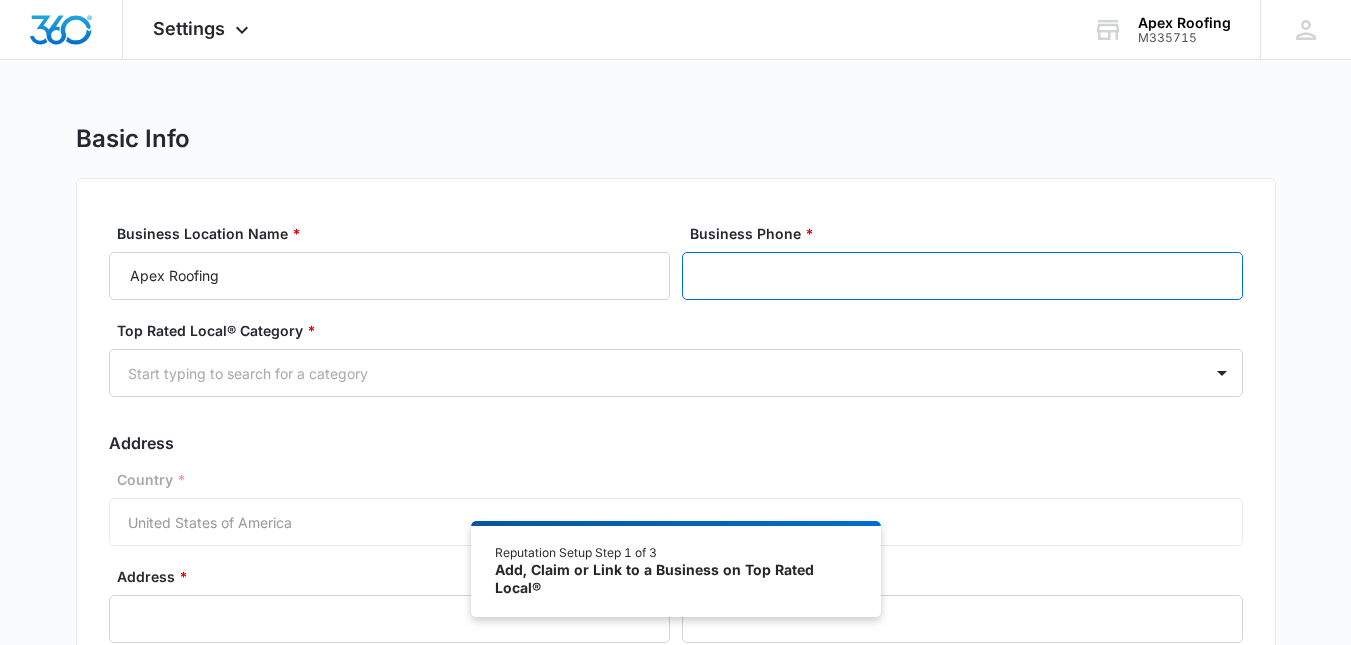 click on "Business Phone *" at bounding box center (962, 276) 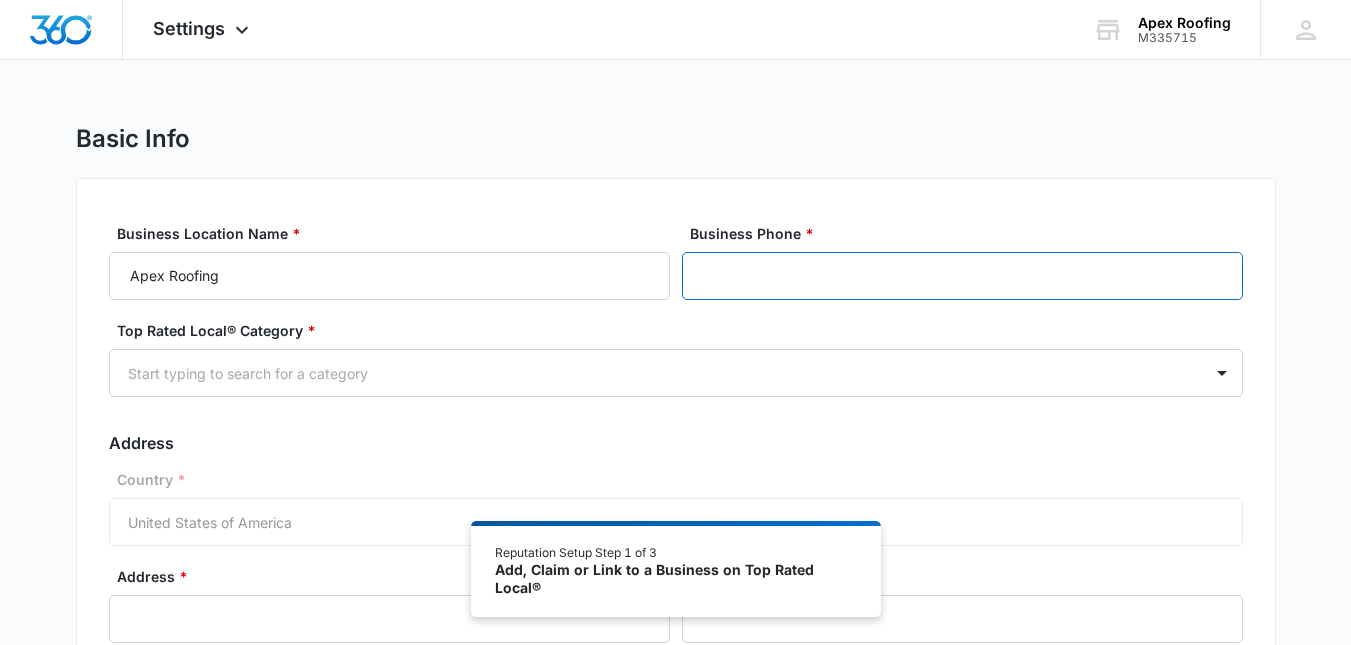 type on "(555) 544-7724" 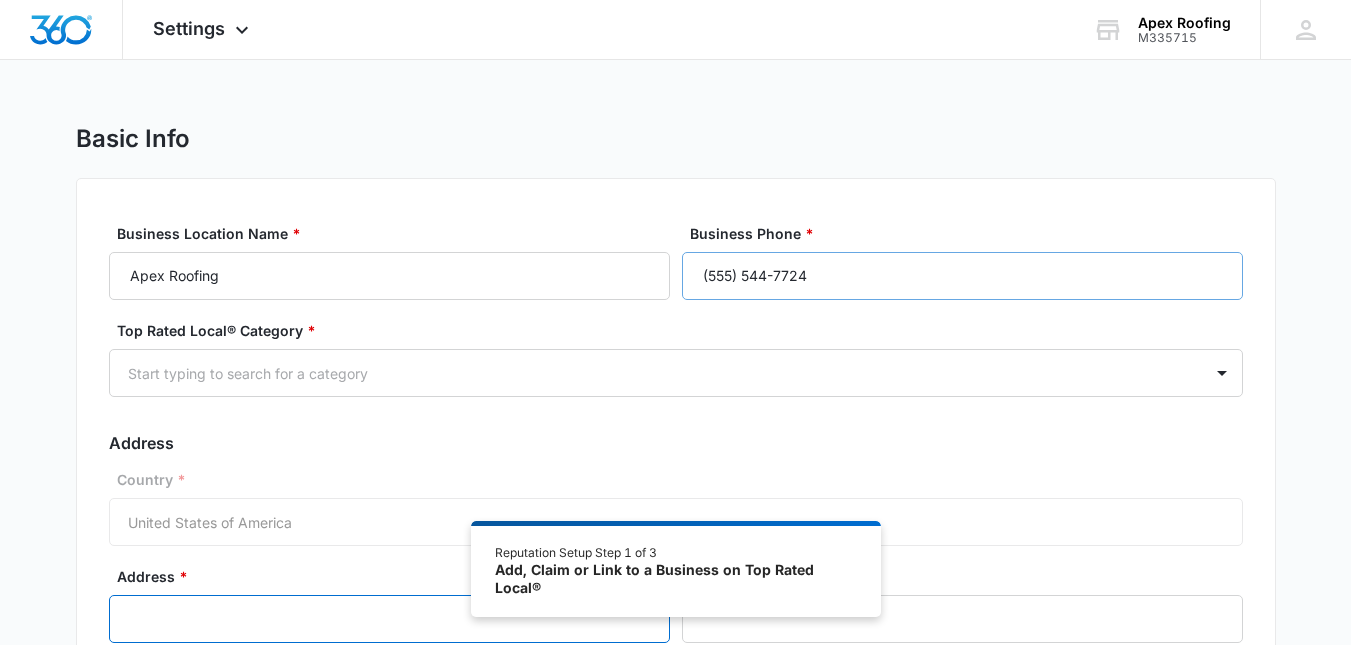 type on "[NUMBER] [STREET_NAME] [STREET_SUFFIX]" 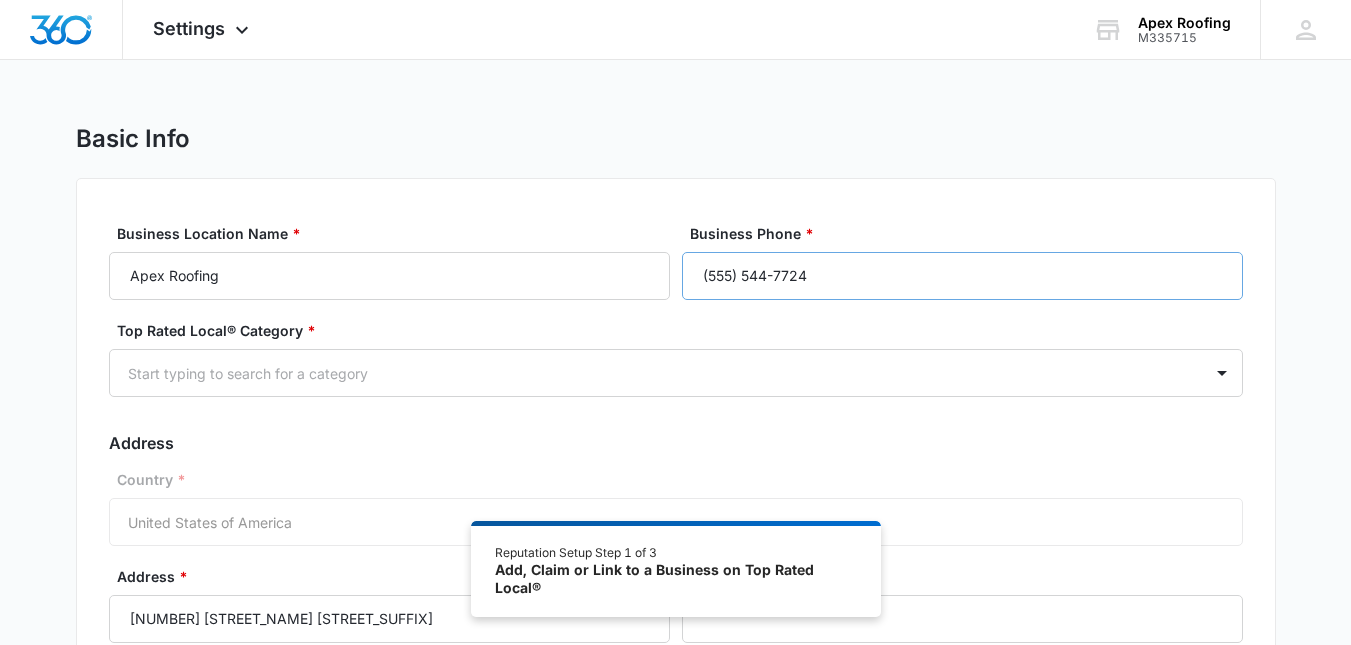 type on "73010" 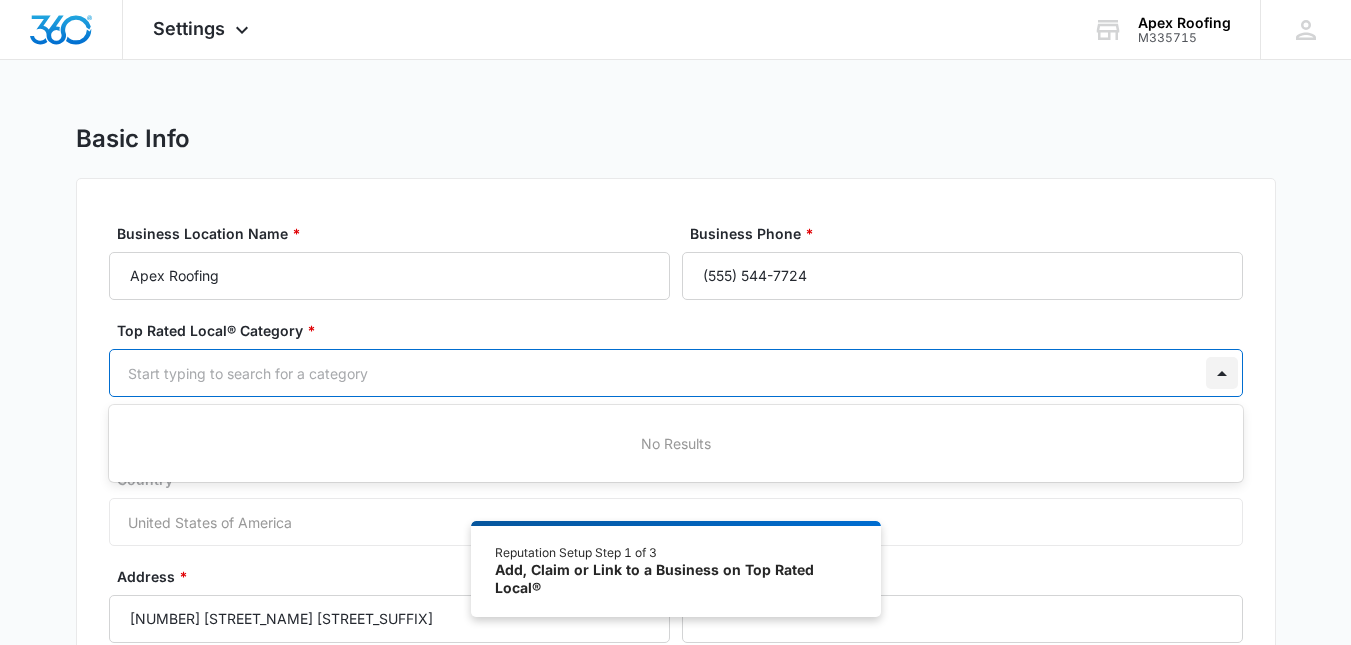 click at bounding box center (1222, 373) 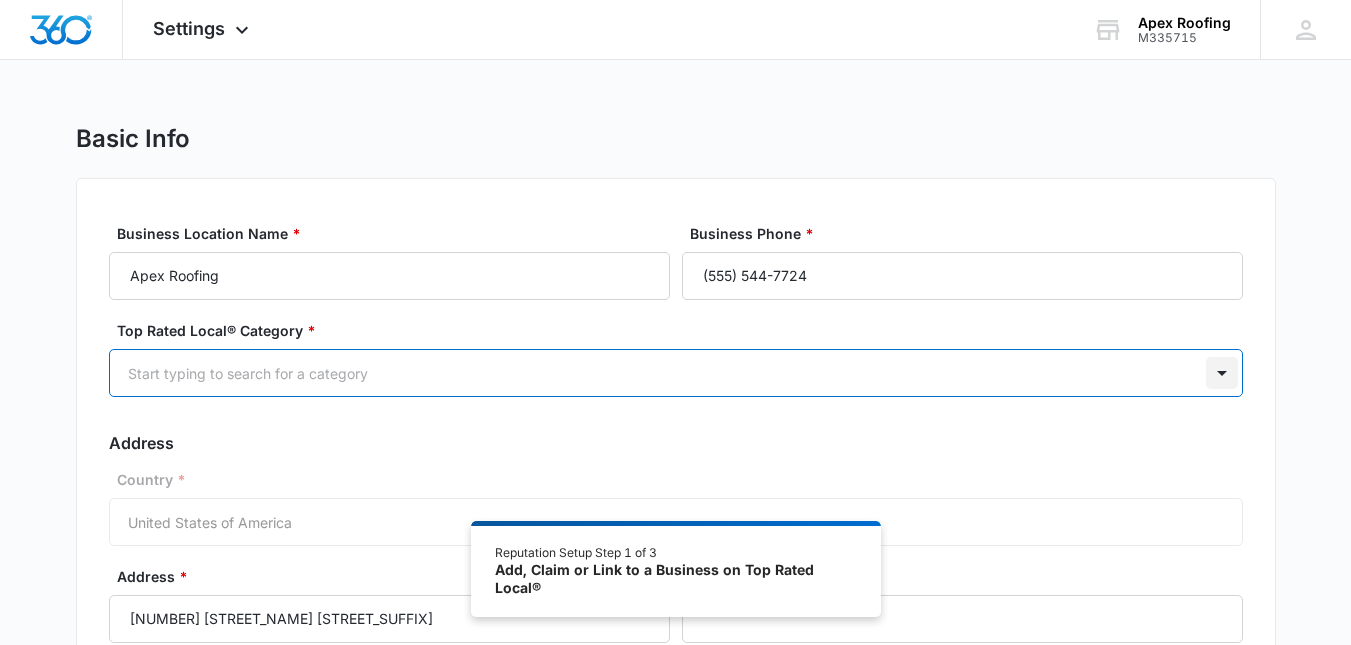 click at bounding box center [1222, 373] 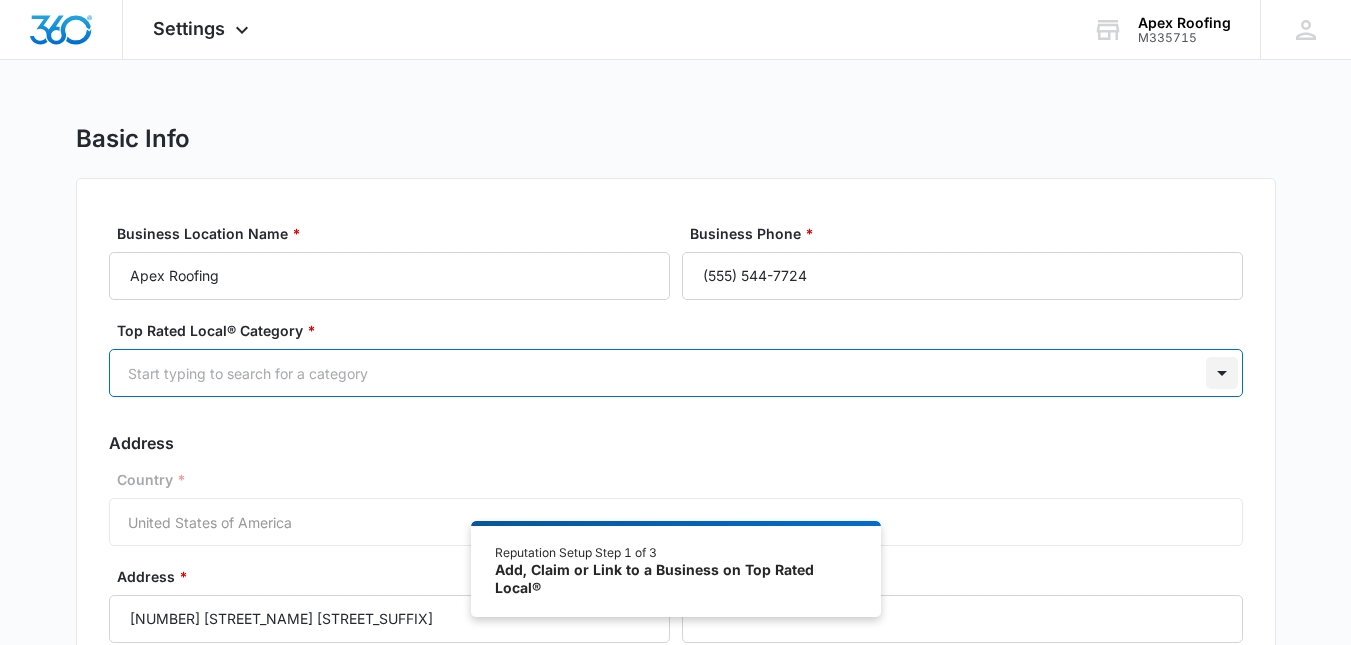 click at bounding box center (1222, 373) 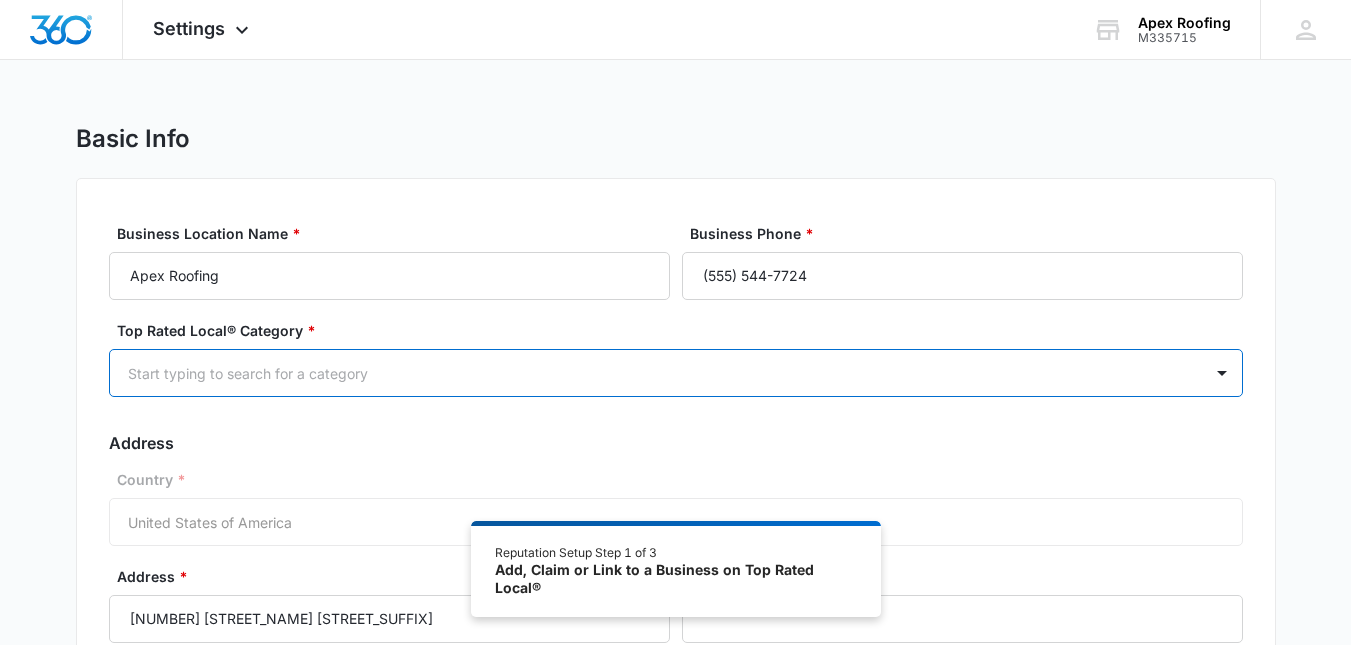 click at bounding box center (652, 373) 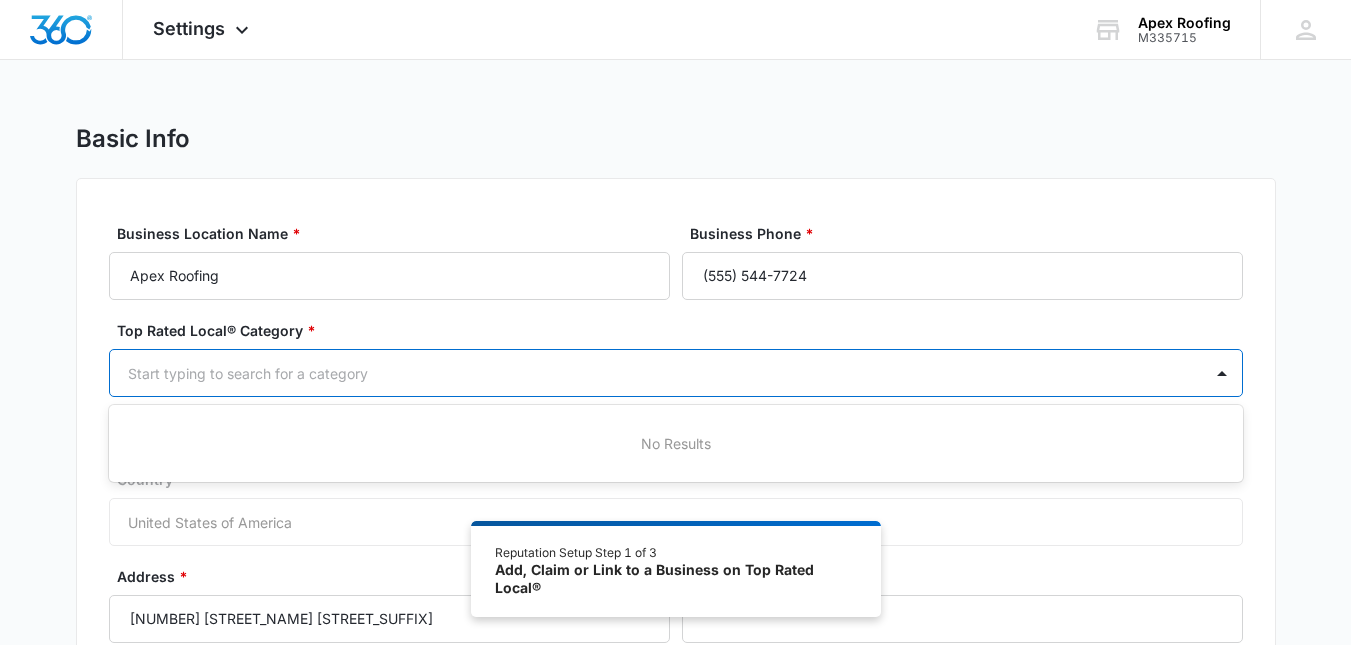 click at bounding box center [652, 373] 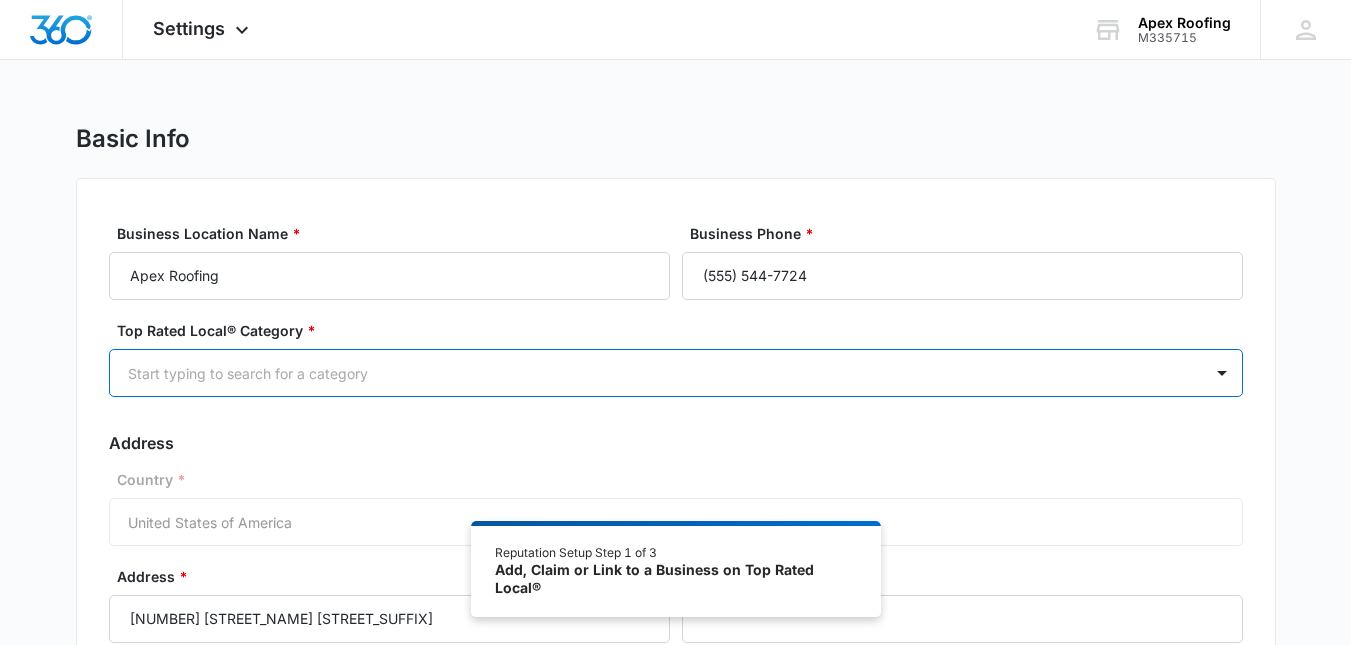 click at bounding box center (652, 373) 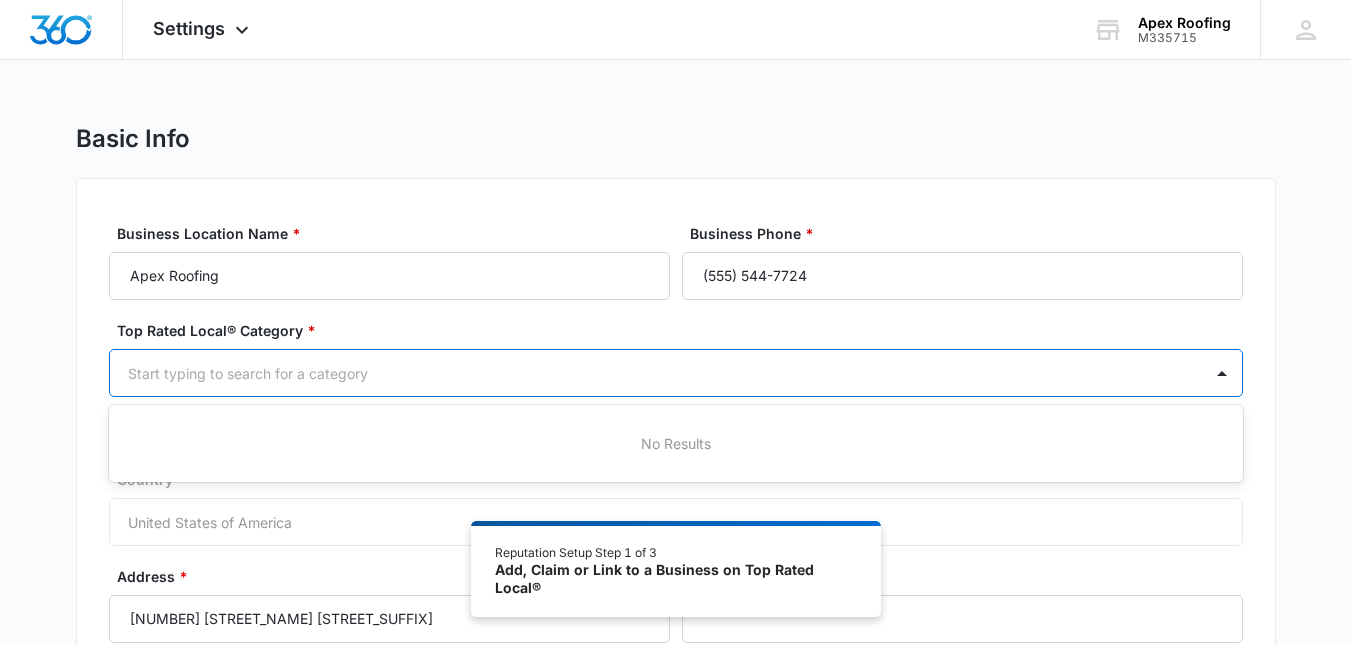 click at bounding box center [652, 373] 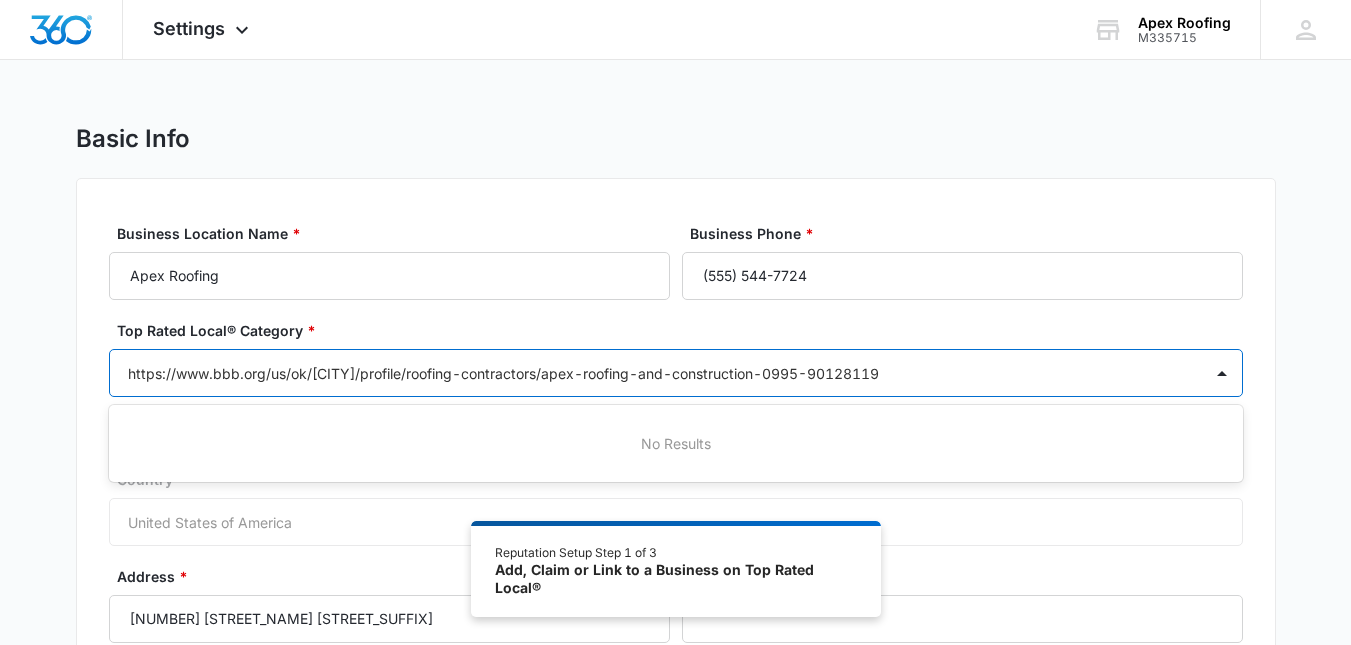 type on "https://www.bbb.org/us/ok/[CITY]/profile/roofing-contractors/apex-roofing-and-construction-0995-90128119" 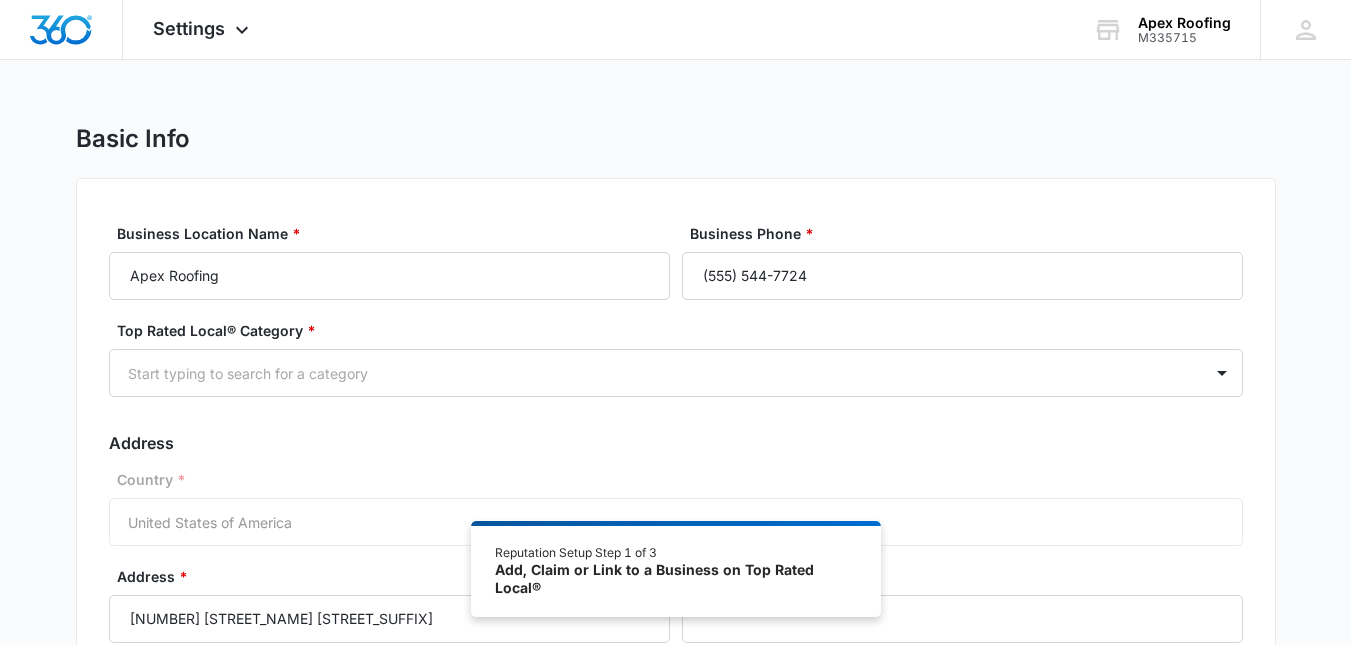 click on "Business Location Name * Apex Roofing Business Phone * [PHONE] Top Rated Local® Category * Start typing to search for a category Address Country * United States of America Address * [NUMBER] [STREET] Address 2 (Suite #, etc.) City * [CITY] State/Province * Alabama Alaska Arizona Arkansas California Colorado Connecticut Delaware District of Columbia Florida Georgia Hawaii Idaho Illinois Indiana Iowa Kansas Kentucky Louisiana Maine Maryland Massachusetts Michigan Minnesota Mississippi Missouri Montana Nebraska Nevada New Hampshire New Jersey New Mexico New York North Carolina North Dakota Ohio Oklahoma Oregon Pennsylvania Rhode Island South Carolina South Dakota Tennessee Texas Utah Vermont Virginia Washington West Virginia Wisconsin Wyoming Zip Code * [POSTAL_CODE] Address should not be publicly viewable Continue" at bounding box center (676, 536) 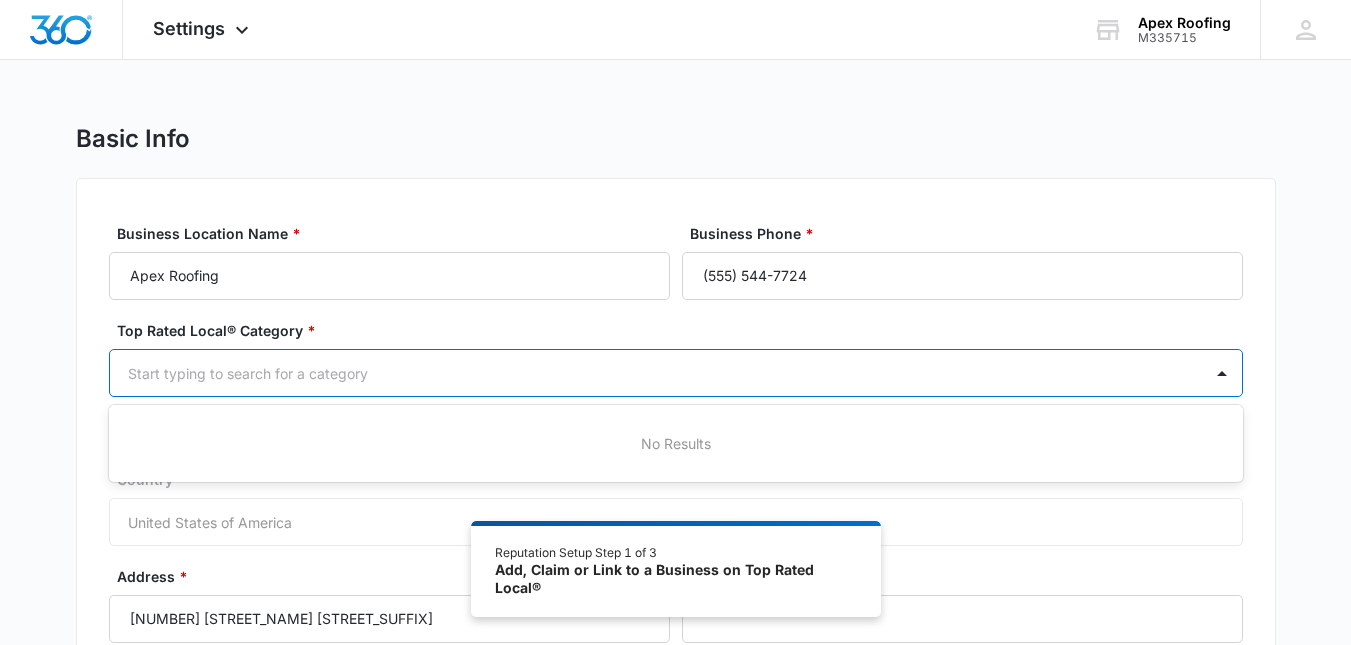 click at bounding box center (652, 373) 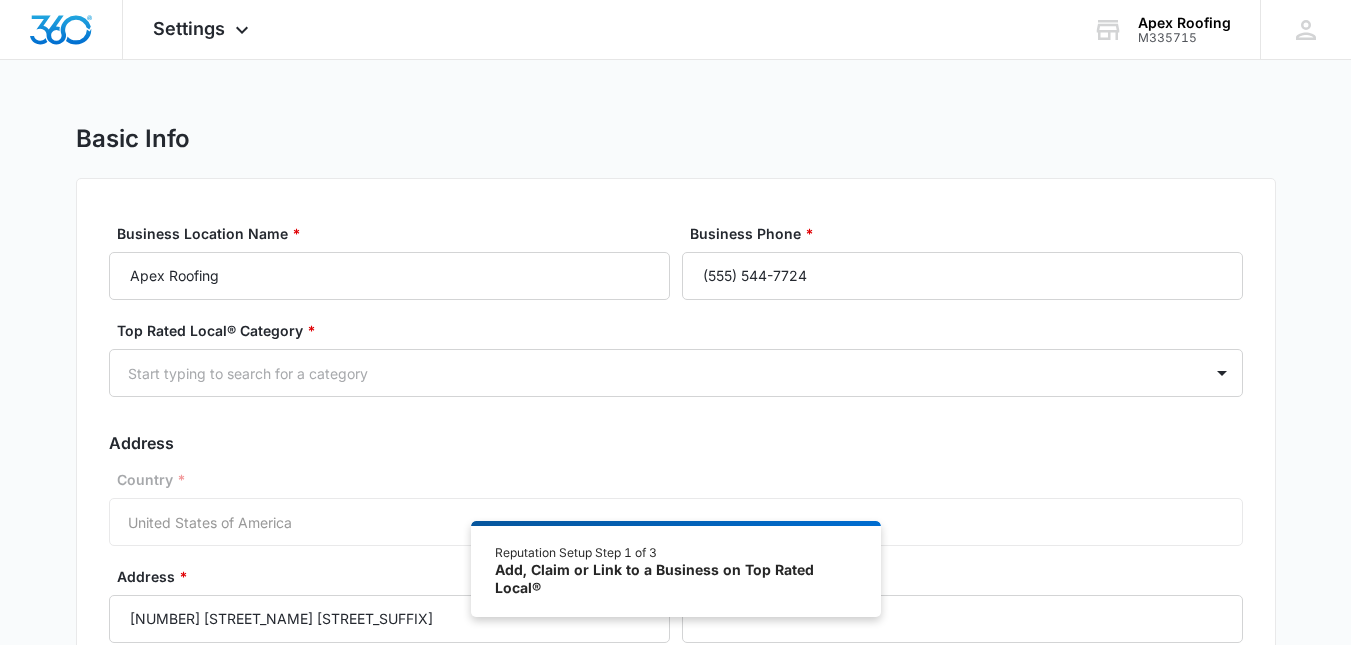 click on "Business Location Name * Apex Roofing Business Phone * [PHONE] Top Rated Local® Category * Start typing to search for a category Address Country * United States of America Address * [NUMBER] [STREET] Address 2 (Suite #, etc.) City * [CITY] State/Province * Alabama Alaska Arizona Arkansas California Colorado Connecticut Delaware District of Columbia Florida Georgia Hawaii Idaho Illinois Indiana Iowa Kansas Kentucky Louisiana Maine Maryland Massachusetts Michigan Minnesota Mississippi Missouri Montana Nebraska Nevada New Hampshire New Jersey New Mexico New York North Carolina North Dakota Ohio Oklahoma Oregon Pennsylvania Rhode Island South Carolina South Dakota Tennessee Texas Utah Vermont Virginia Washington West Virginia Wisconsin Wyoming Zip Code * [POSTAL_CODE] Address should not be publicly viewable Continue" at bounding box center [676, 536] 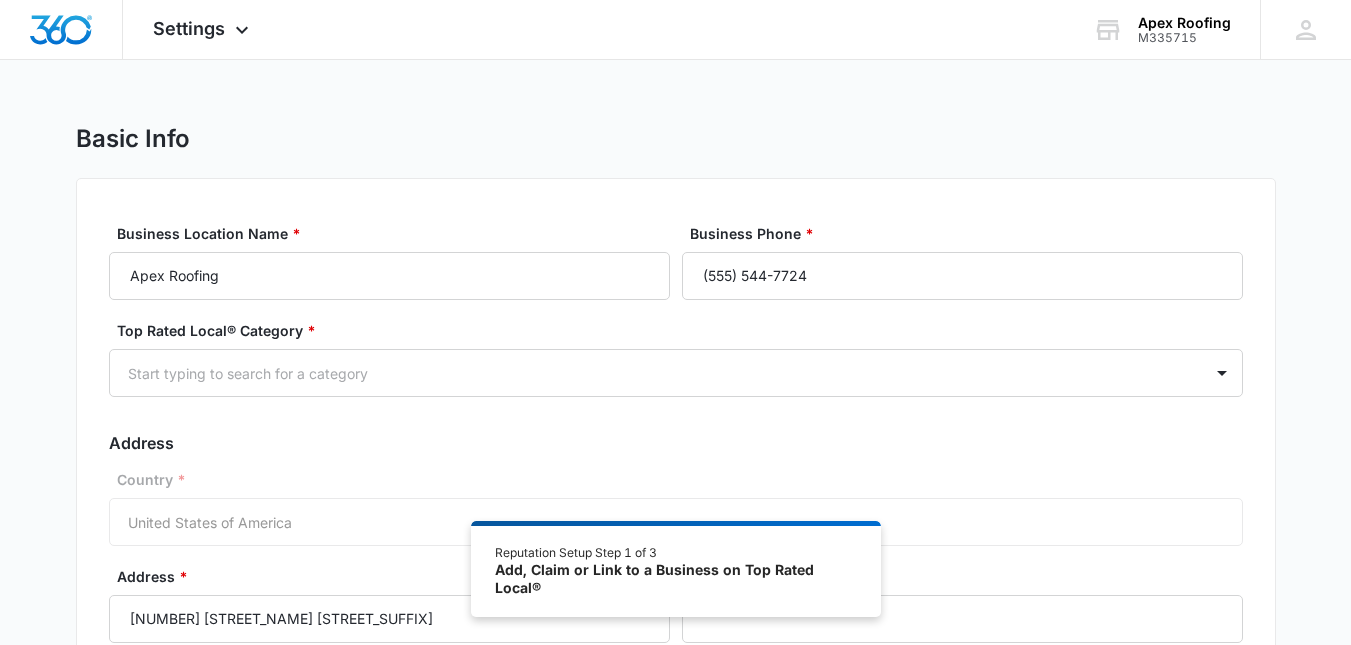 click on "Reputation Setup Step 1 of 3" at bounding box center (675, 553) 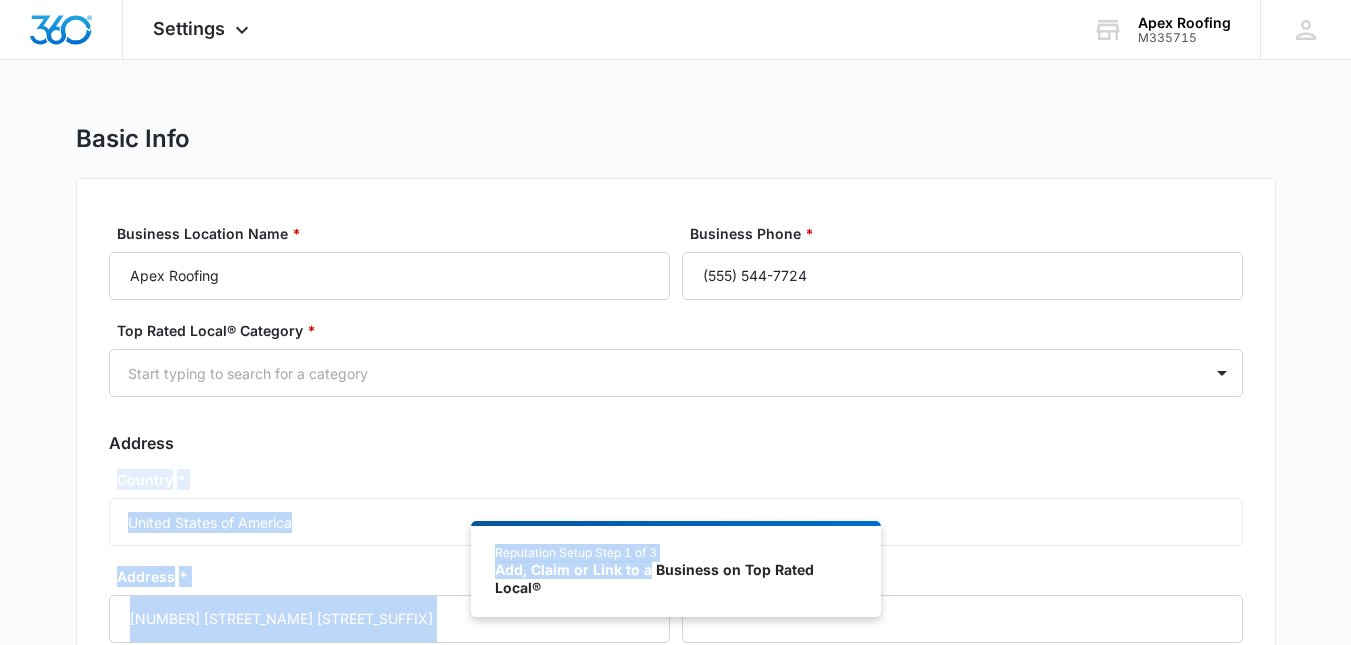 drag, startPoint x: 650, startPoint y: 575, endPoint x: 672, endPoint y: 436, distance: 140.73024 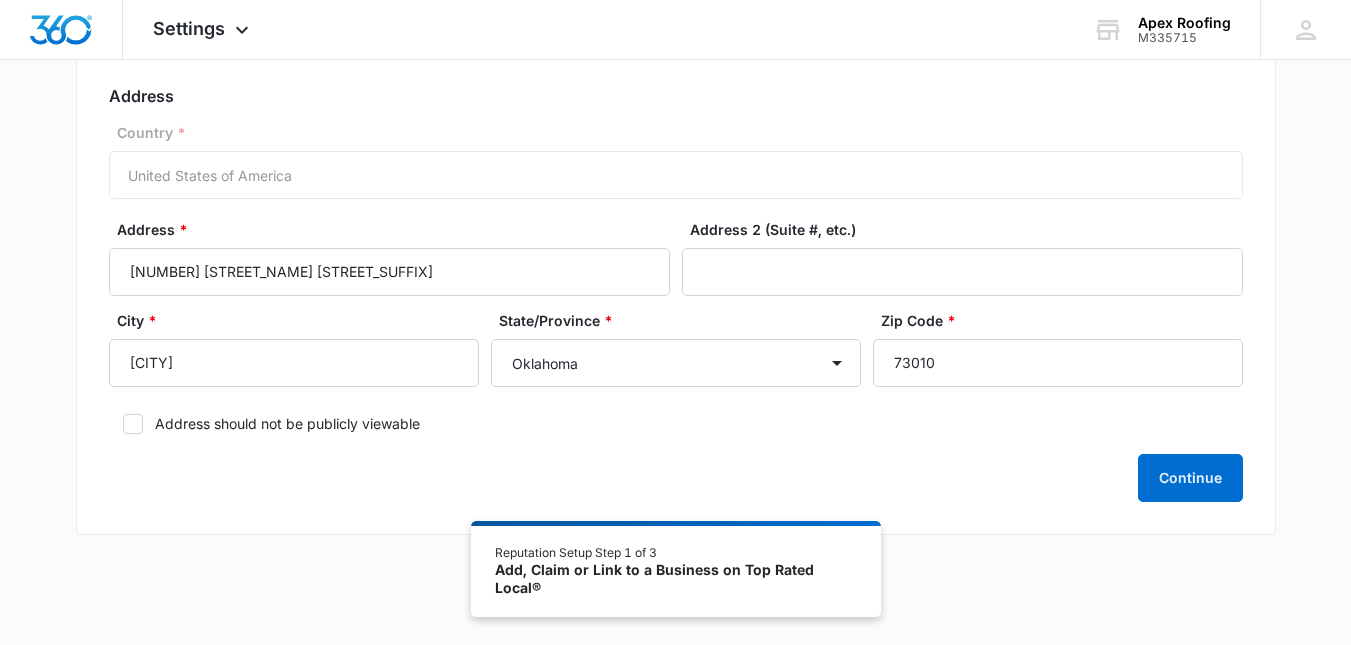 scroll, scrollTop: 364, scrollLeft: 0, axis: vertical 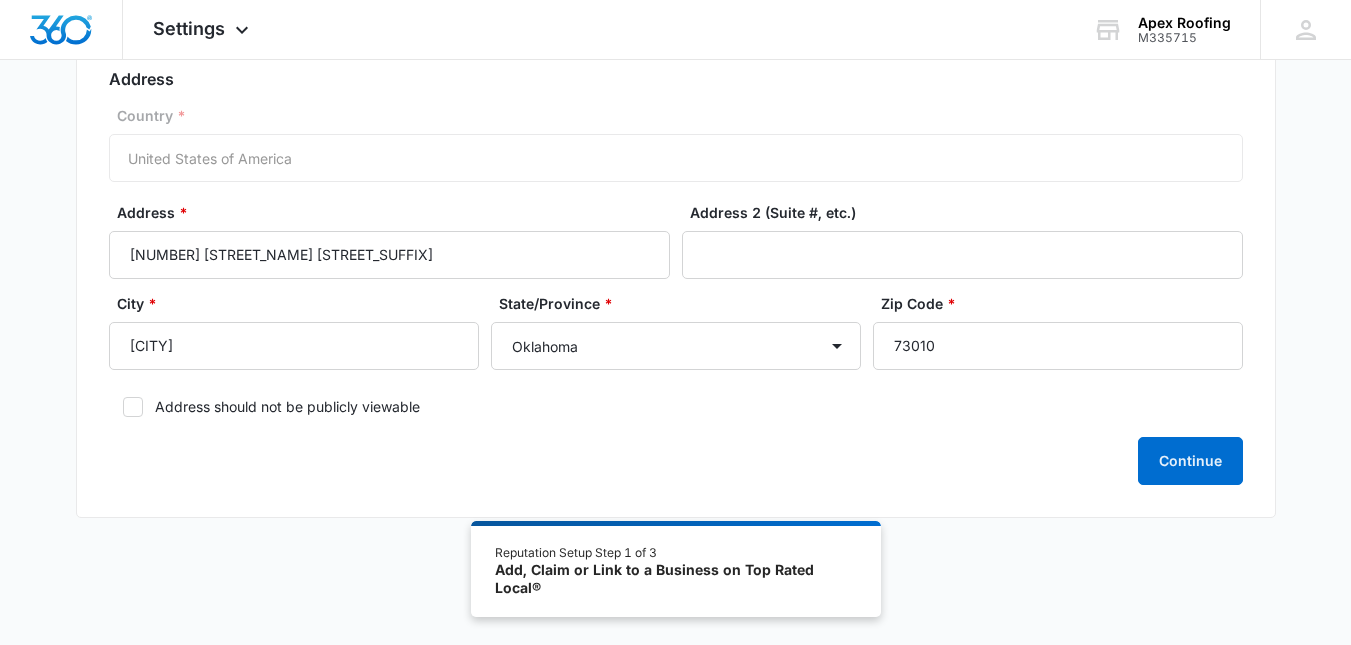 click 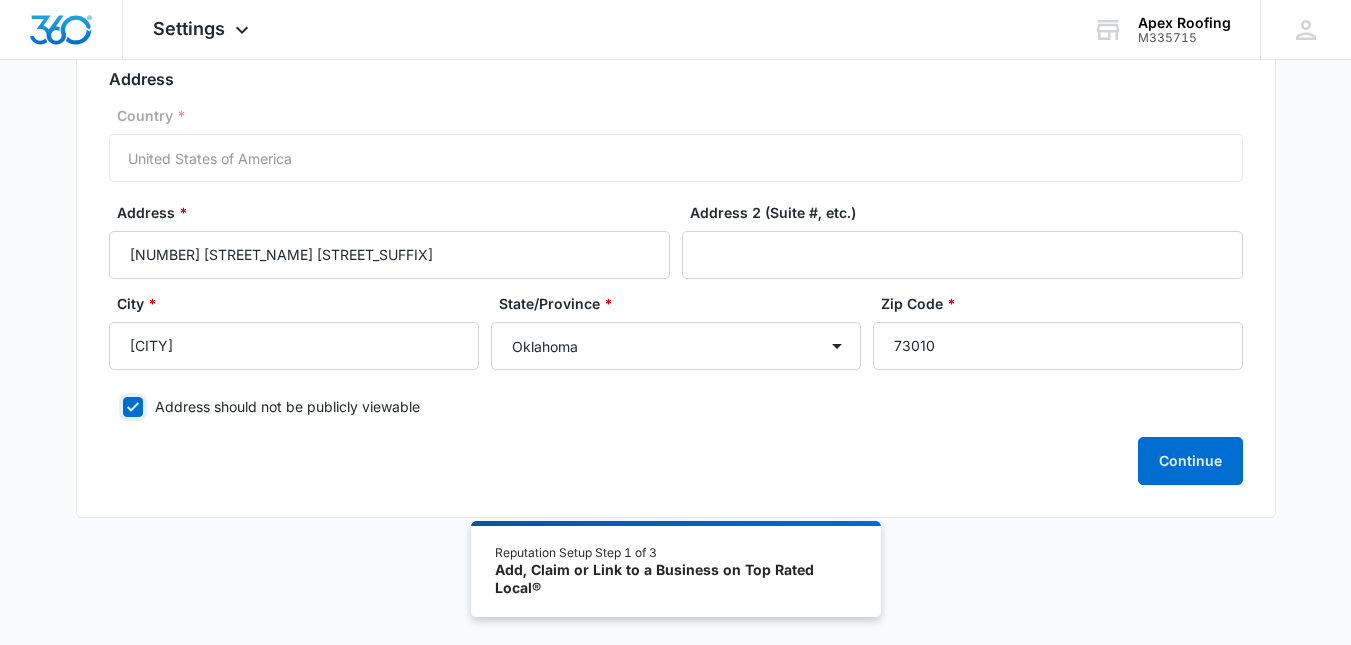 checkbox on "true" 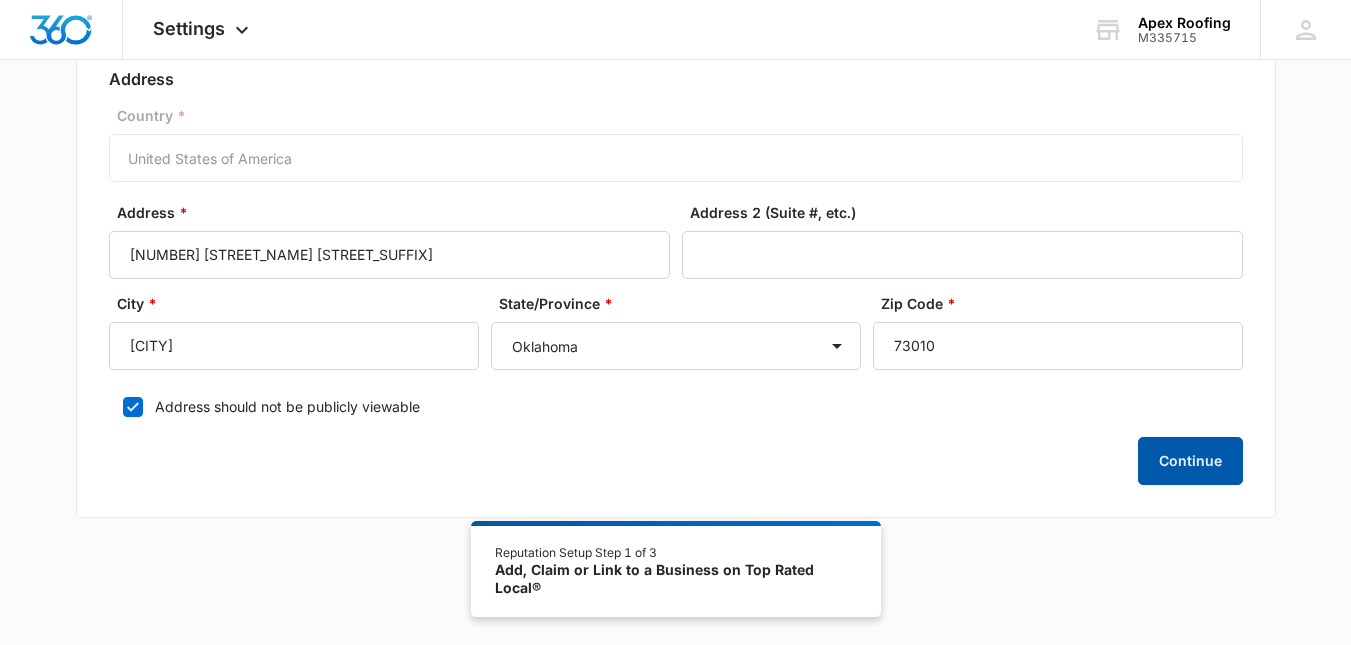 click on "Continue" at bounding box center (1190, 461) 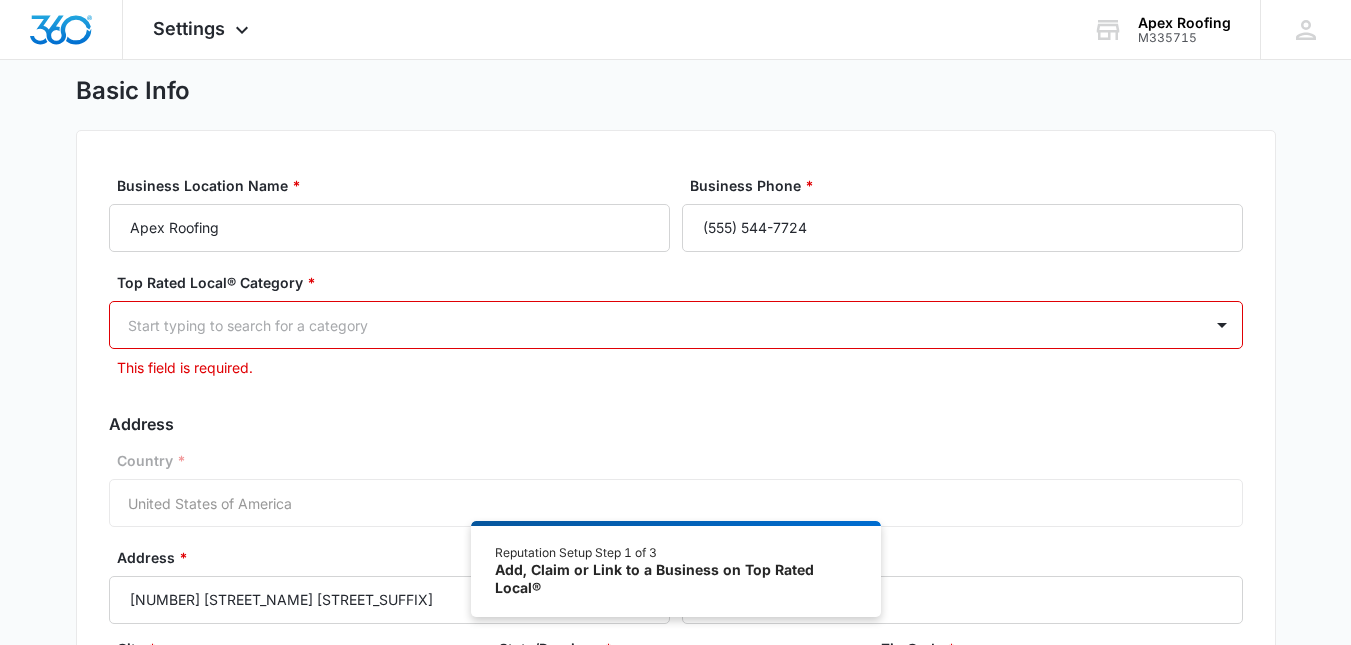 scroll, scrollTop: 47, scrollLeft: 0, axis: vertical 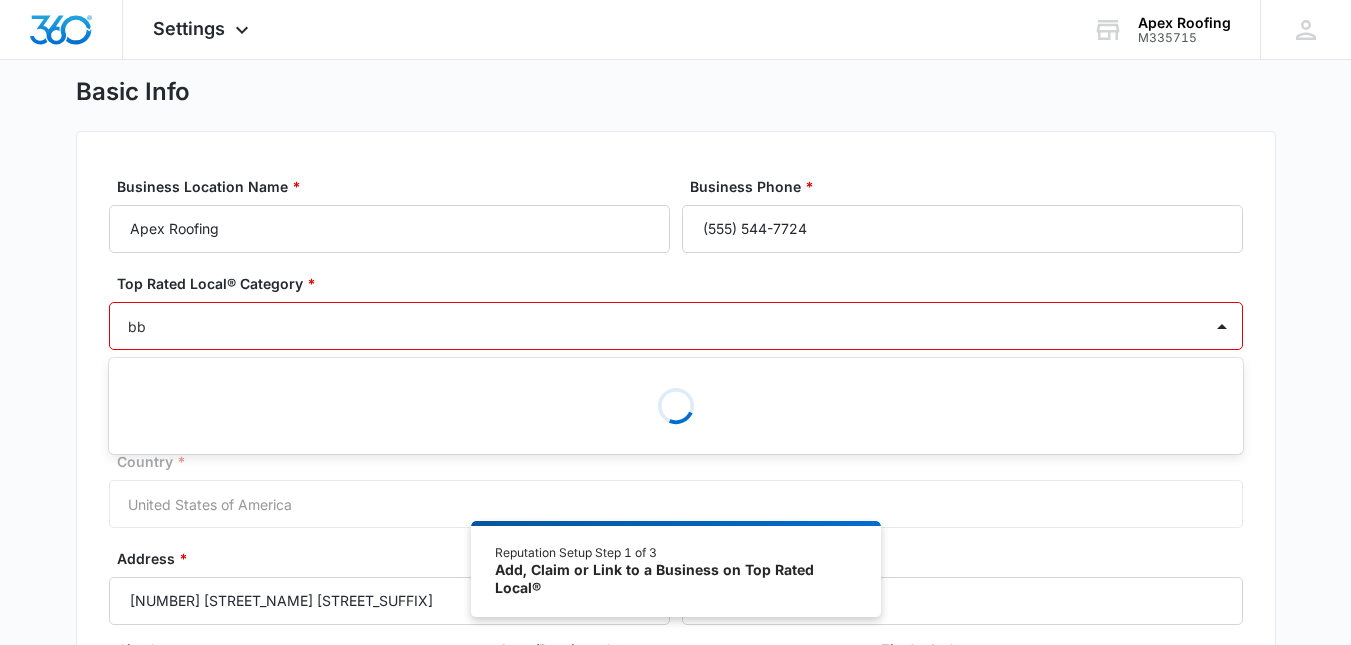 type on "b" 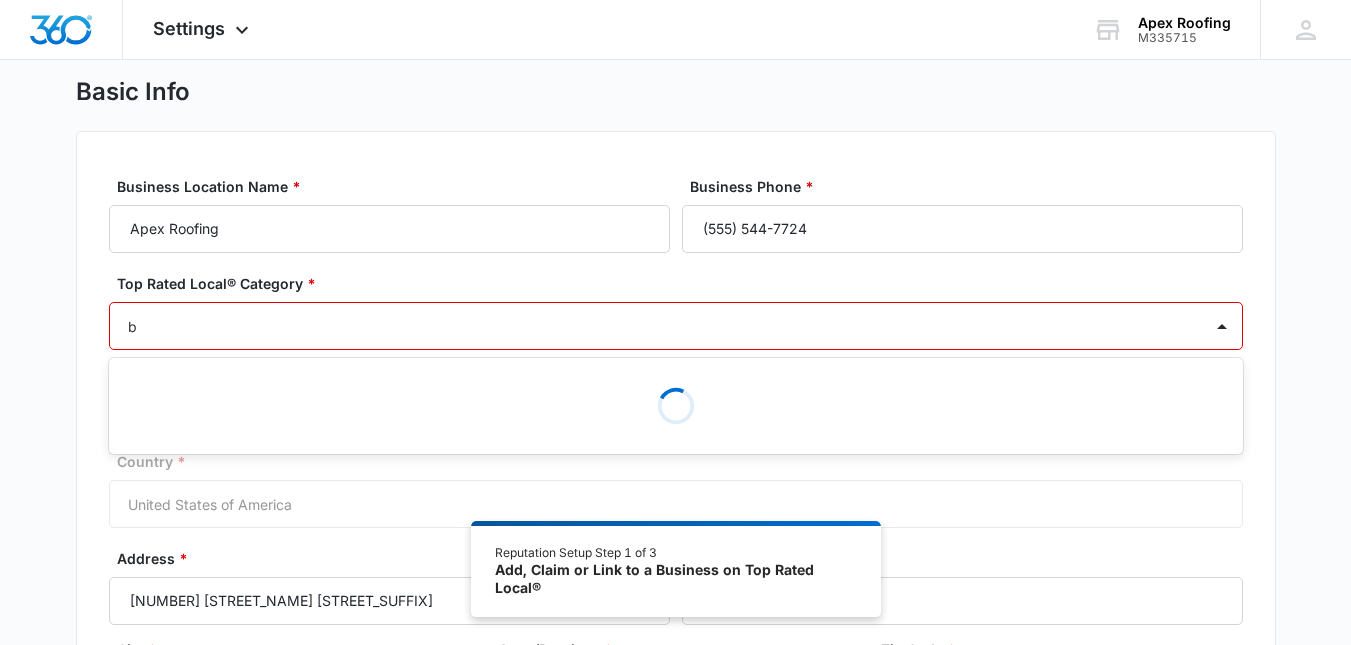 type 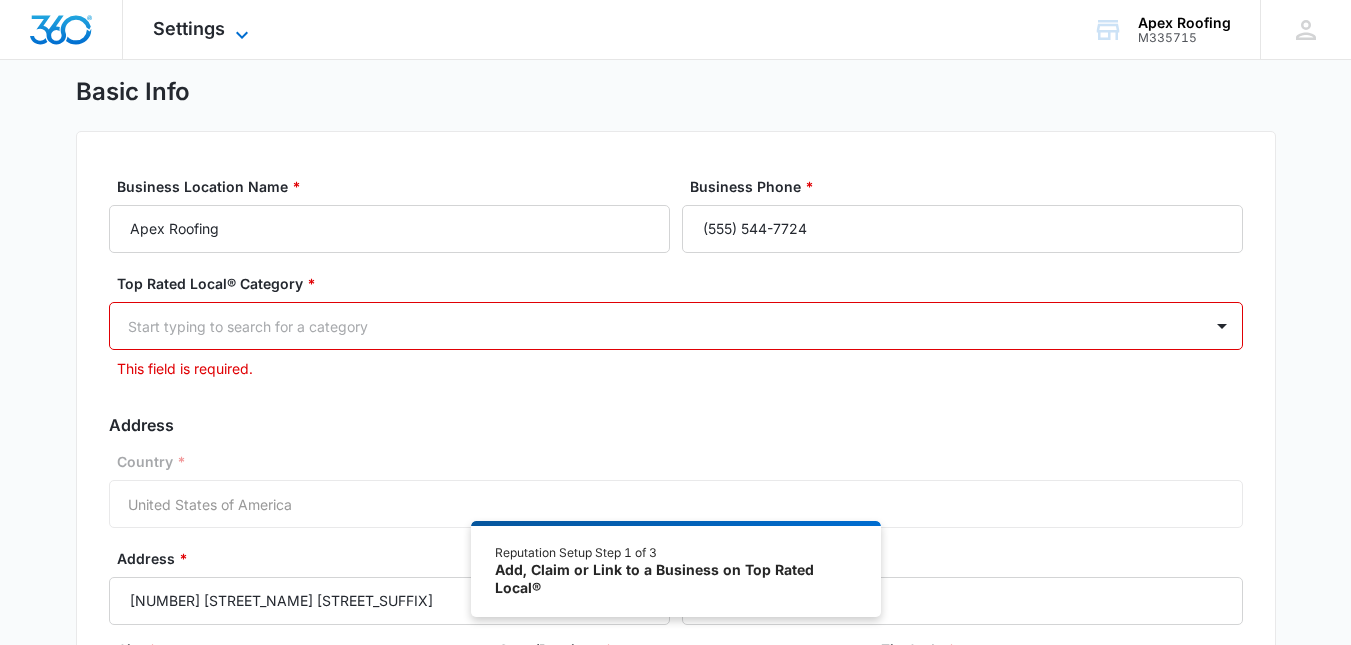 click on "Settings Apps Reputation Websites Forms CRM Email Social Shop Payments POS Content Ads Intelligence Files Brand Settings" at bounding box center [203, 29] 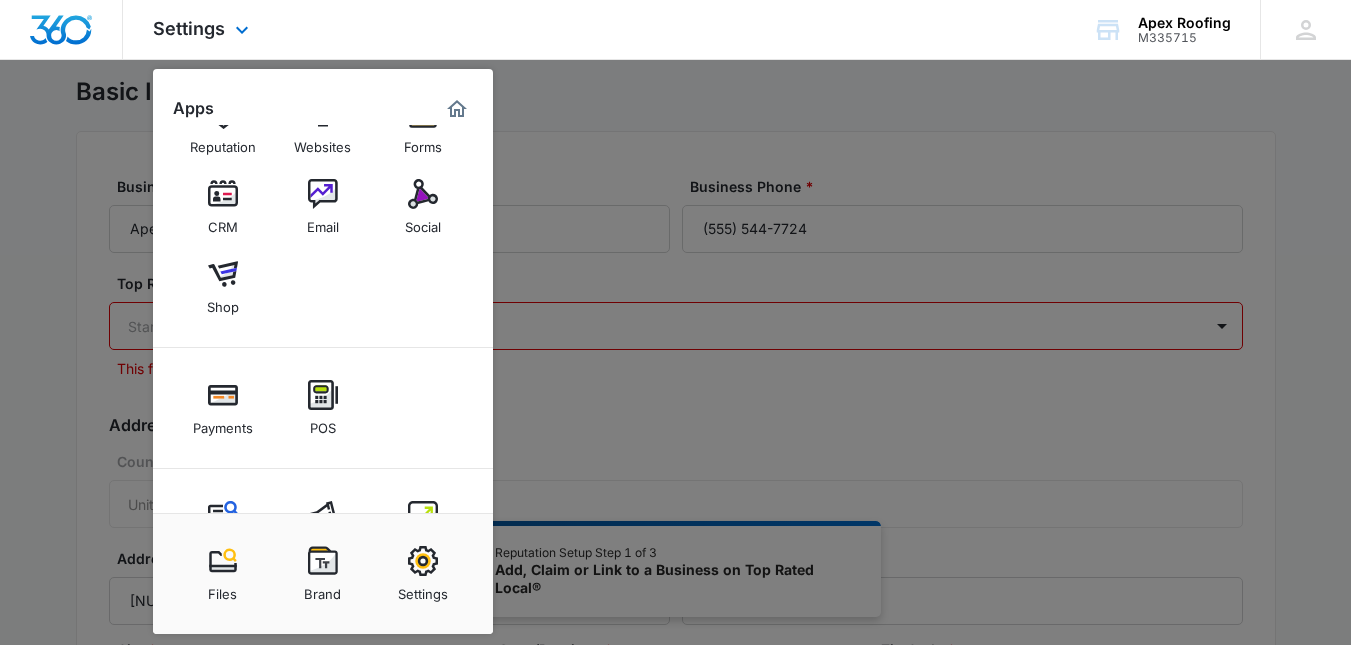 scroll, scrollTop: 135, scrollLeft: 0, axis: vertical 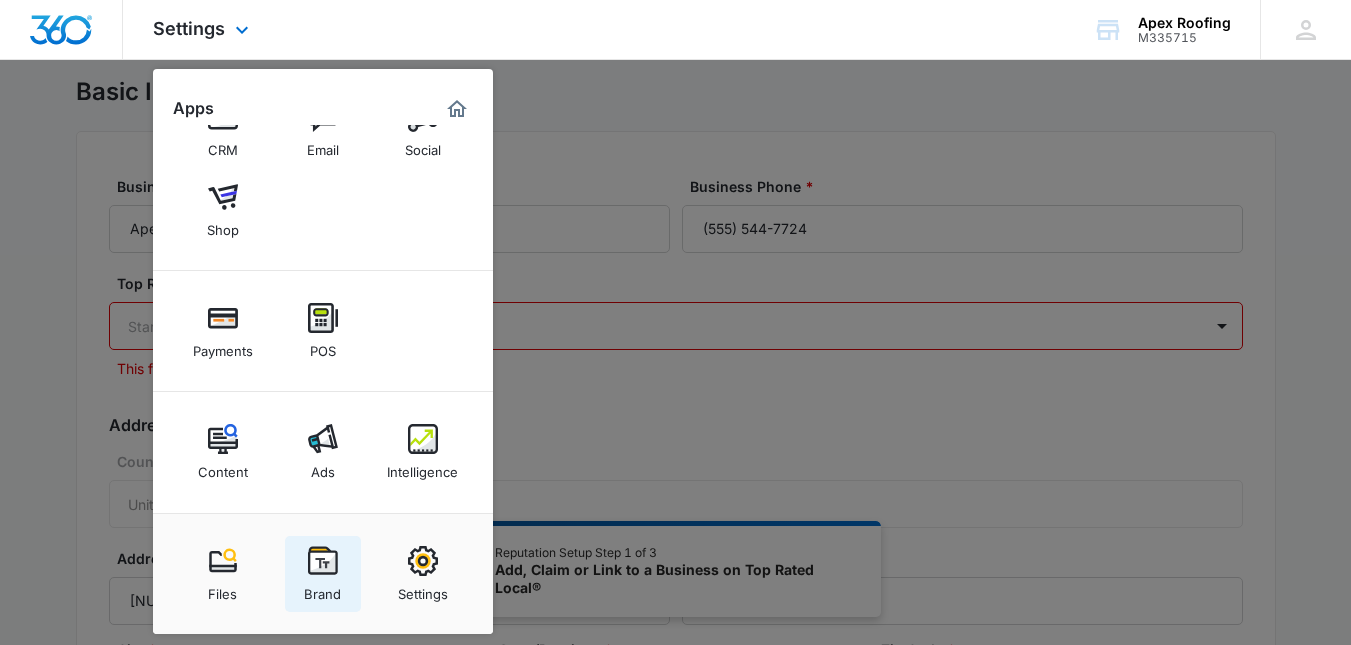 click at bounding box center (323, 561) 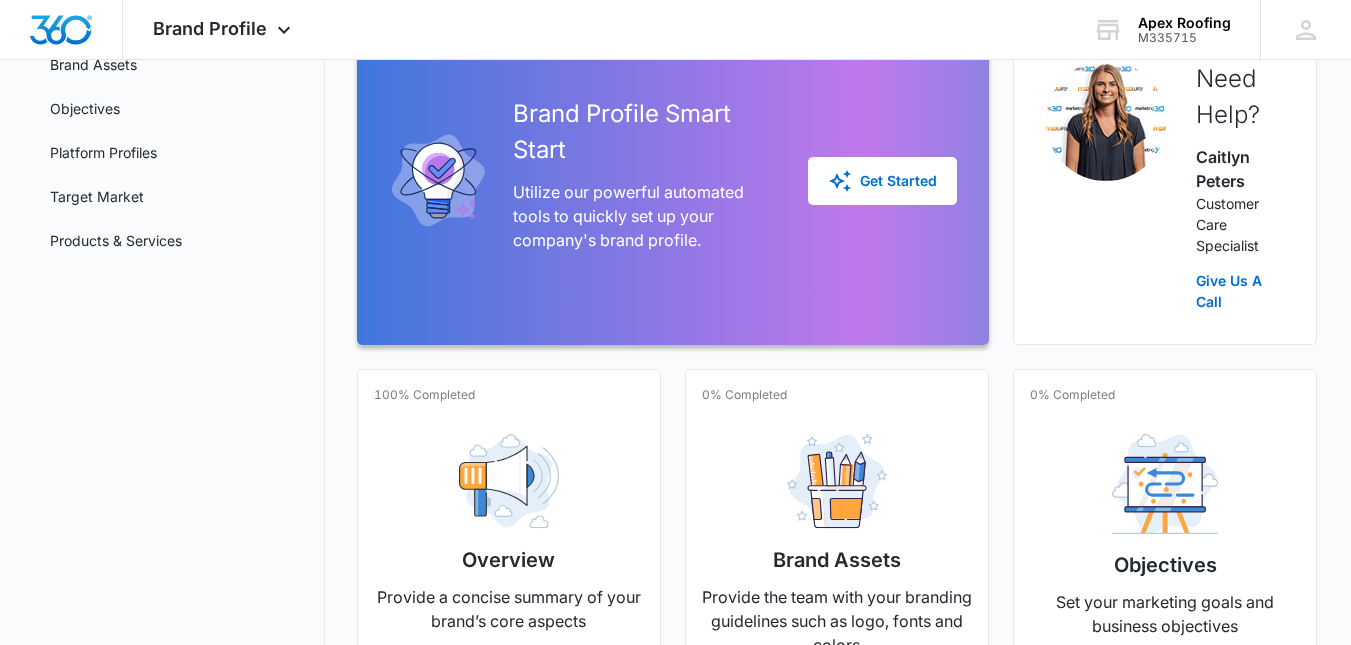 scroll, scrollTop: 585, scrollLeft: 0, axis: vertical 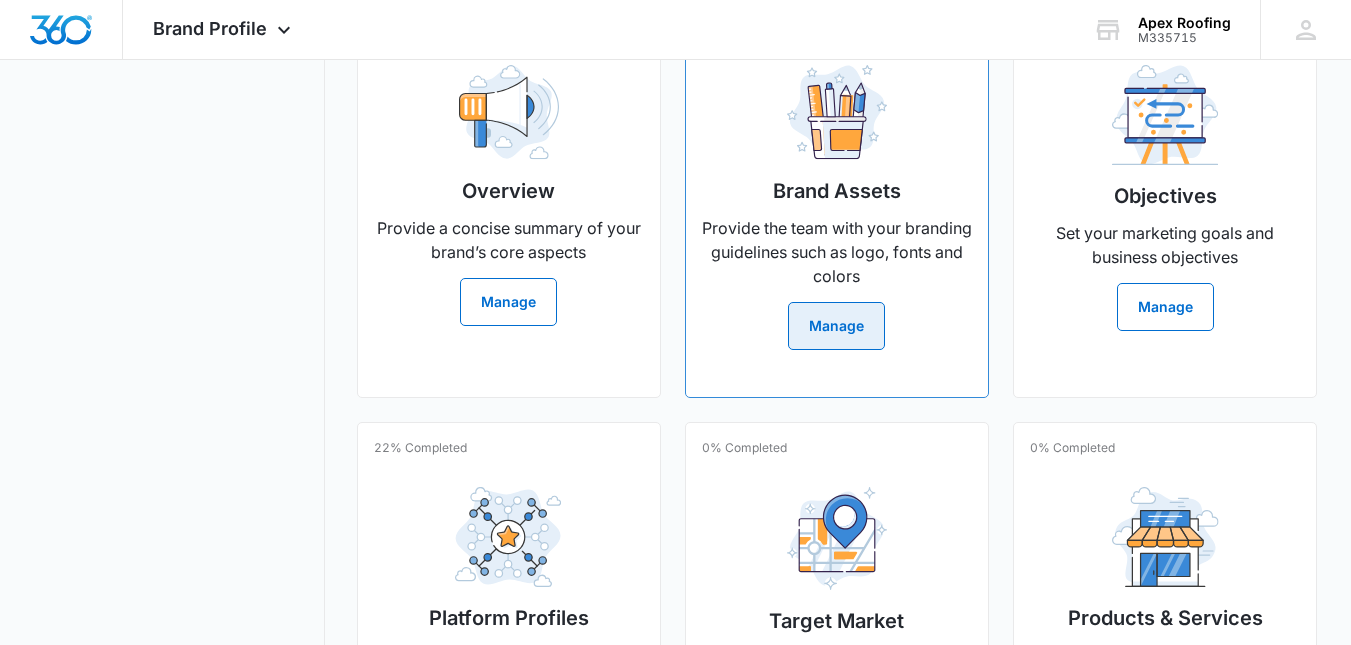click on "Manage" at bounding box center [836, 326] 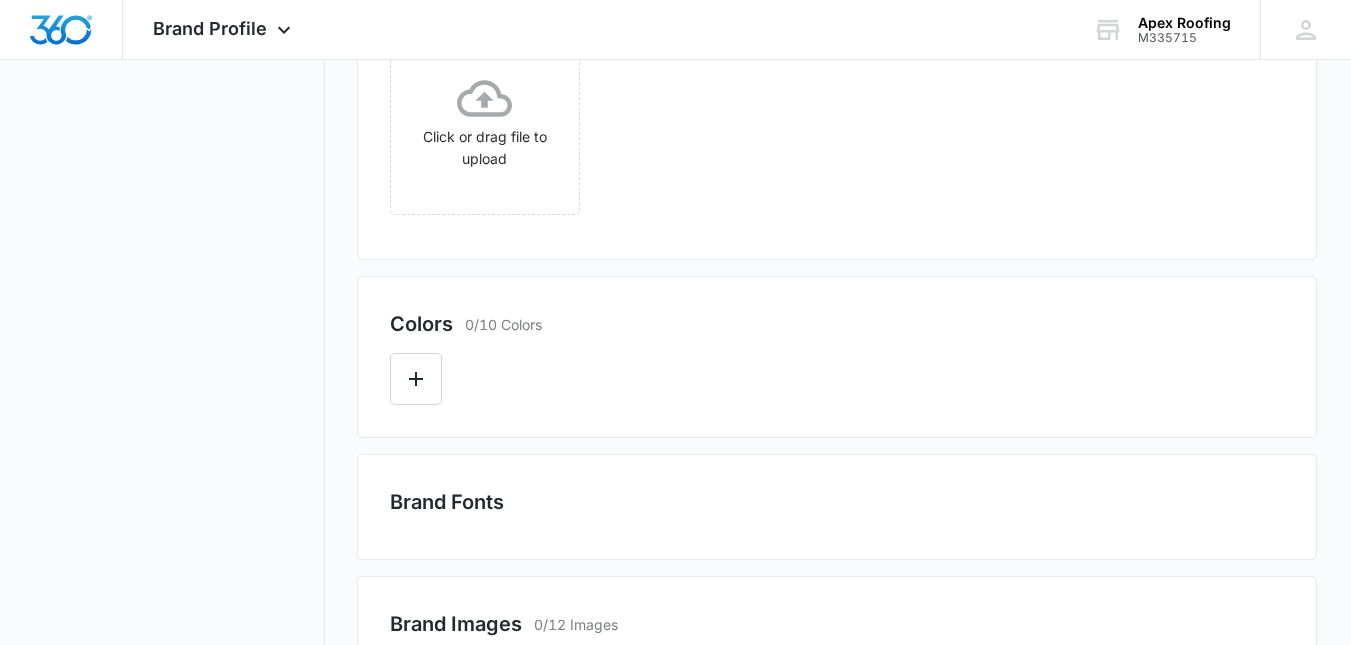 scroll, scrollTop: 0, scrollLeft: 0, axis: both 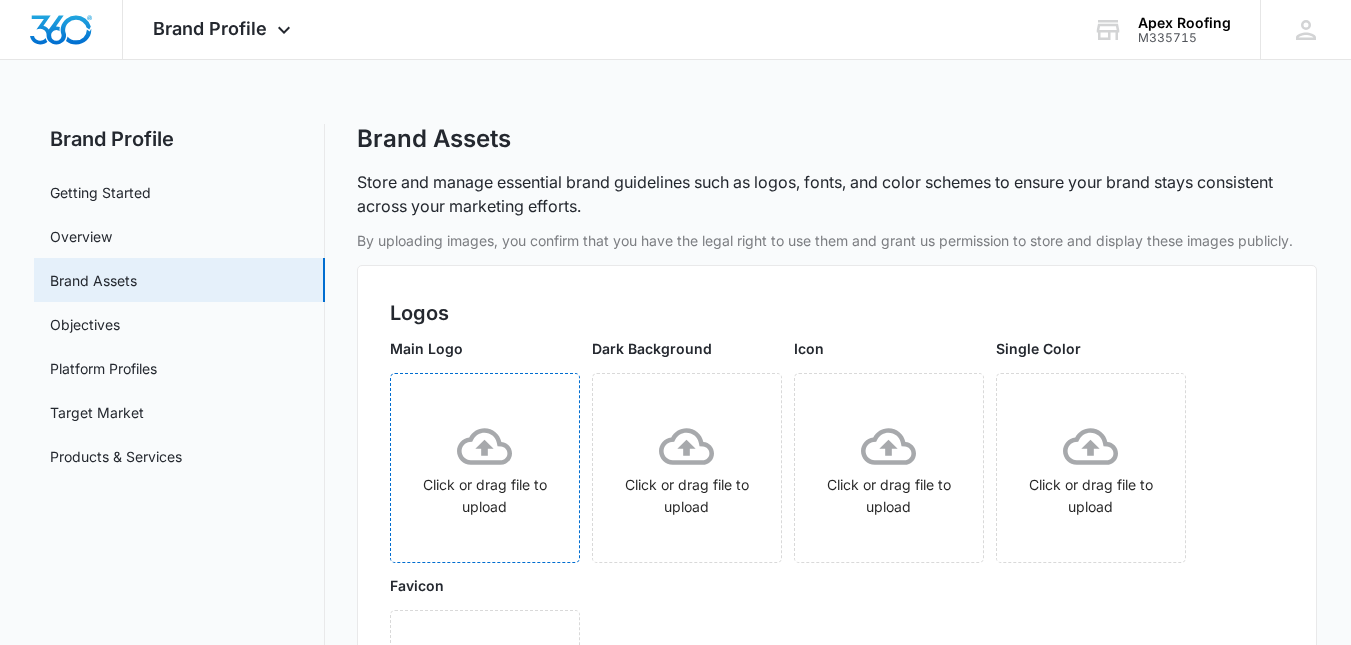 click on "Click or drag file to upload" at bounding box center [485, 468] 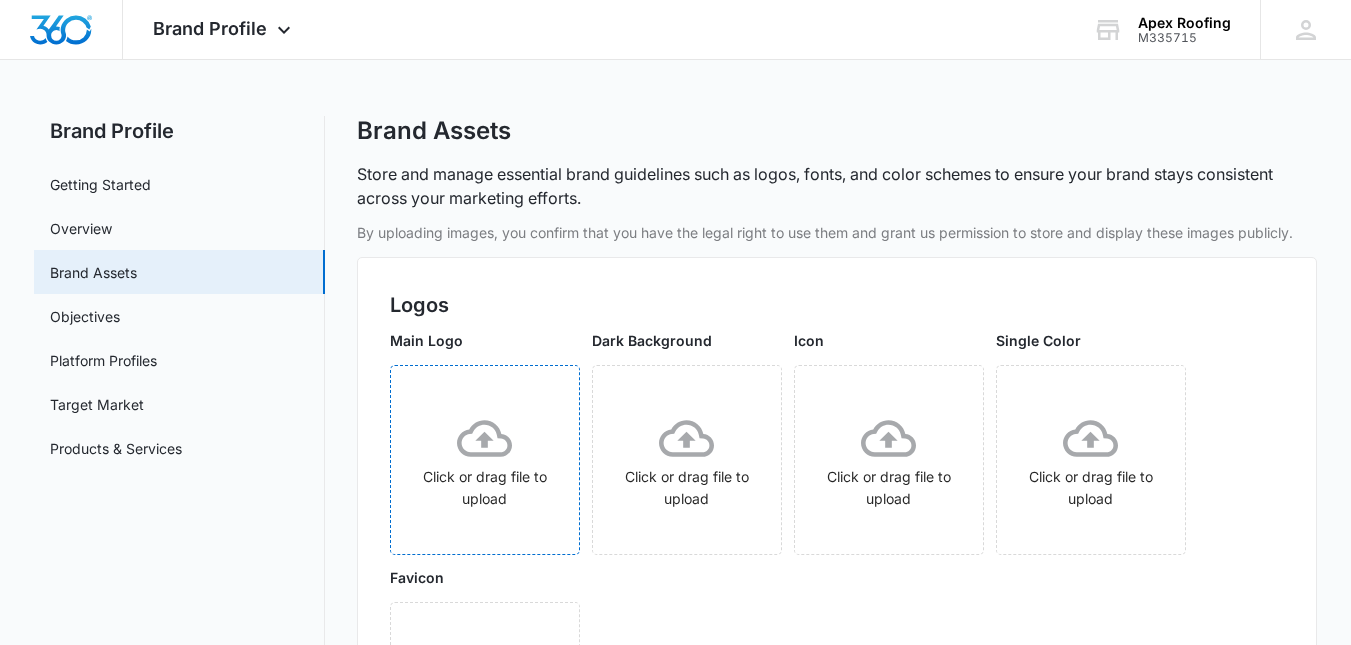 scroll, scrollTop: 0, scrollLeft: 0, axis: both 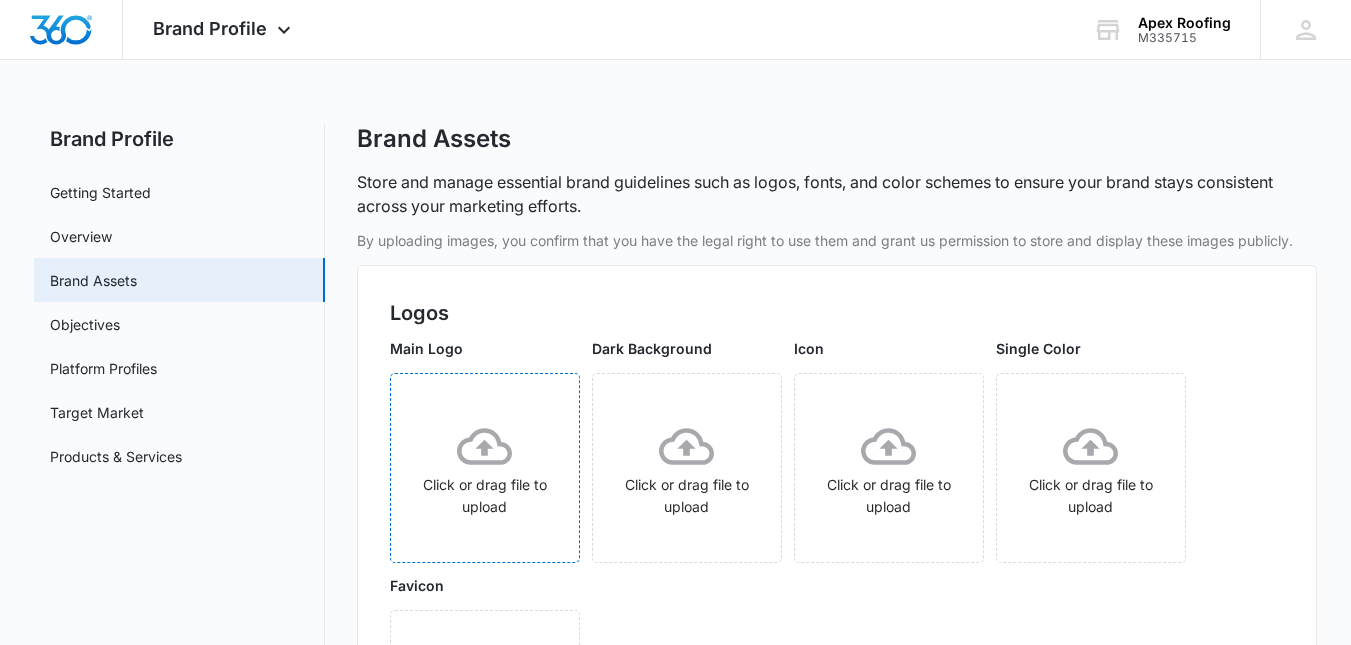 click on "Click or drag file to upload" at bounding box center [485, 468] 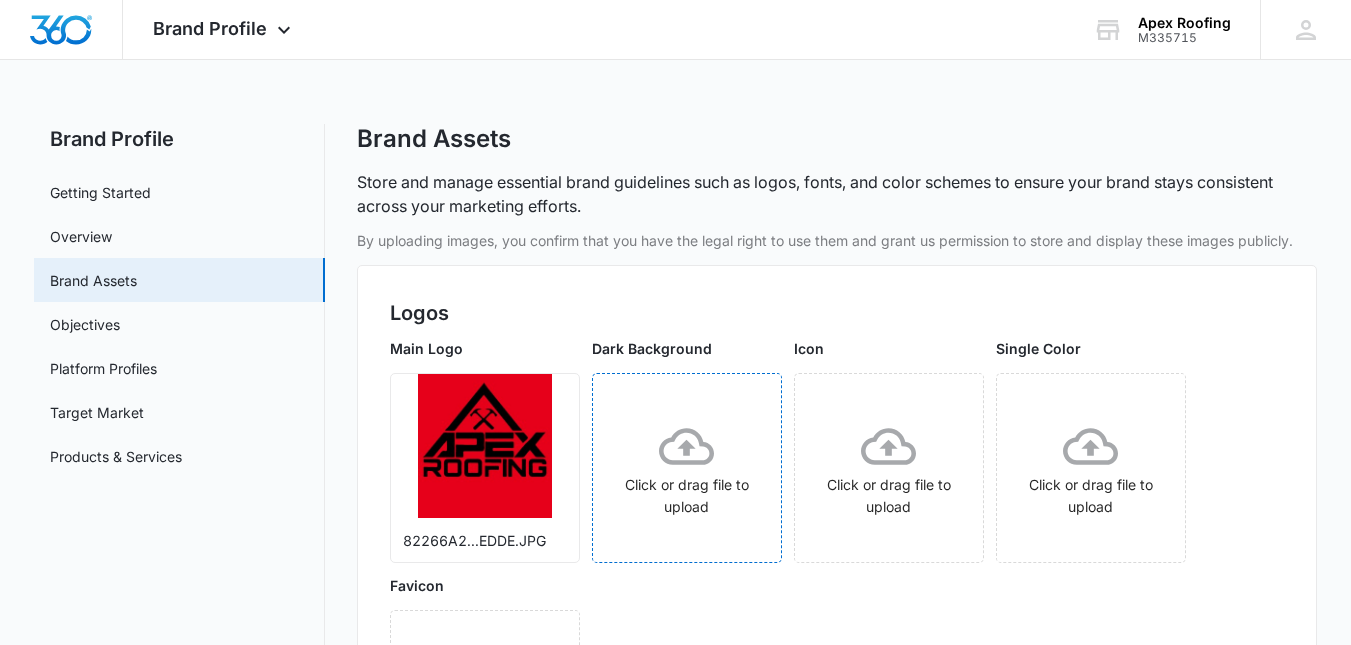 click on "Click or drag file to upload" at bounding box center (687, 468) 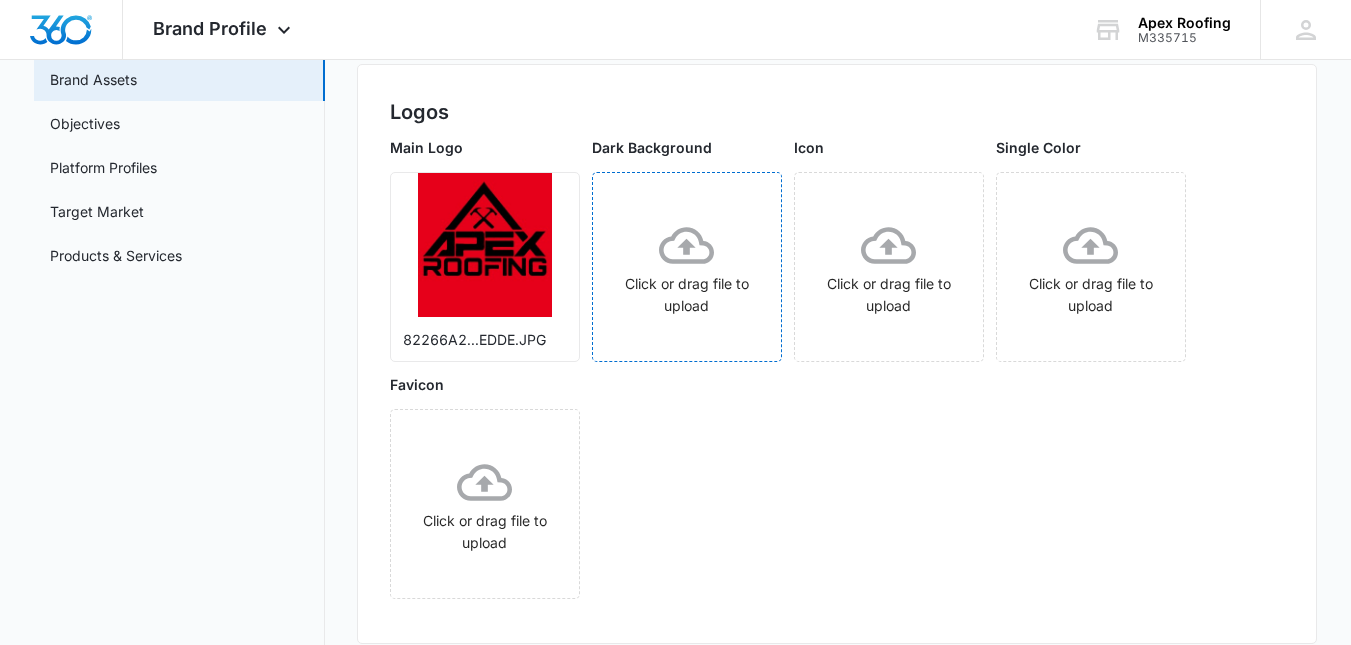scroll, scrollTop: 224, scrollLeft: 0, axis: vertical 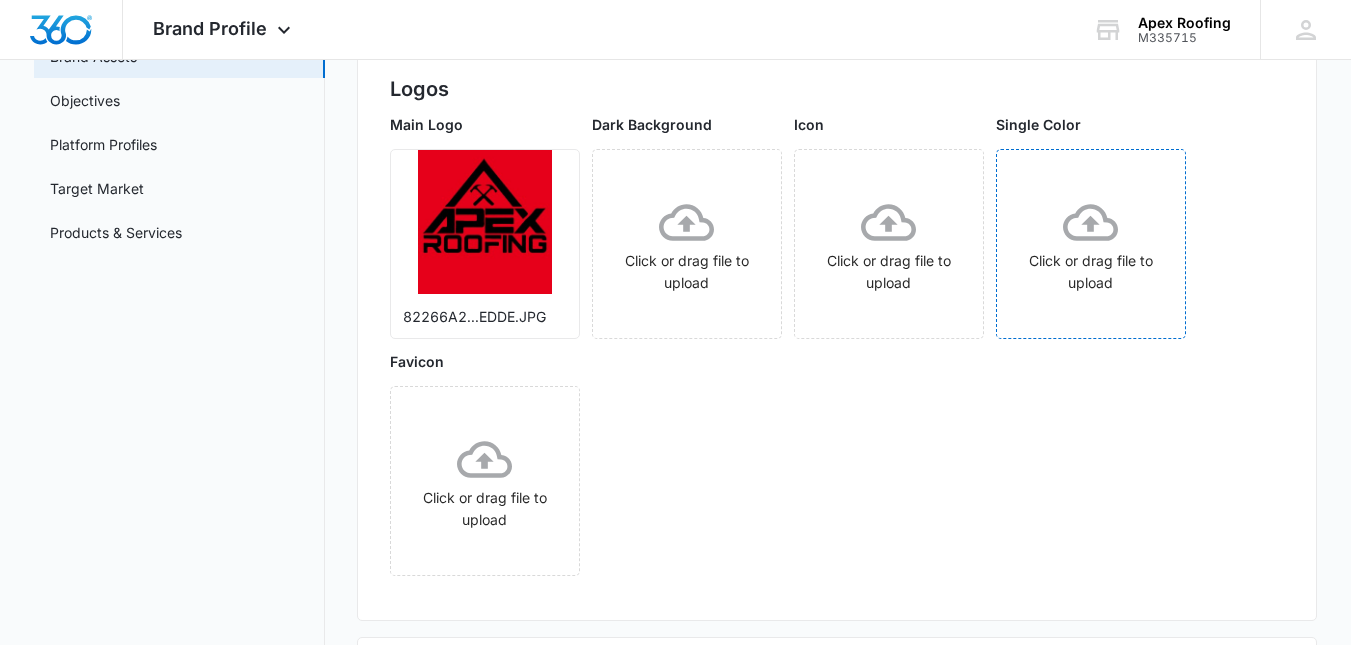 click on "Click or drag file to upload" at bounding box center (1091, 244) 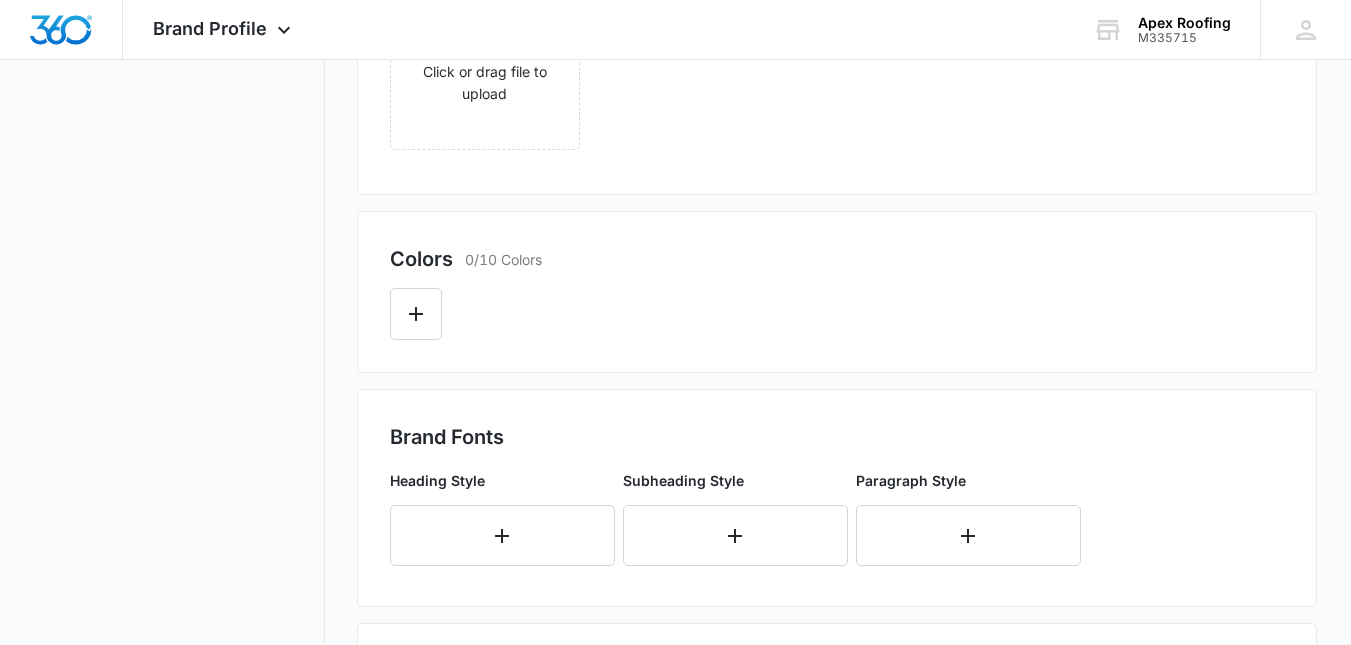 scroll, scrollTop: 651, scrollLeft: 0, axis: vertical 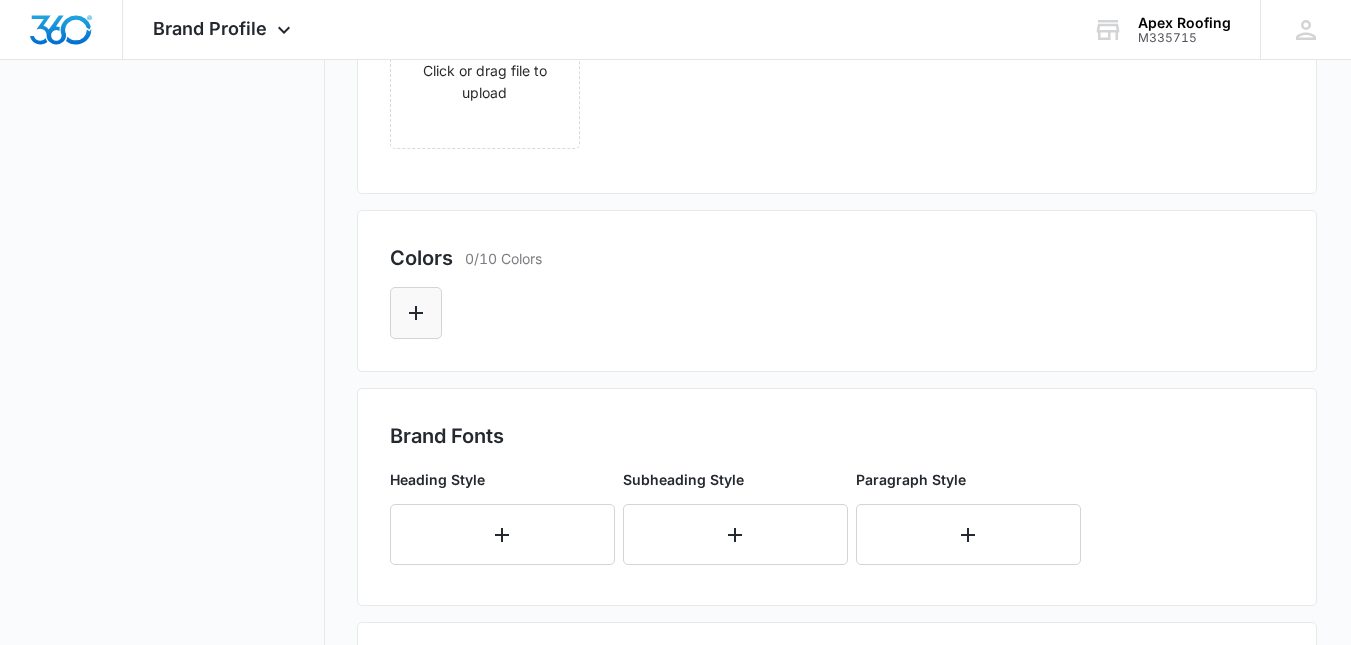 click 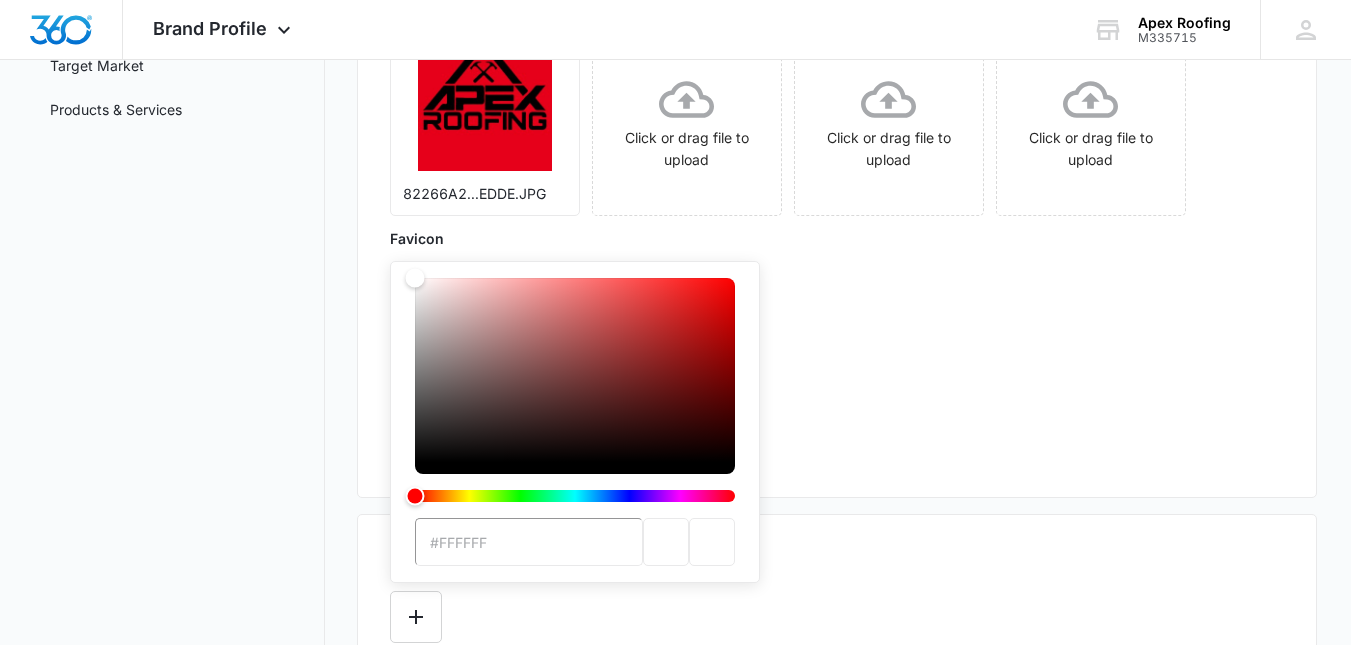scroll, scrollTop: 346, scrollLeft: 0, axis: vertical 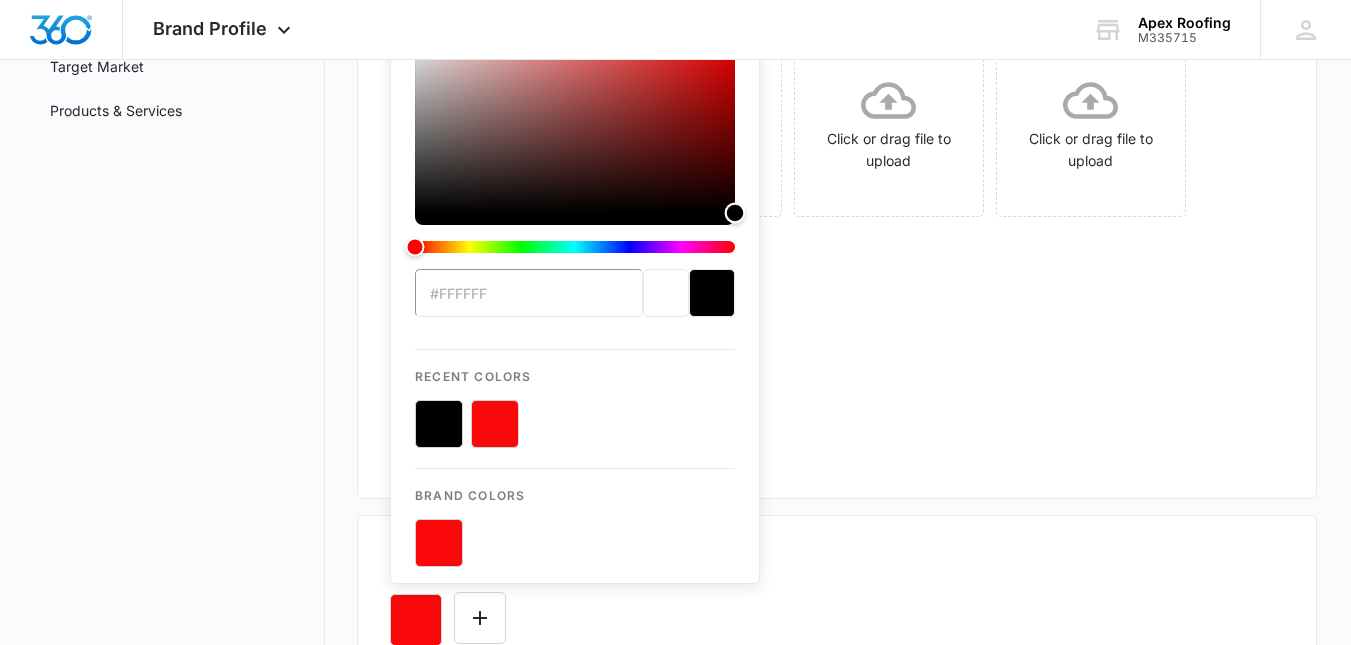 drag, startPoint x: 724, startPoint y: 283, endPoint x: 809, endPoint y: 221, distance: 105.20931 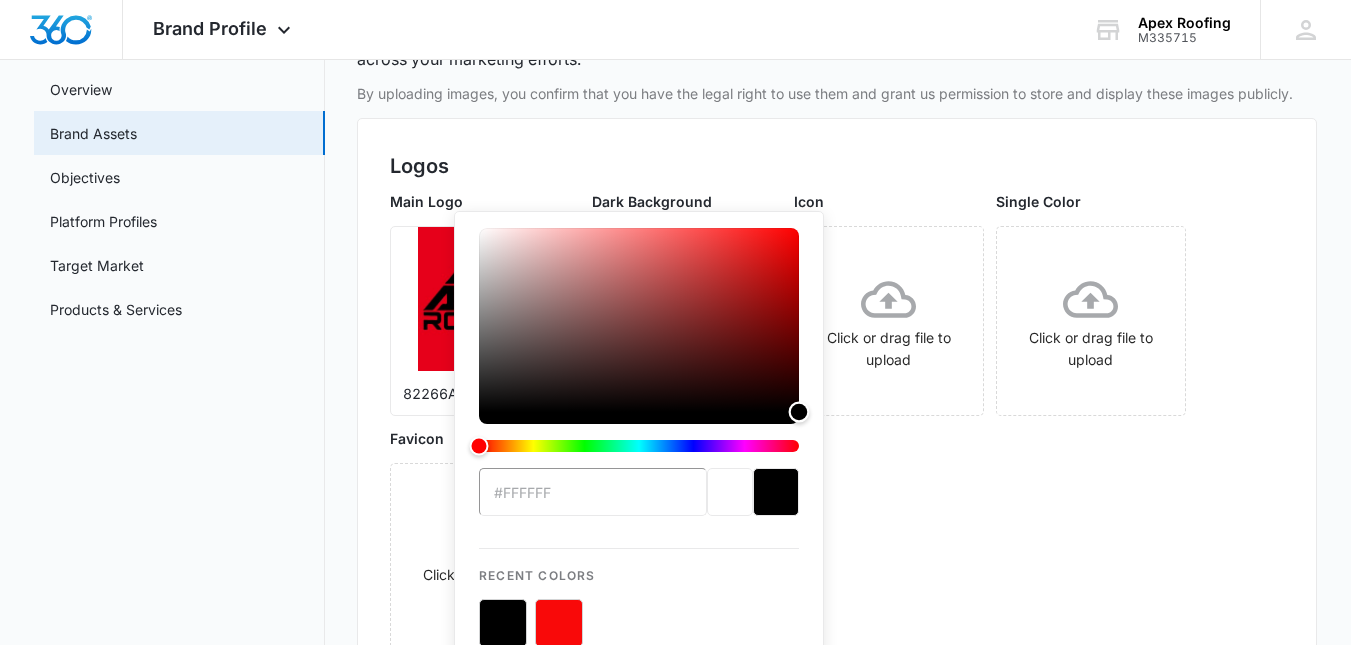 scroll, scrollTop: 141, scrollLeft: 0, axis: vertical 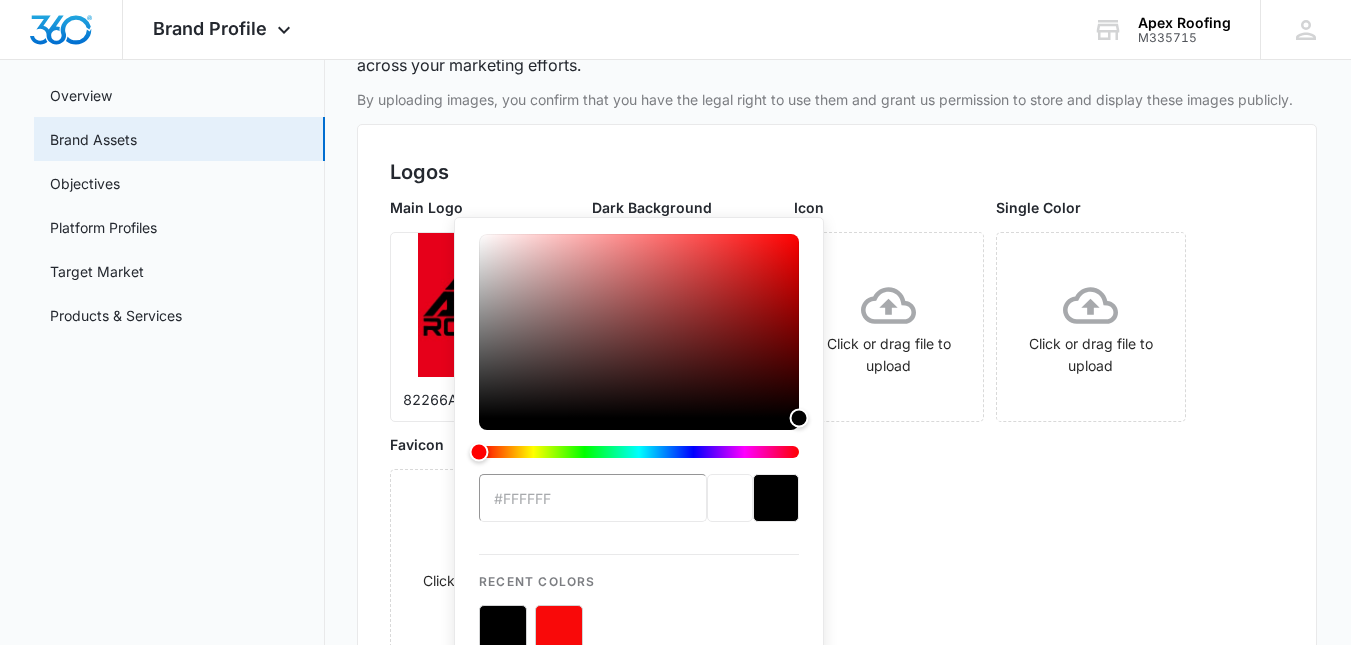 click at bounding box center [559, 629] 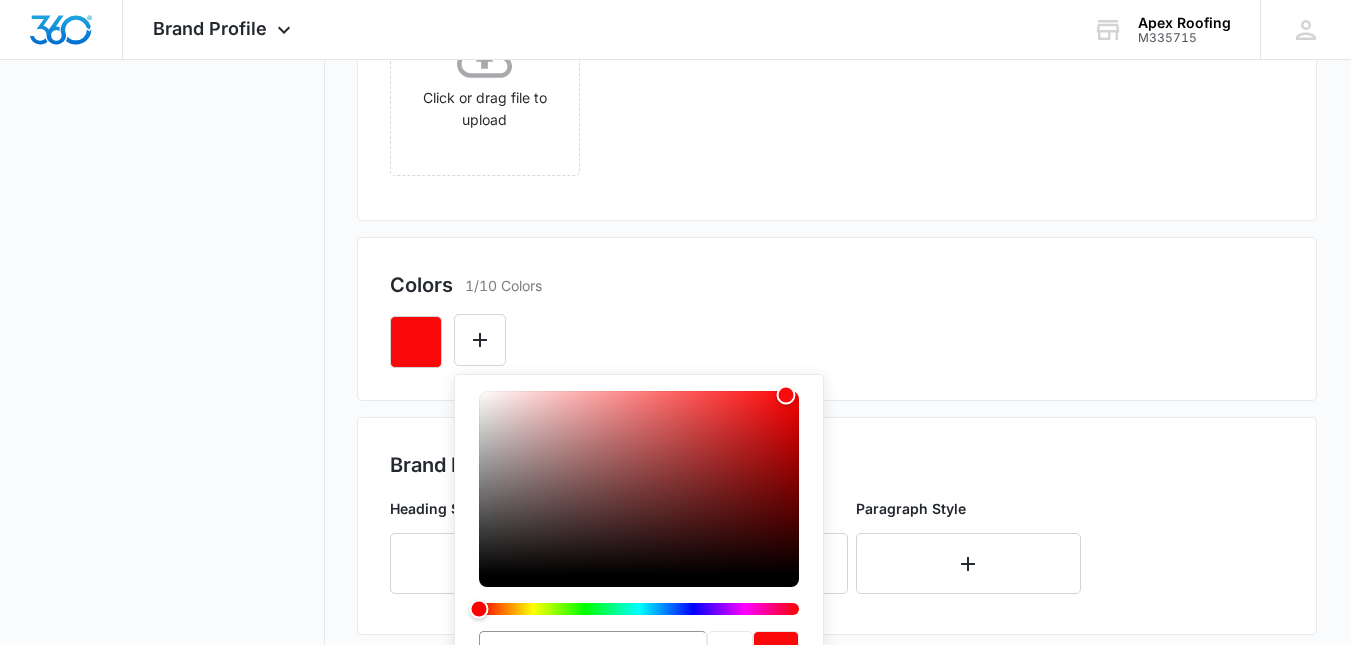 scroll, scrollTop: 625, scrollLeft: 0, axis: vertical 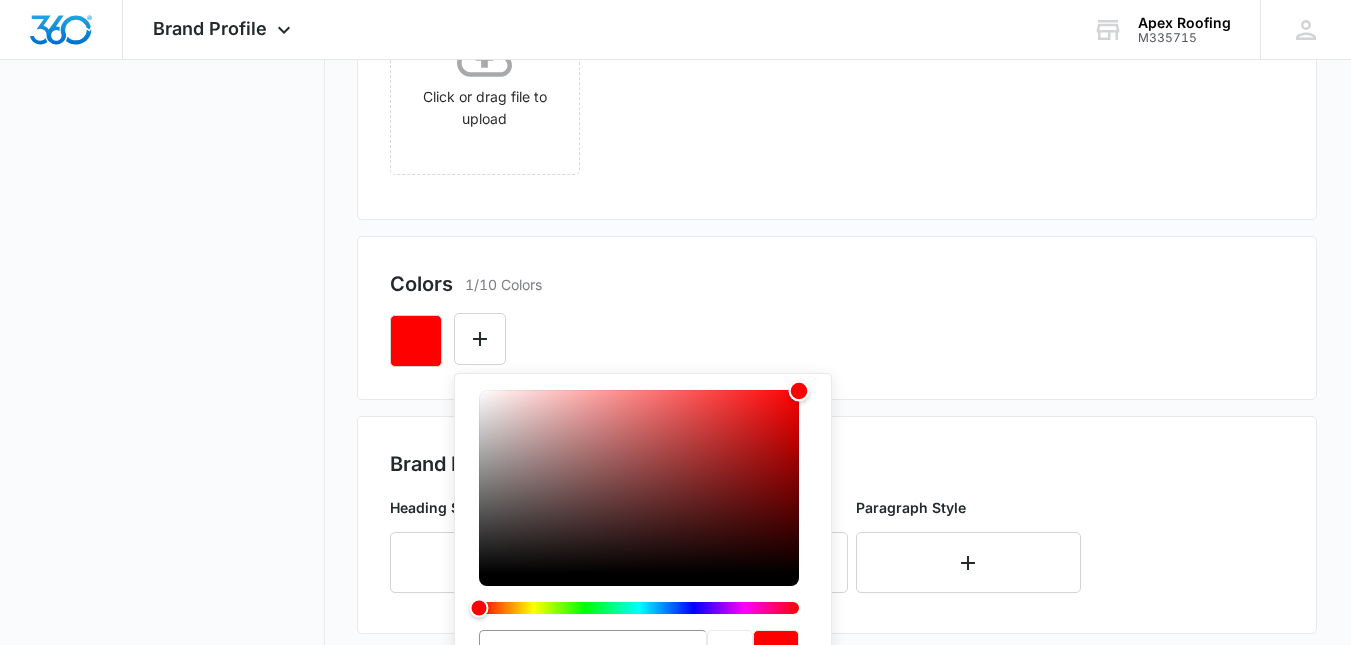 type on "#ff0000" 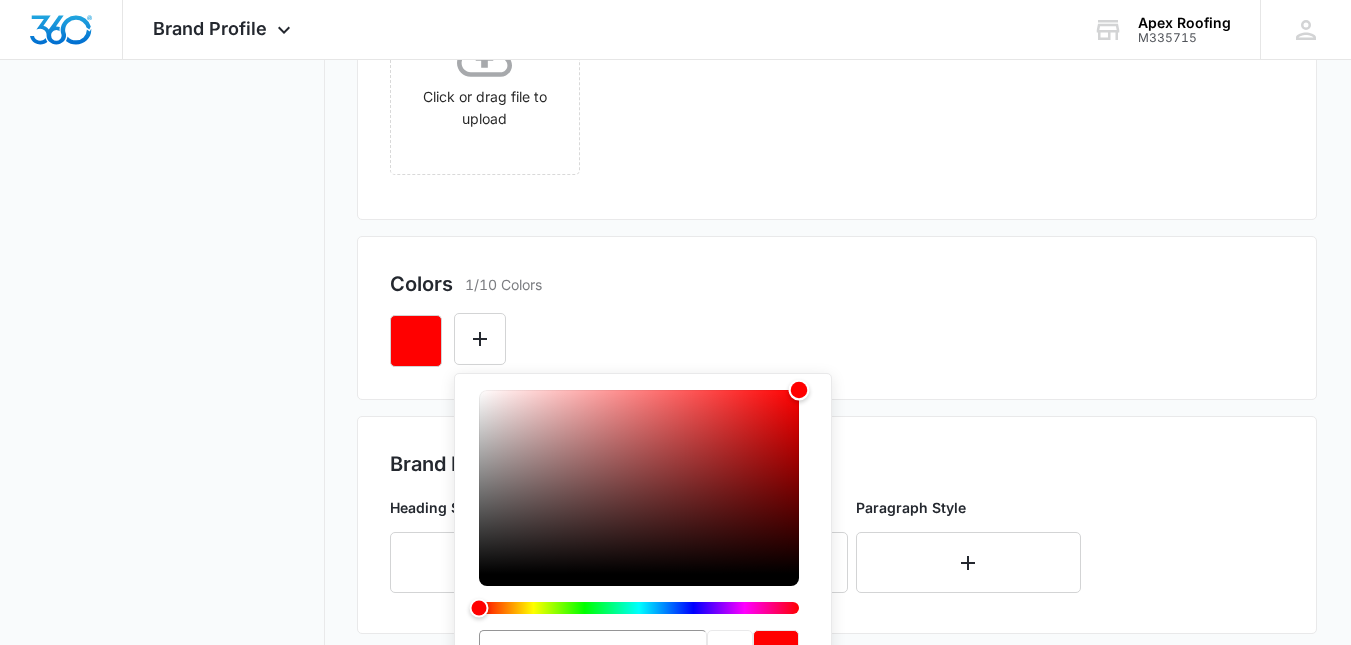 drag, startPoint x: 785, startPoint y: 394, endPoint x: 824, endPoint y: 379, distance: 41.785164 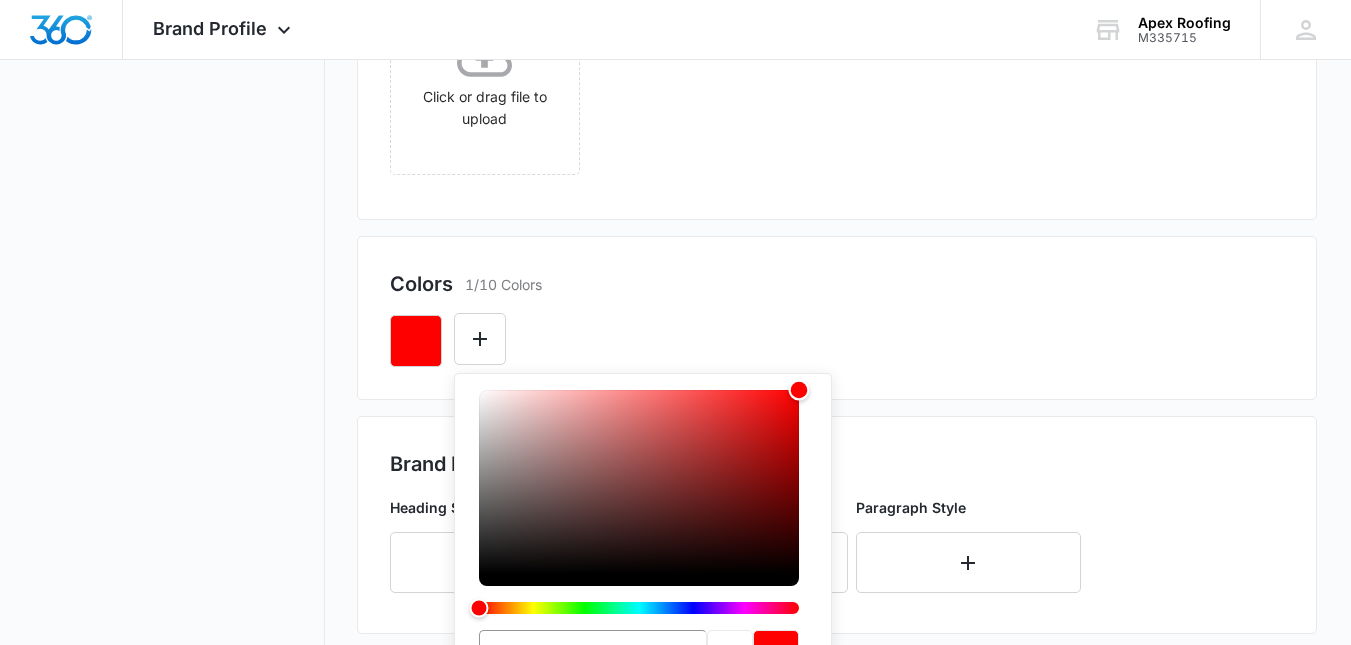 click on "#ff0000 Recent Colors Brand Colors" at bounding box center (643, 659) 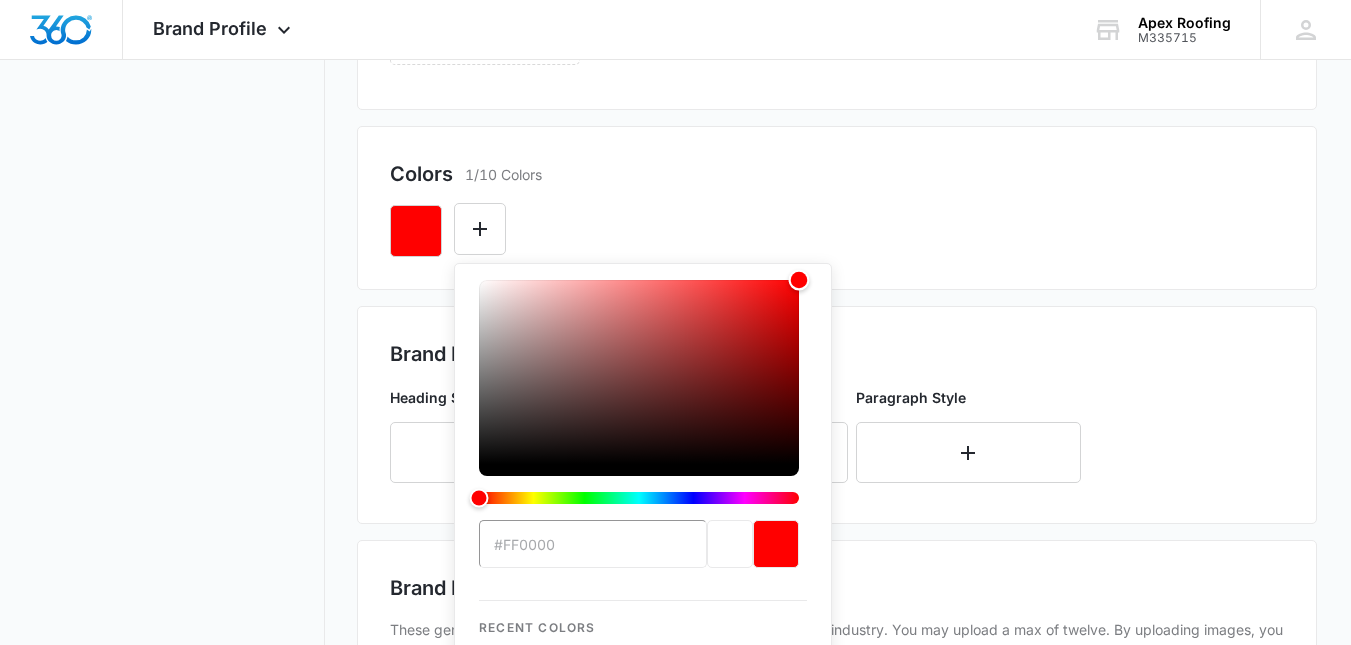 scroll, scrollTop: 734, scrollLeft: 0, axis: vertical 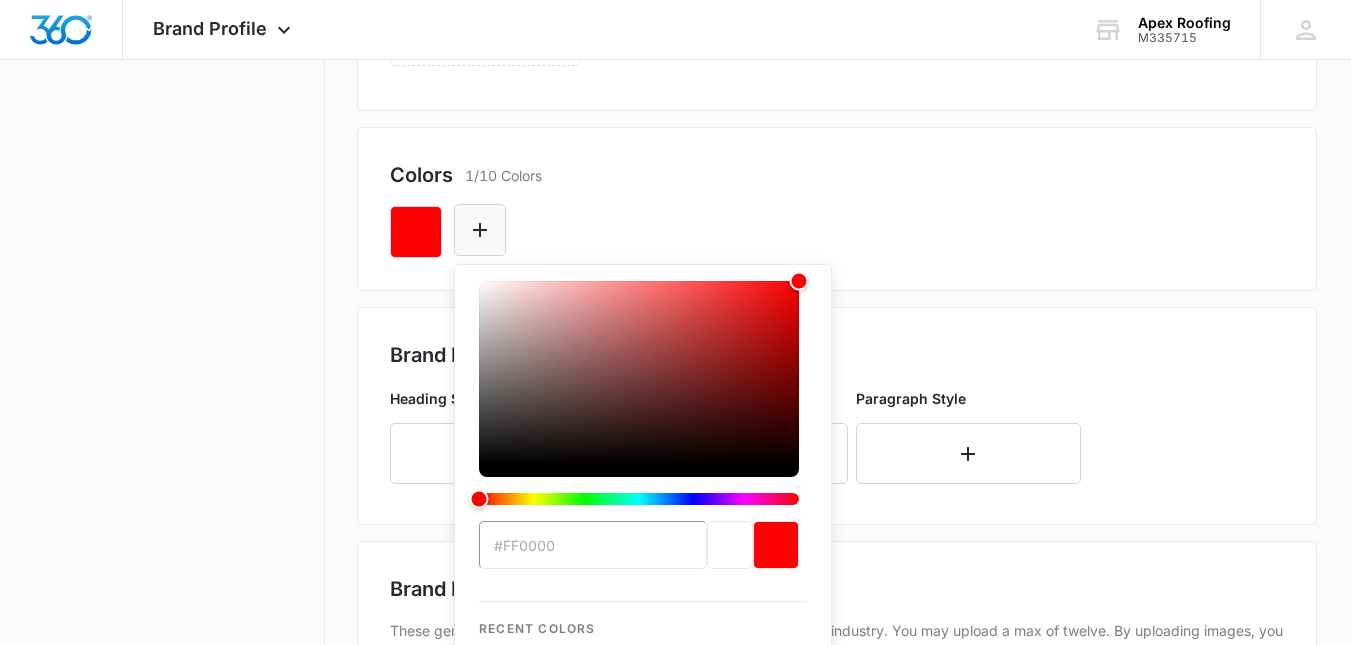 click 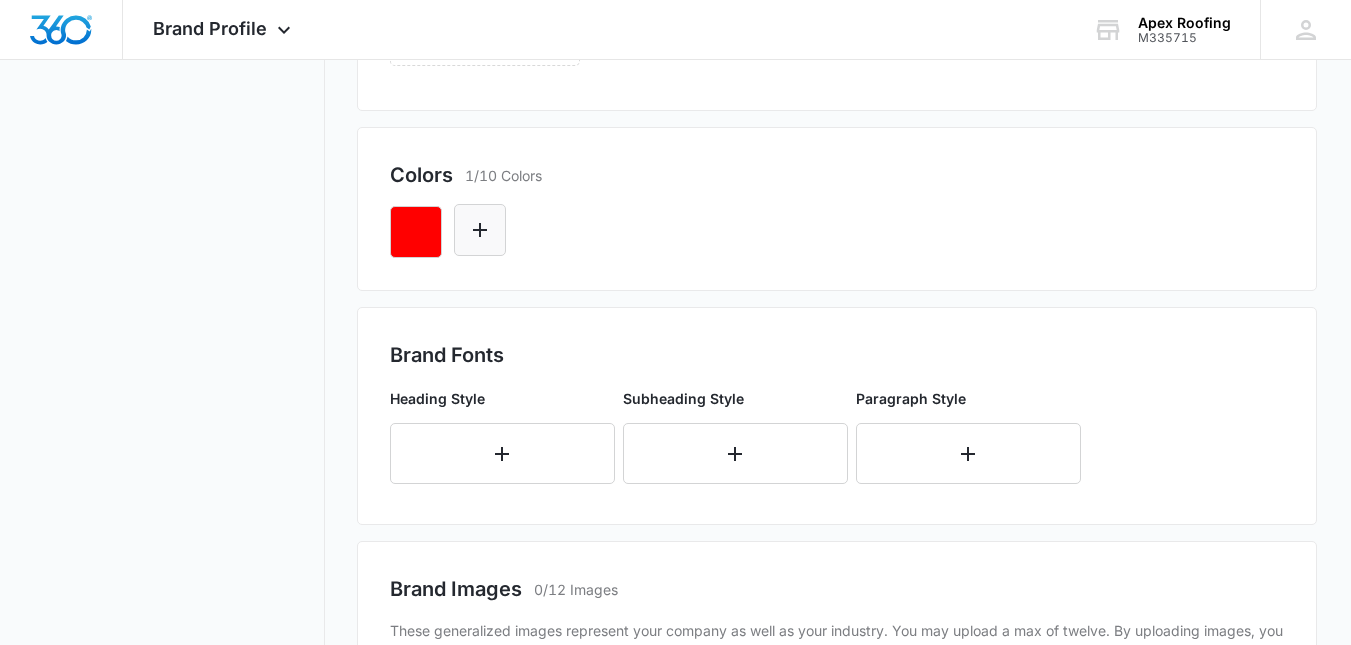 click 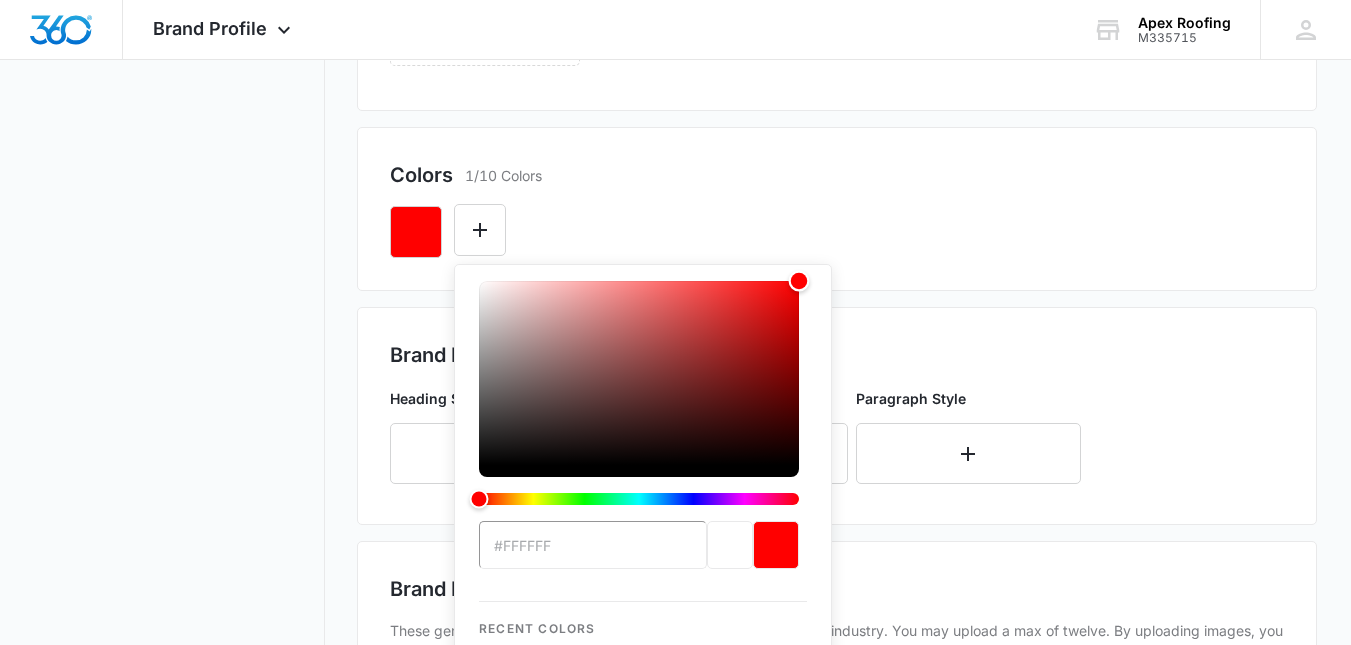 click at bounding box center [639, 373] 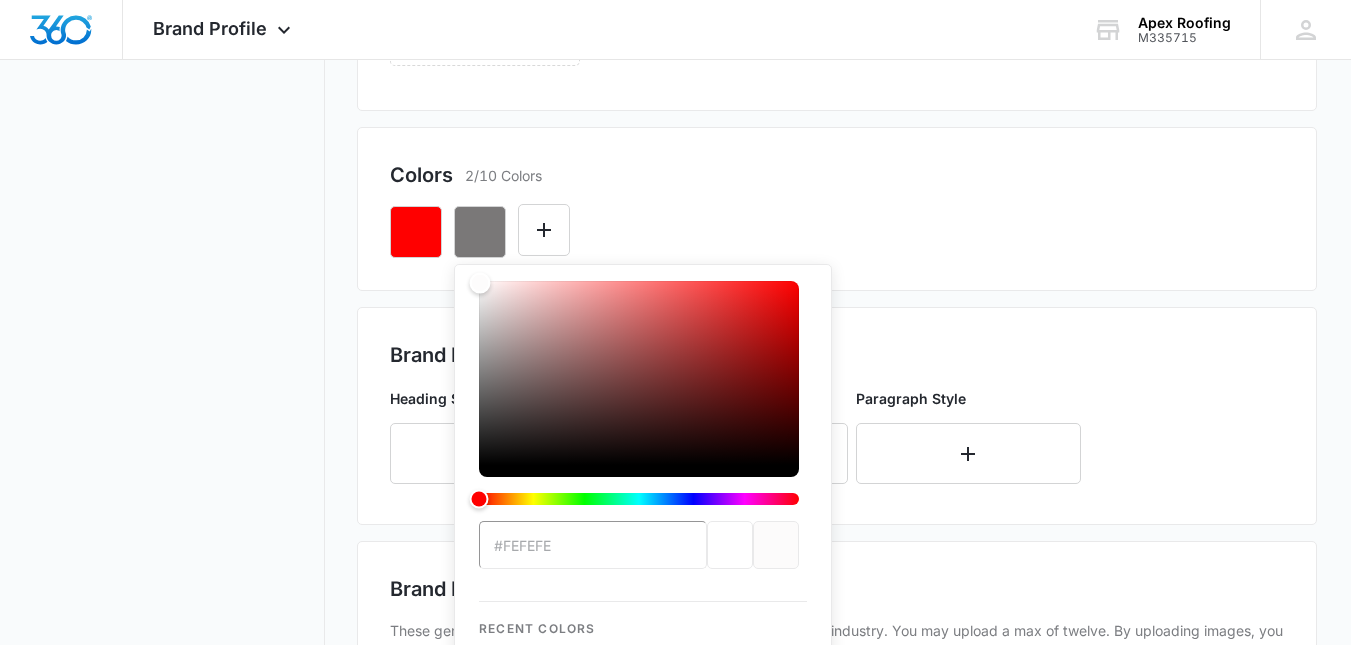 type on "#ffffff" 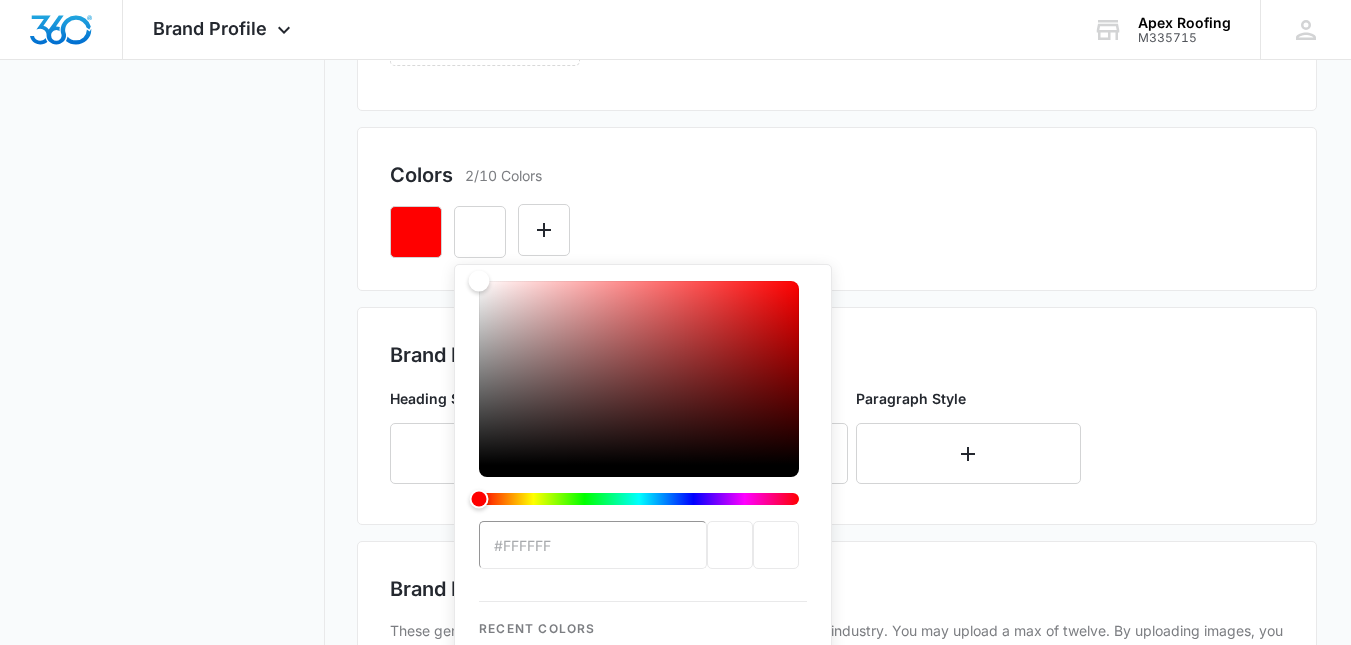 drag, startPoint x: 480, startPoint y: 283, endPoint x: 467, endPoint y: 261, distance: 25.553865 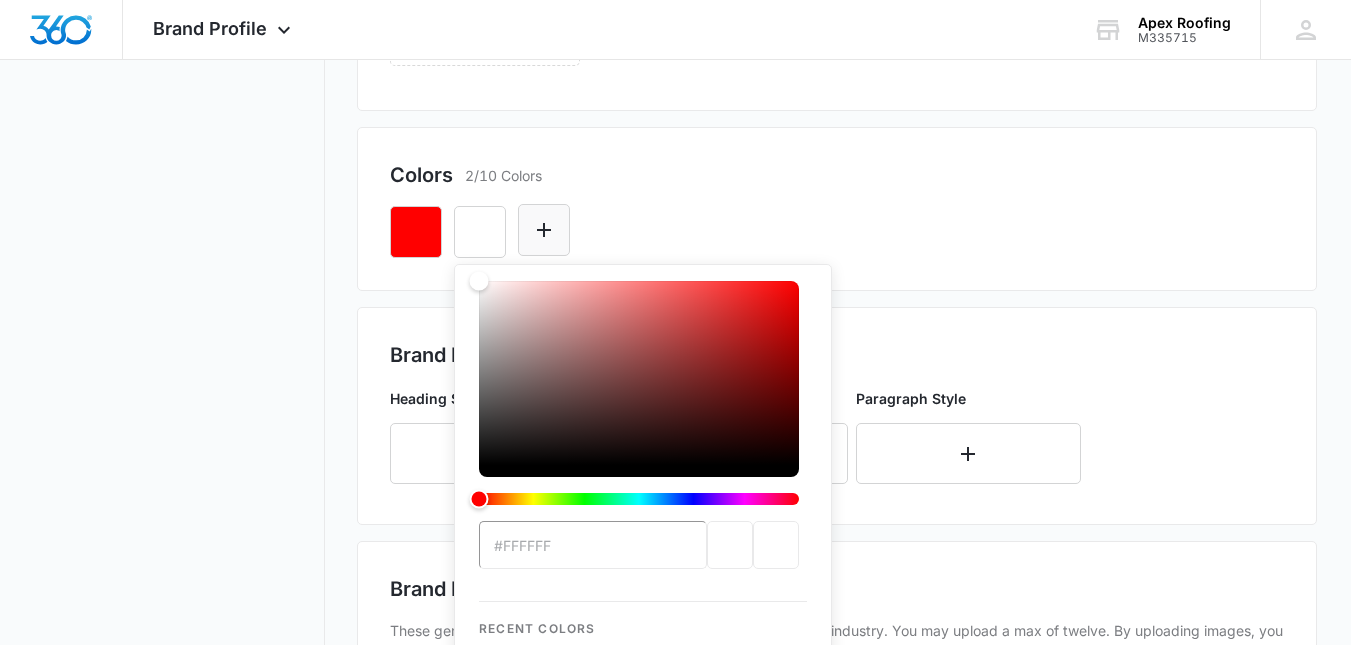 click 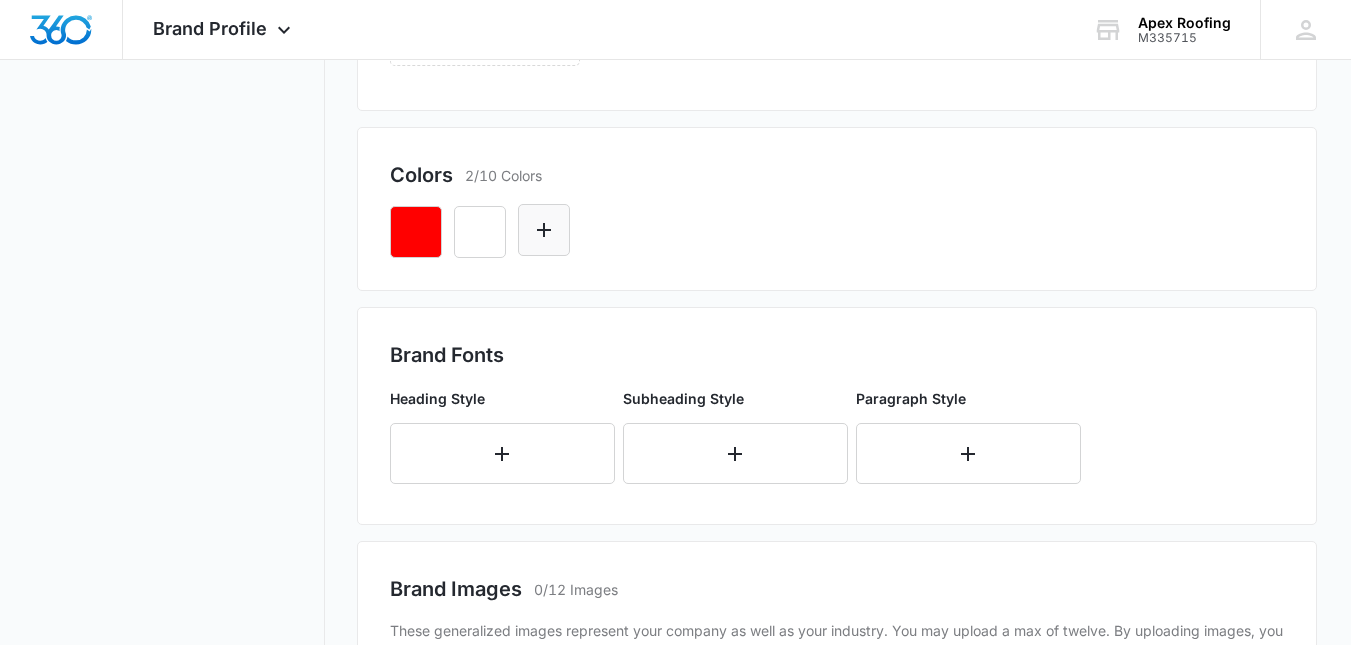 click 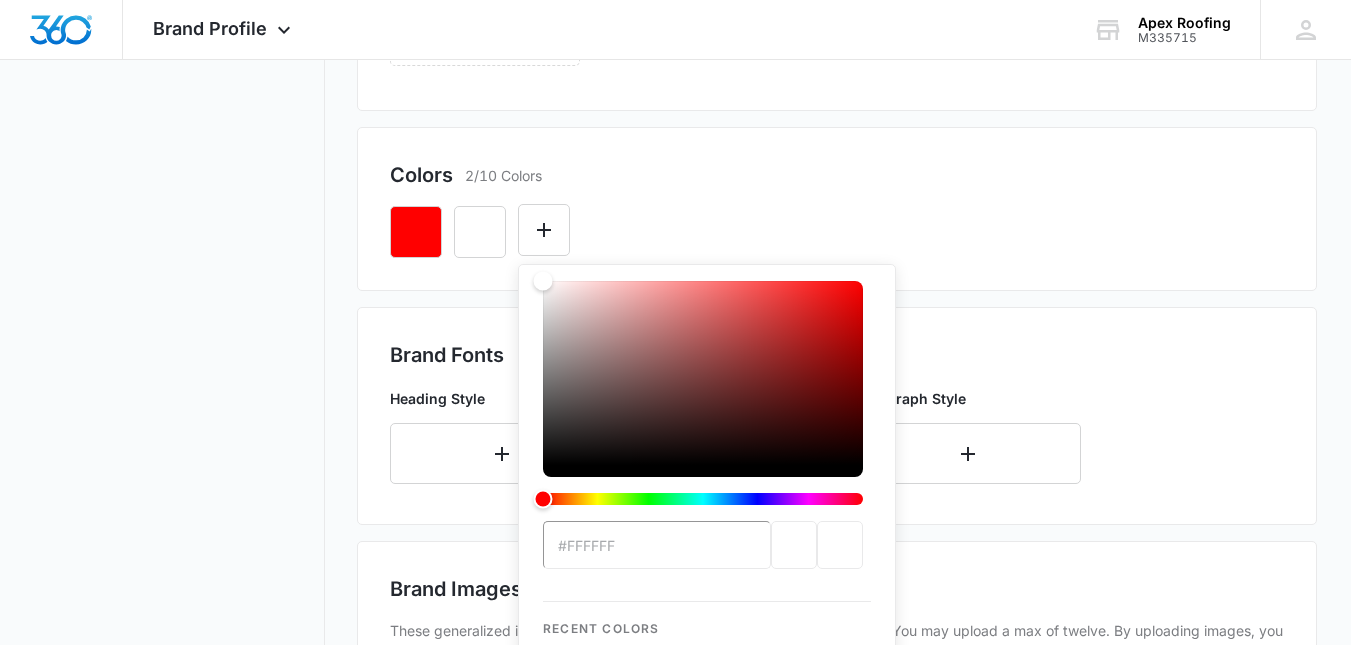 click on "#ffffff Recent Colors Brand Colors" at bounding box center [707, 550] 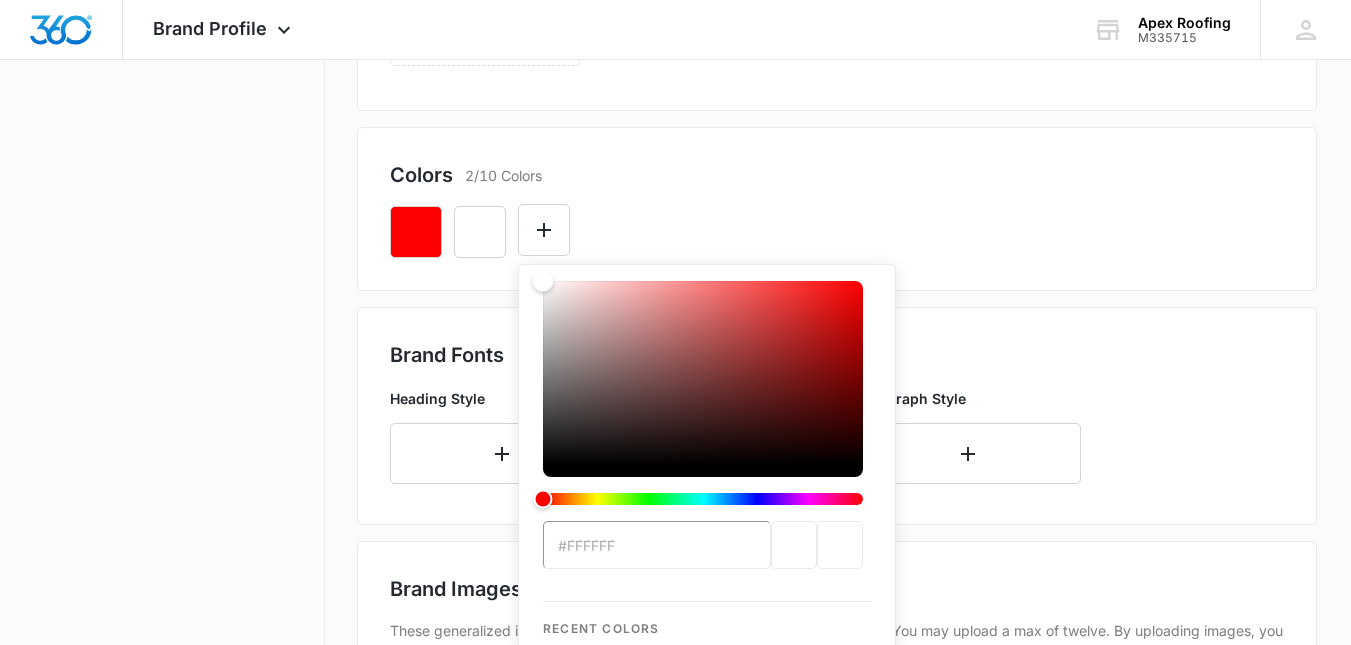 type on "#FFFFFF" 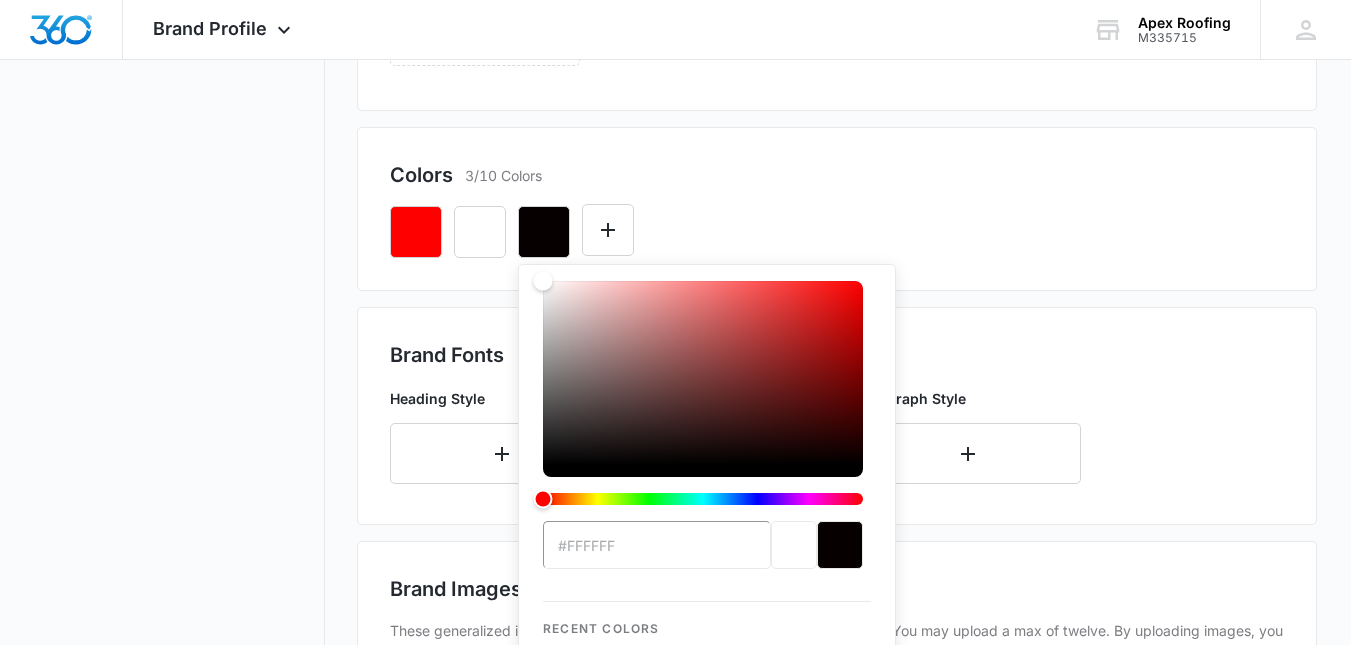 drag, startPoint x: 854, startPoint y: 468, endPoint x: 864, endPoint y: 475, distance: 12.206555 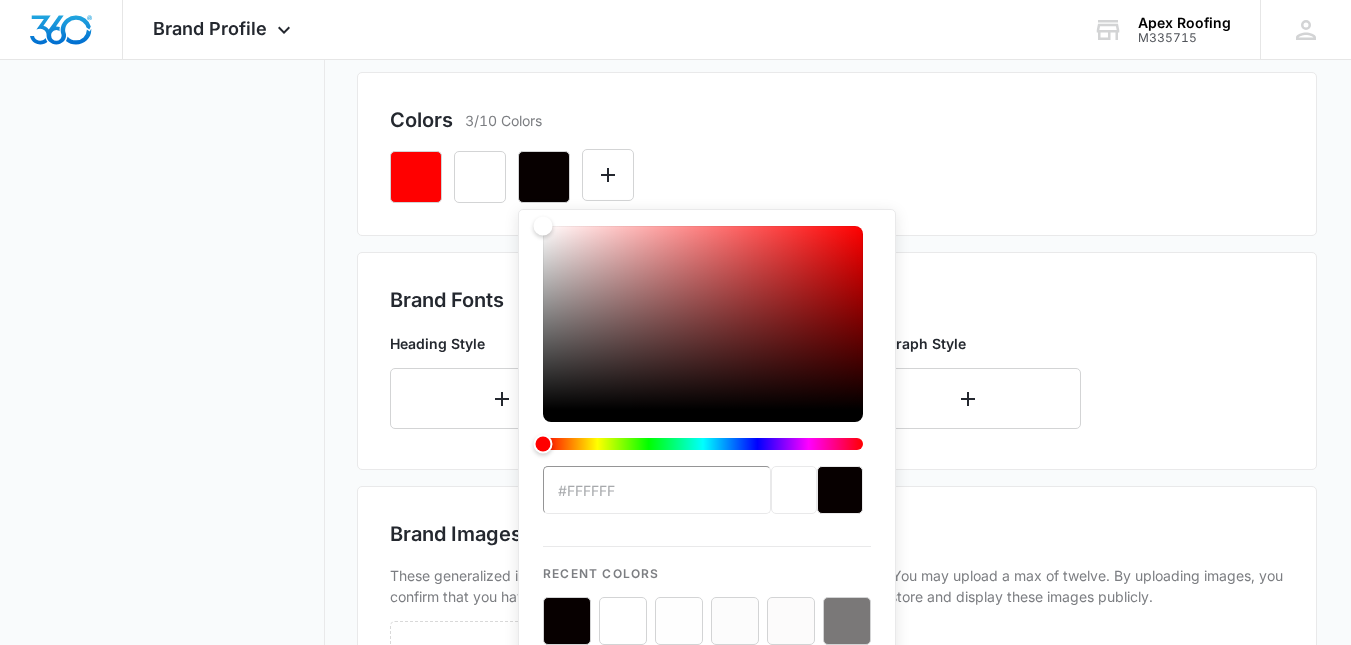 scroll, scrollTop: 792, scrollLeft: 0, axis: vertical 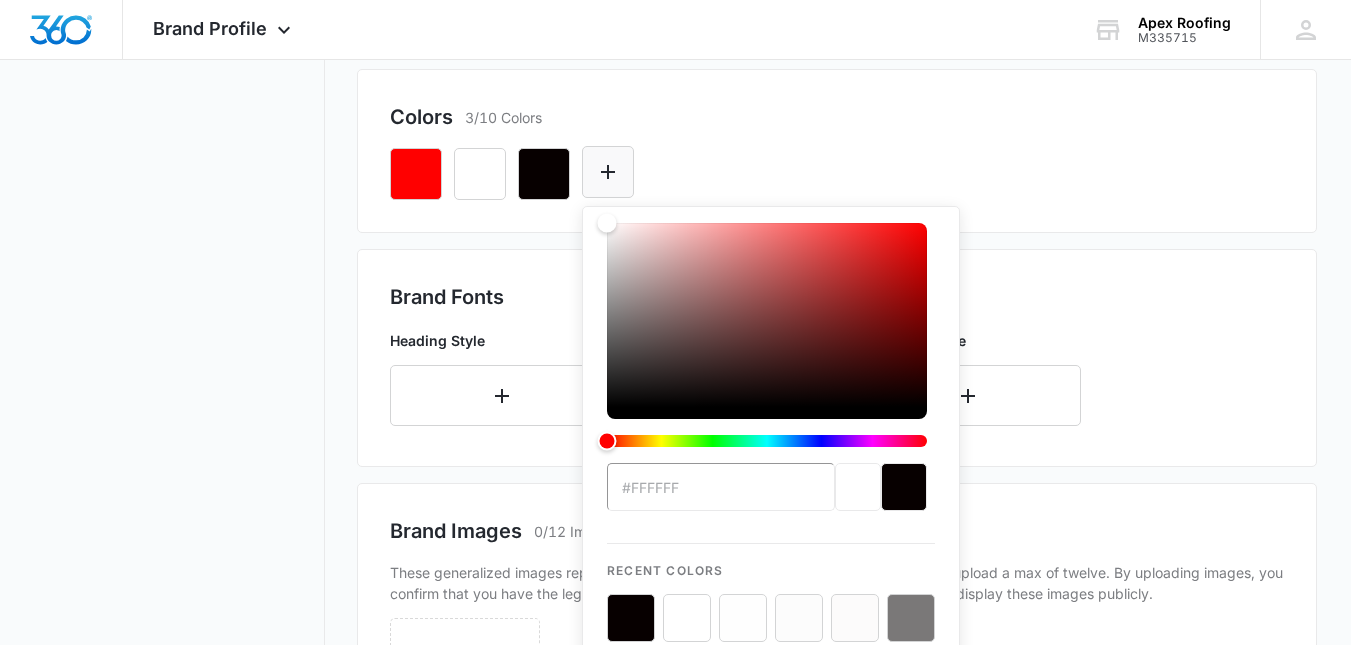 click 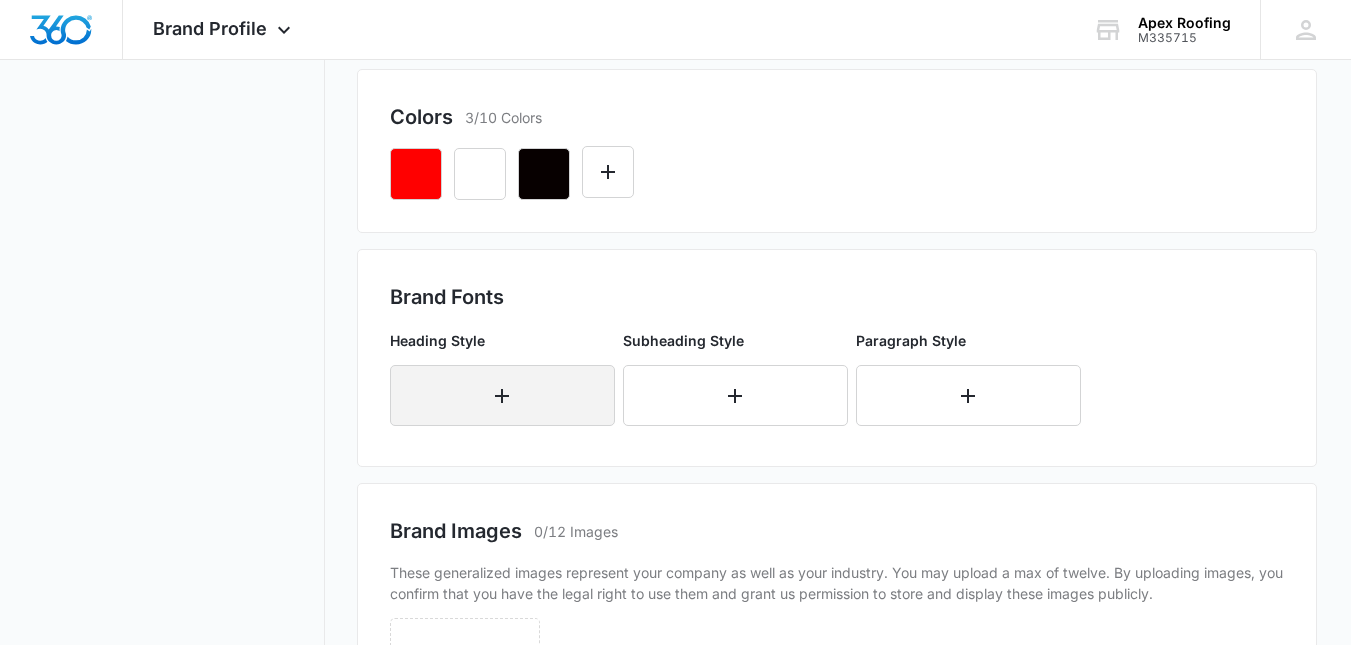 click at bounding box center [502, 395] 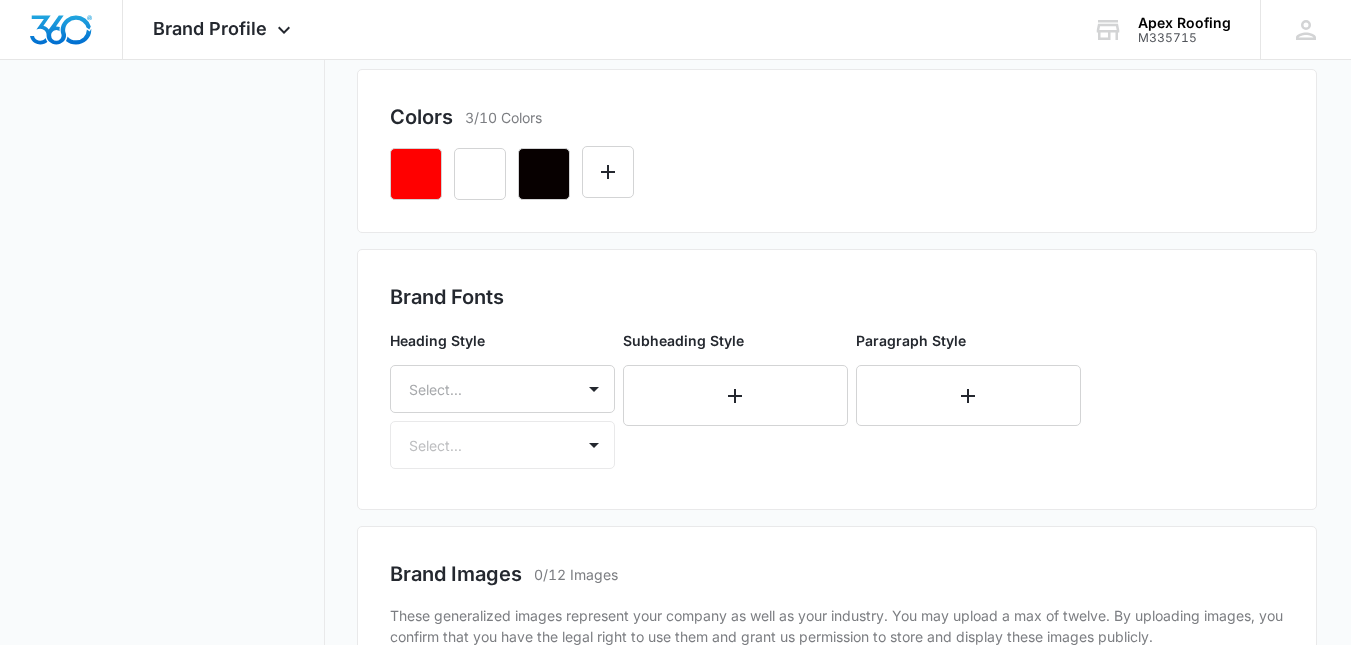 scroll, scrollTop: 882, scrollLeft: 0, axis: vertical 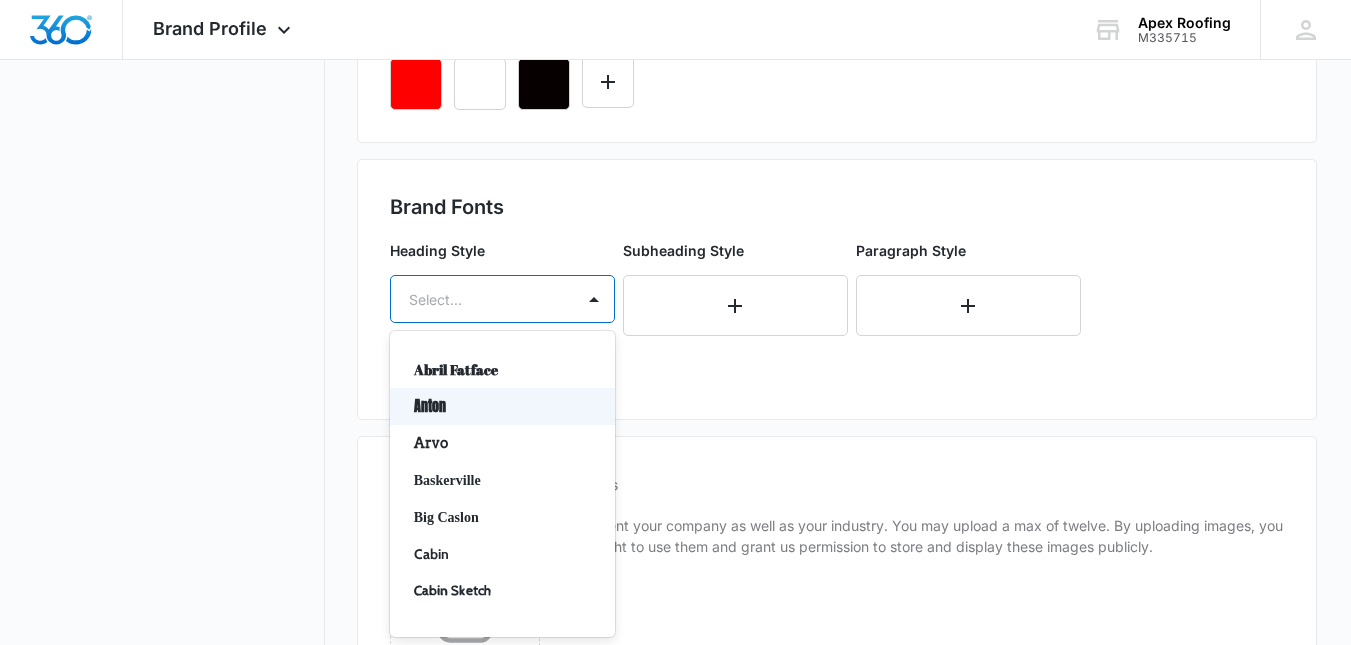 click on "50 results available. Use Up and Down to choose options, press Enter to select the currently focused option, press Escape to exit the menu, press Tab to select the option and exit the menu. Select... Abril Fatface Anton Arvo Baskerville Big Caslon Cabin Cabin Sketch Calisto MT Cinzel Comfortaa Courgette Crimson Text Dancing Script Droid EB Garamond Grand Hotel Great Vibes Josefin Sans Josefin Slab Lato Lobster Lobster Two Lora Merriweather Montserrat Muli Old Standard TT Oleo Script Open Sans Oswald PT Sans PT Serif Pacifico Passion One Playball Playfair Display Poppins Quicksand Raleway Roboto Roboto Slab Satisfy Slabo 27px Source Sans Pro Teko Titillium Web Ubuntu Vollkorn Work Sans Yanone Kaffeesatz" at bounding box center [502, 299] 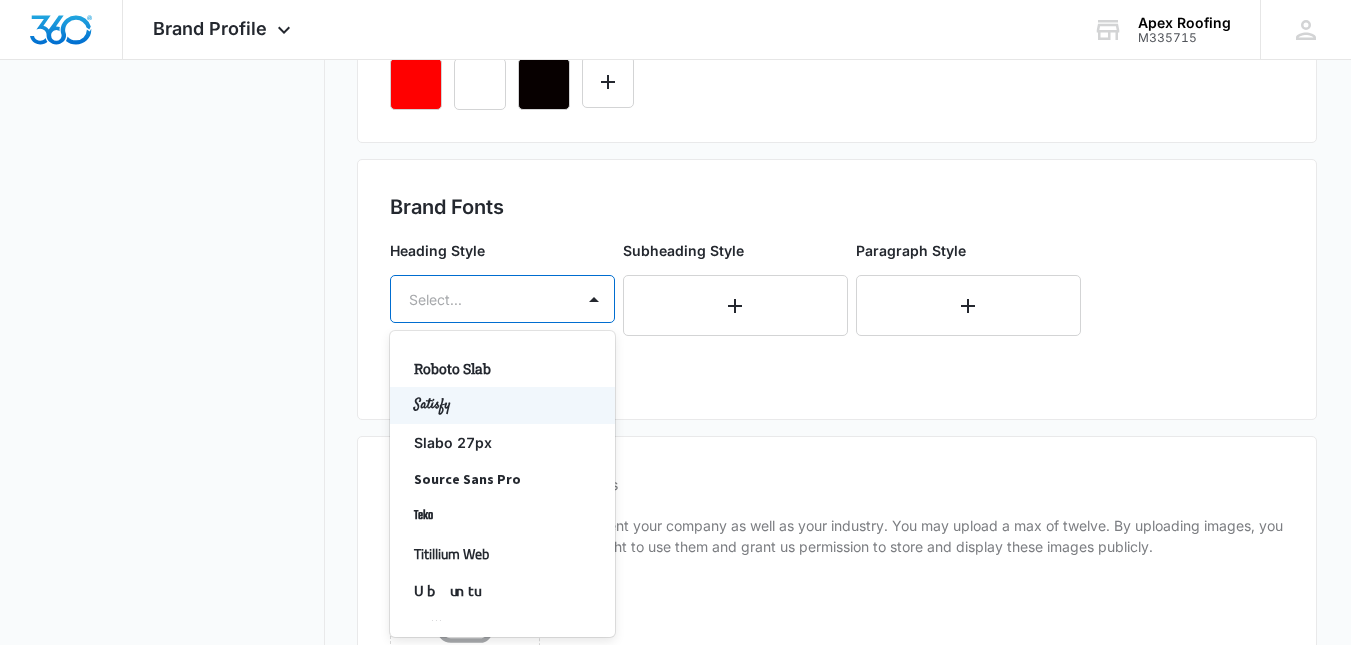 scroll, scrollTop: 1584, scrollLeft: 0, axis: vertical 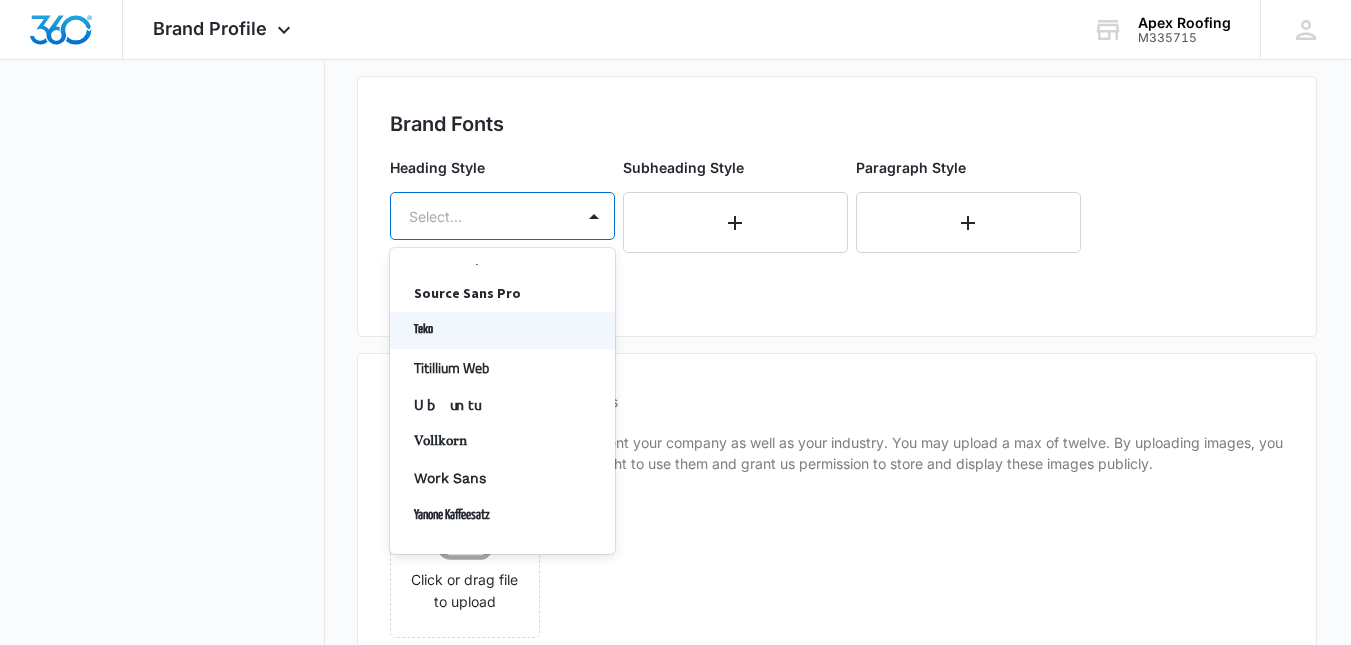 click on "Teko" at bounding box center (502, 330) 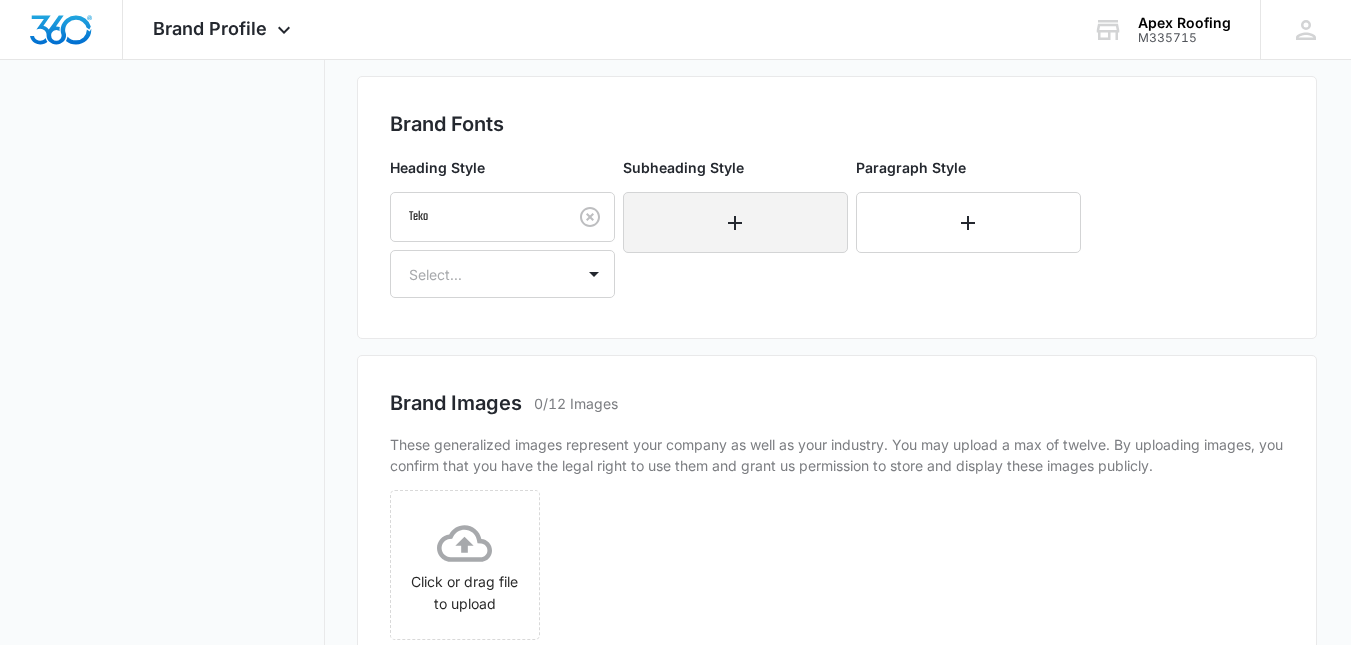 click at bounding box center [735, 222] 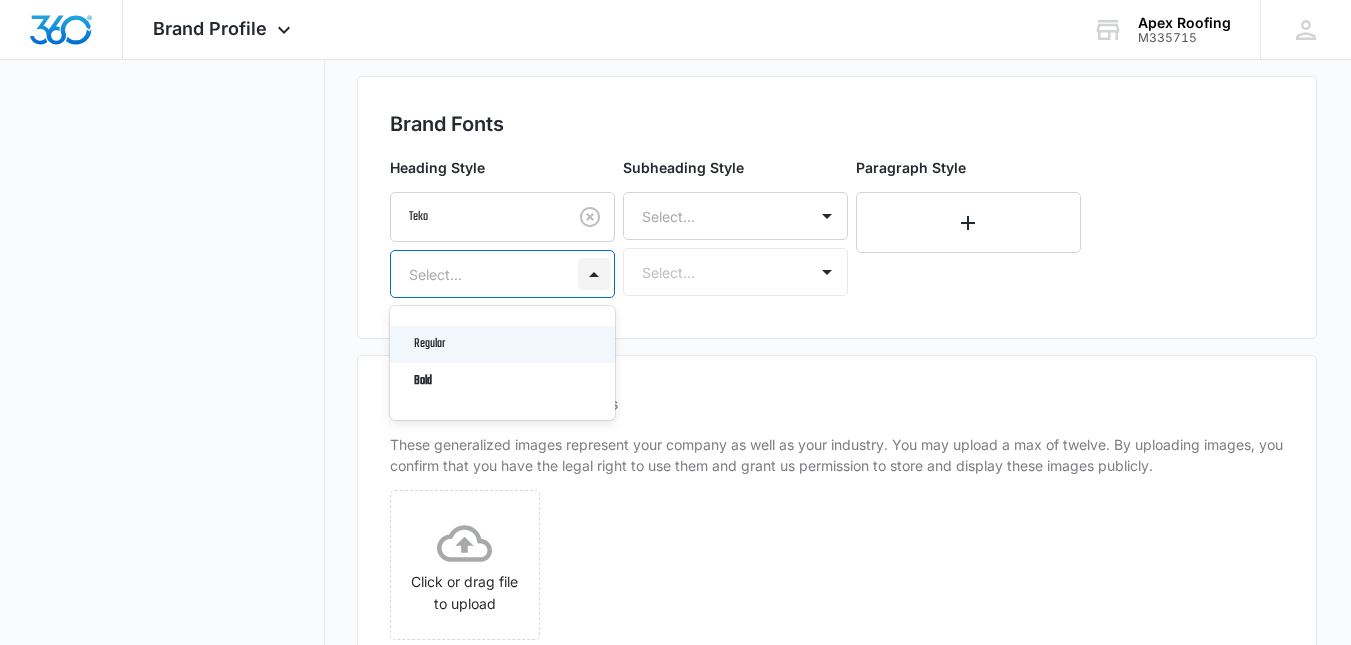 click at bounding box center (594, 274) 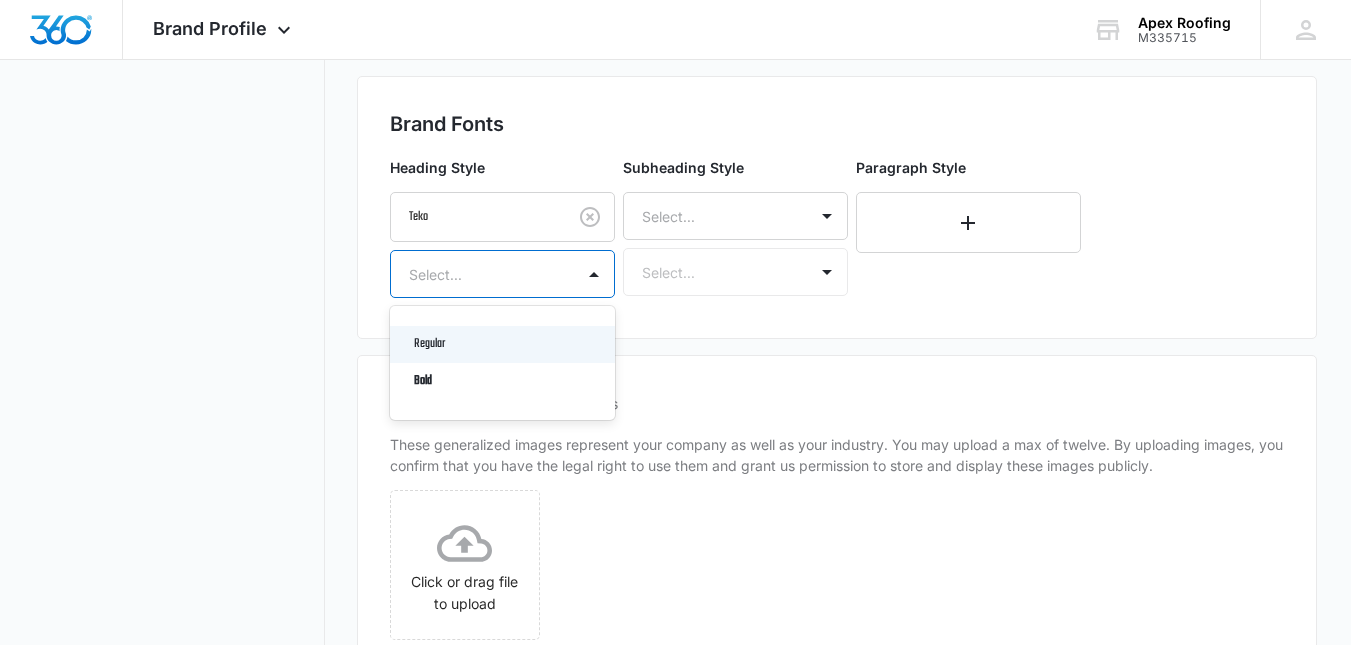 click on "Regular" at bounding box center [502, 344] 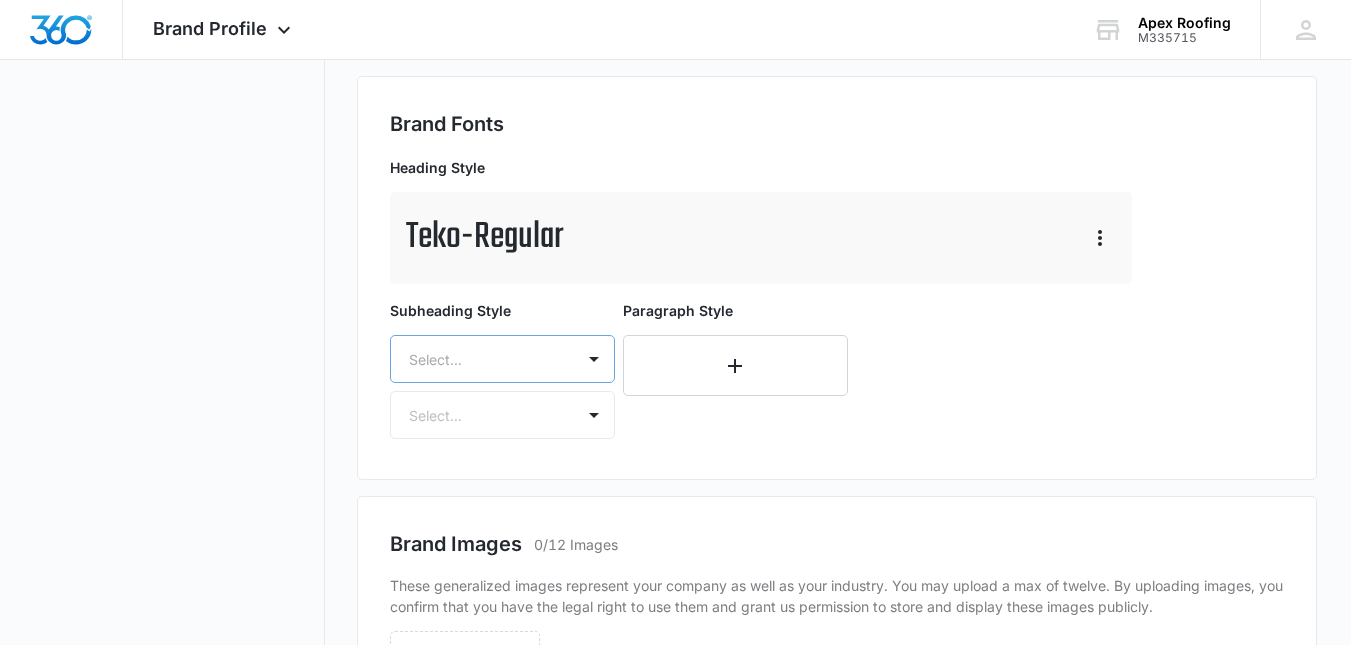 scroll, scrollTop: 1025, scrollLeft: 0, axis: vertical 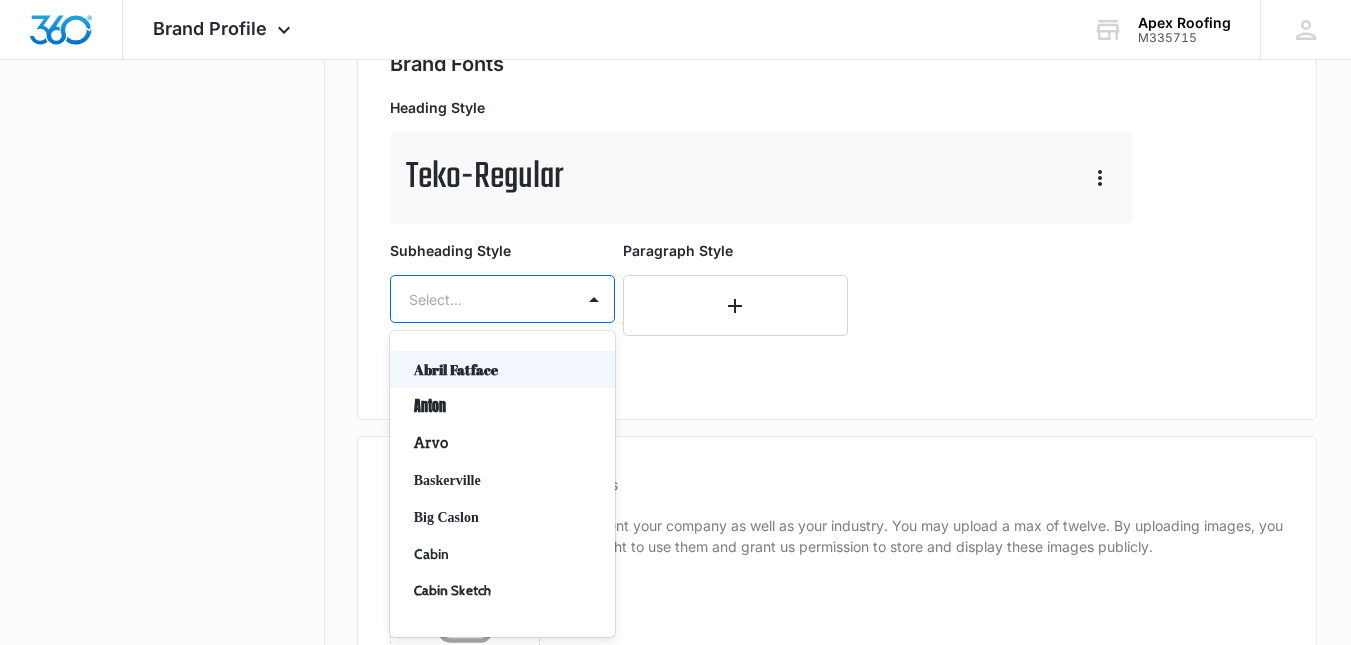 click on "50 results available. Use Up and Down to choose options, press Enter to select the currently focused option, press Escape to exit the menu, press Tab to select the option and exit the menu. Select... Abril Fatface Anton Arvo Baskerville Big Caslon Cabin Cabin Sketch Calisto MT Cinzel Comfortaa Courgette Crimson Text Dancing Script Droid EB Garamond Grand Hotel Great Vibes Josefin Sans Josefin Slab Lato Lobster Lobster Two Lora Merriweather Montserrat Muli Old Standard TT Oleo Script Open Sans Oswald PT Sans PT Serif Pacifico Passion One Playball Playfair Display Poppins Quicksand Raleway Roboto Roboto Slab Satisfy Slabo 27px Source Sans Pro Teko Titillium Web Ubuntu Vollkorn Work Sans Yanone Kaffeesatz" at bounding box center (502, 299) 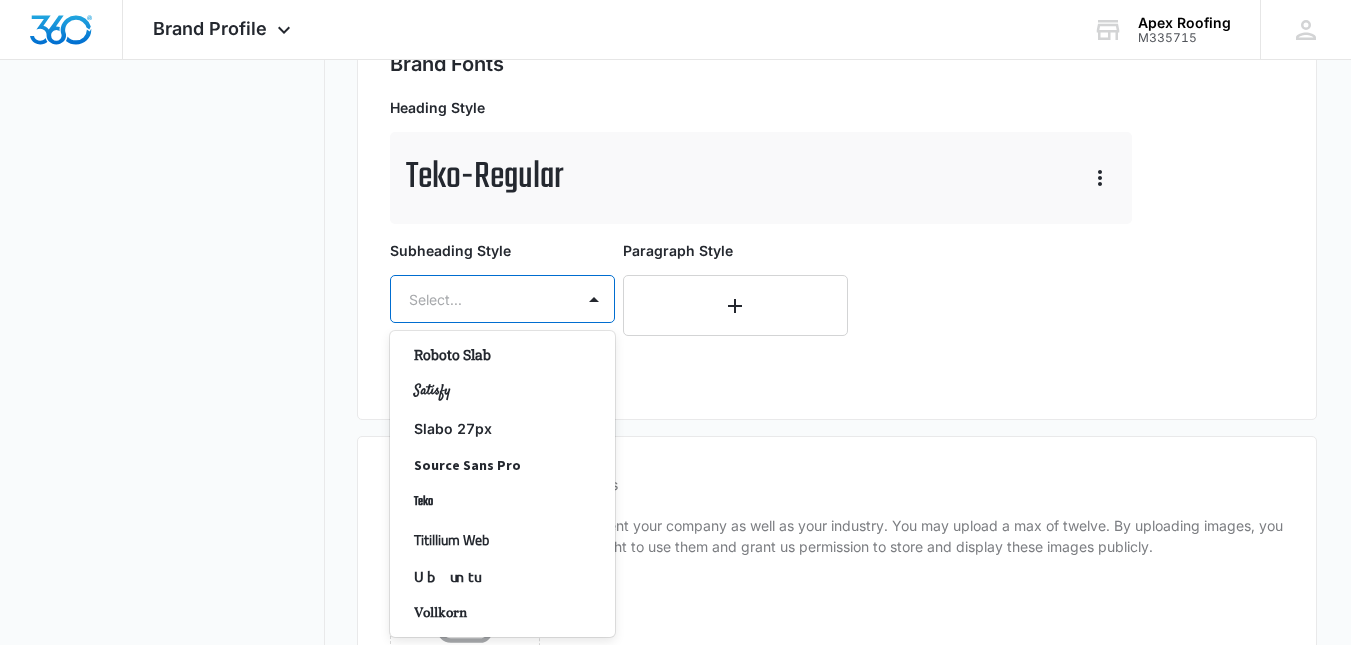 scroll, scrollTop: 1584, scrollLeft: 0, axis: vertical 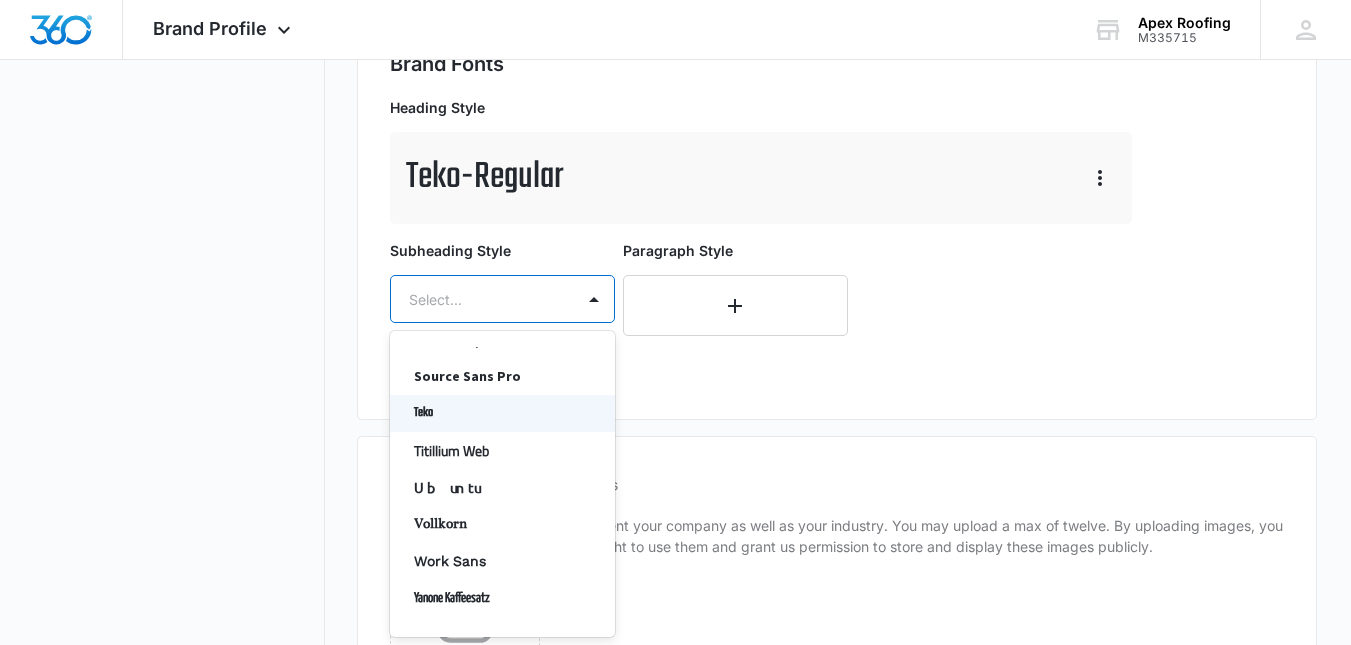 click on "Teko" at bounding box center (500, 413) 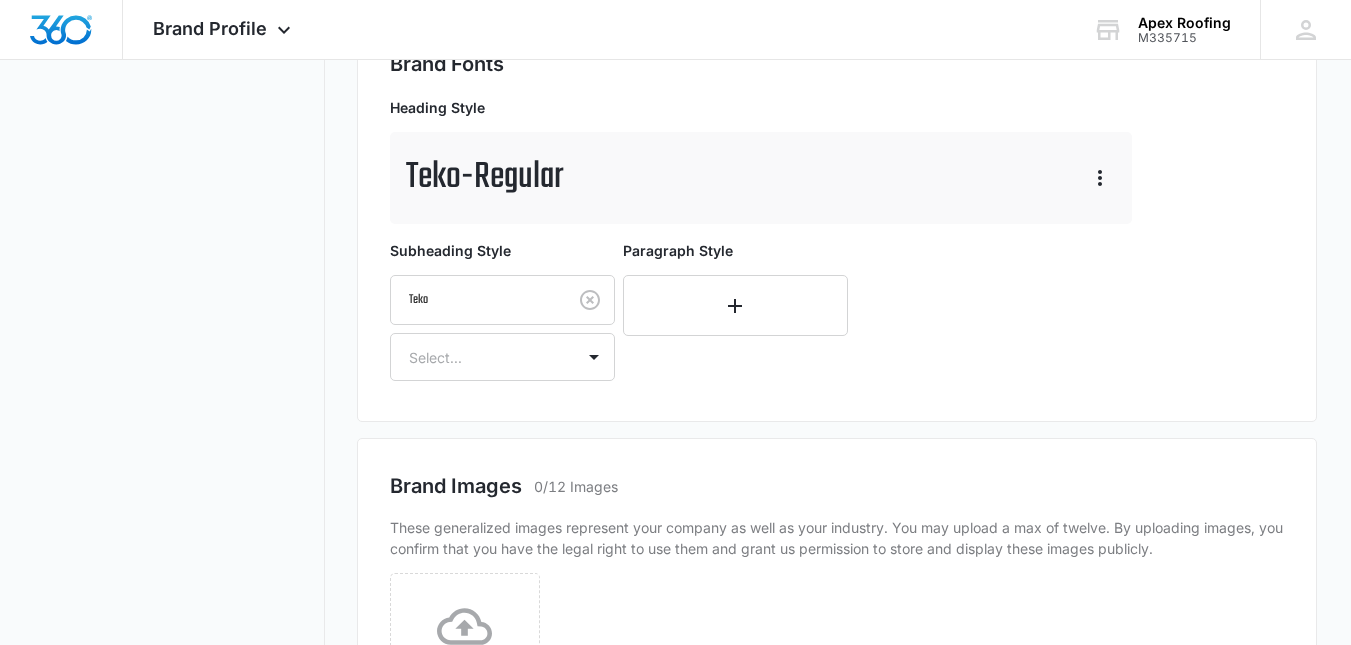 click on "Teko - Regular" at bounding box center [761, 178] 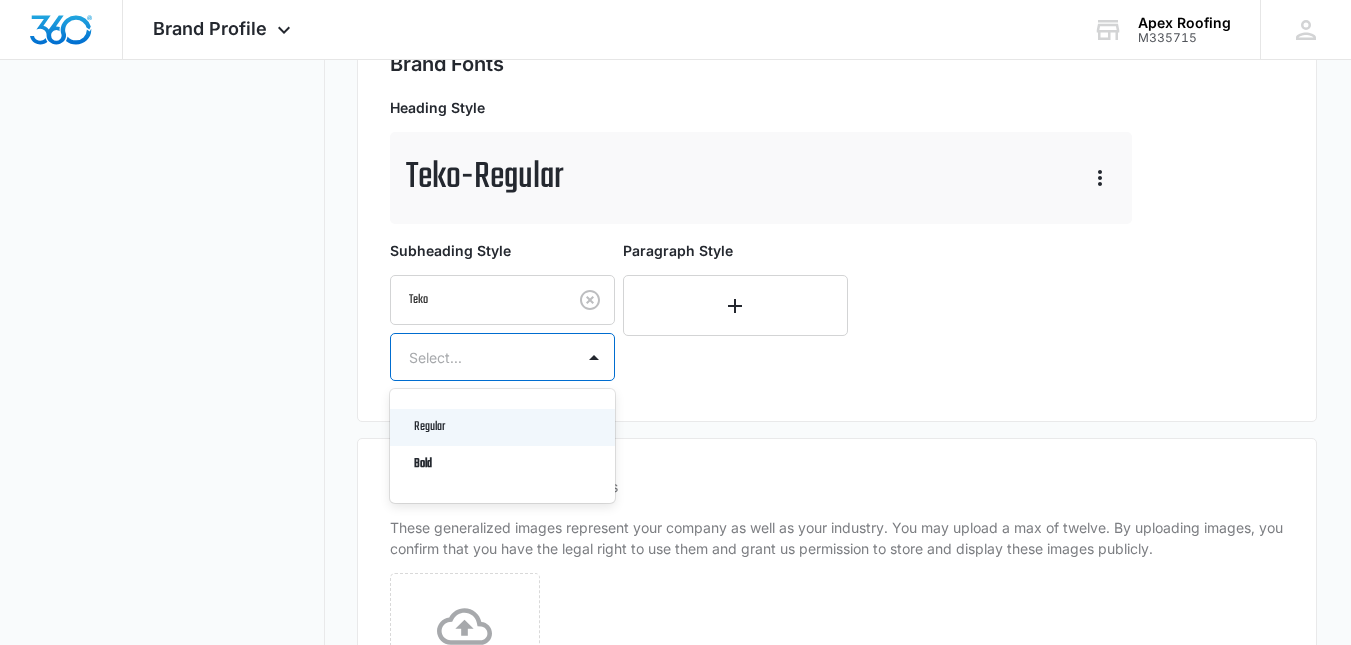 click on "Select..." at bounding box center [482, 357] 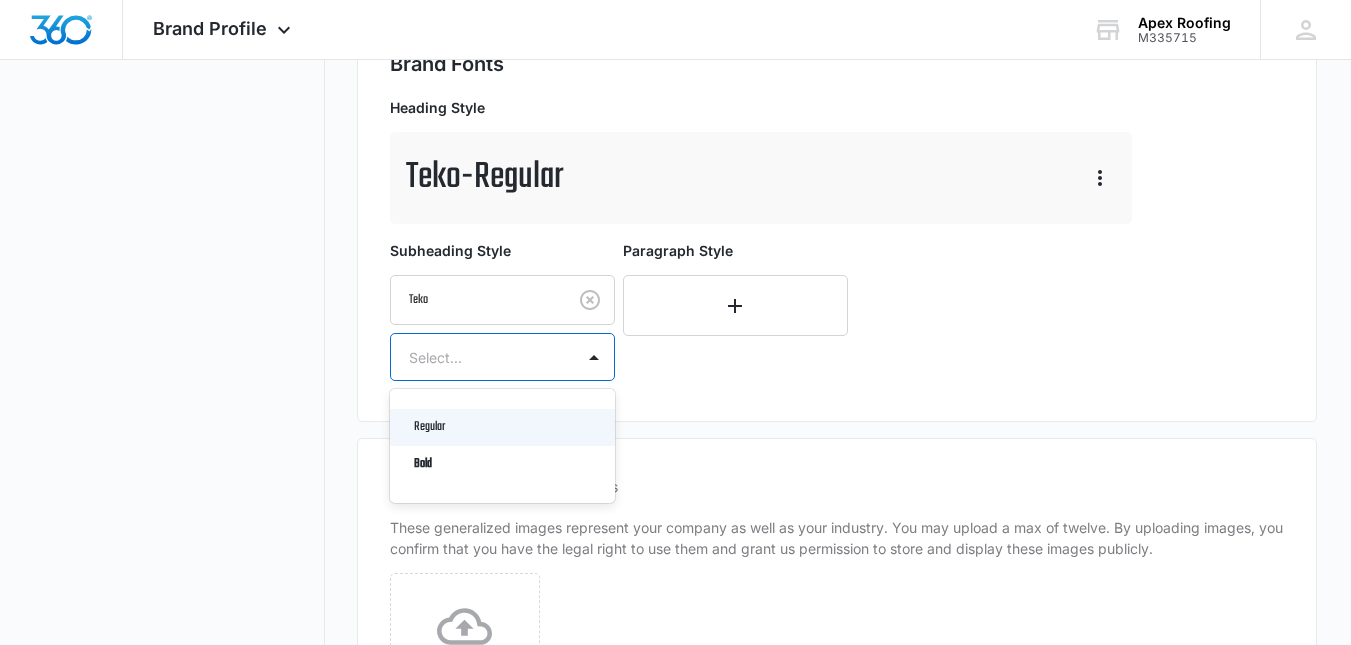 click on "Regular" at bounding box center [500, 427] 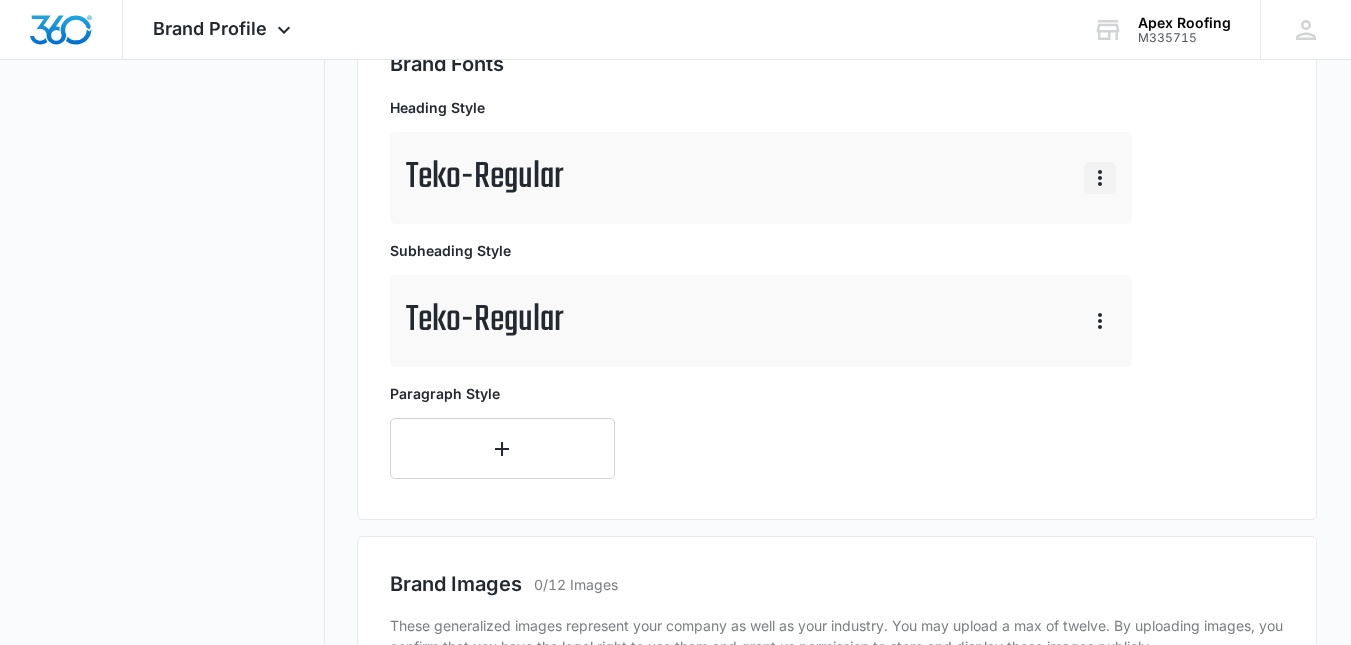 click 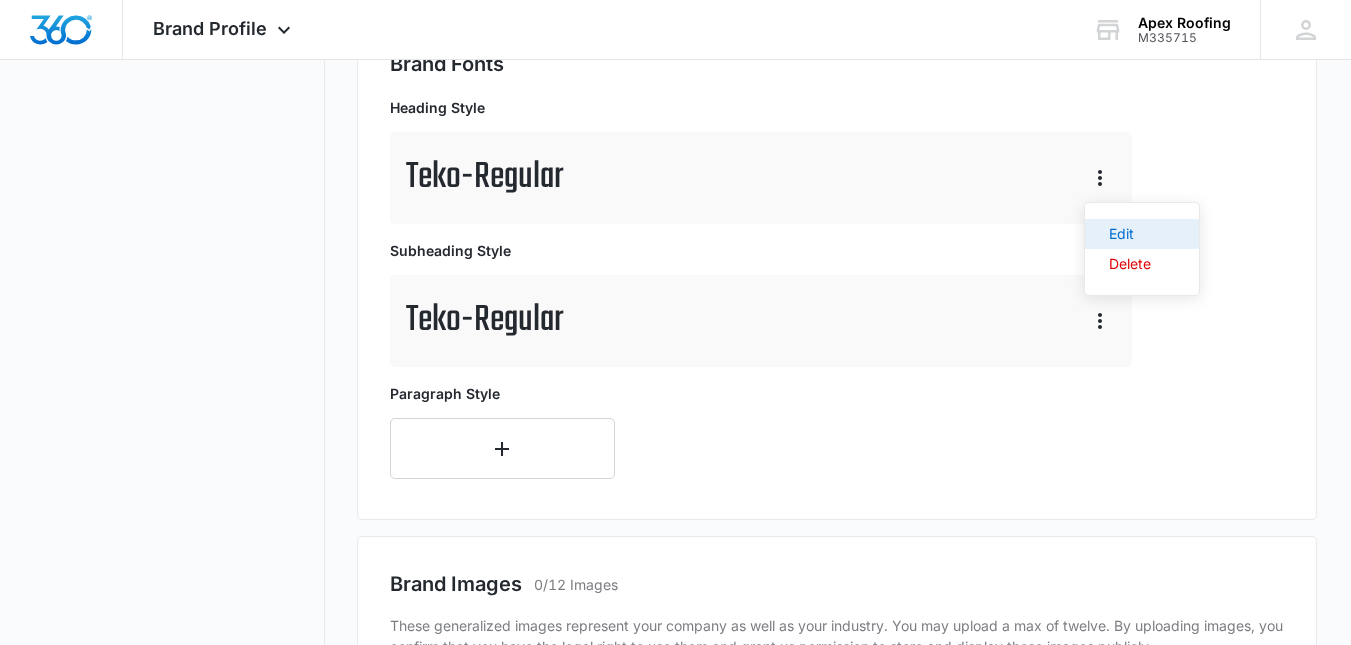 click on "Edit" at bounding box center (1130, 234) 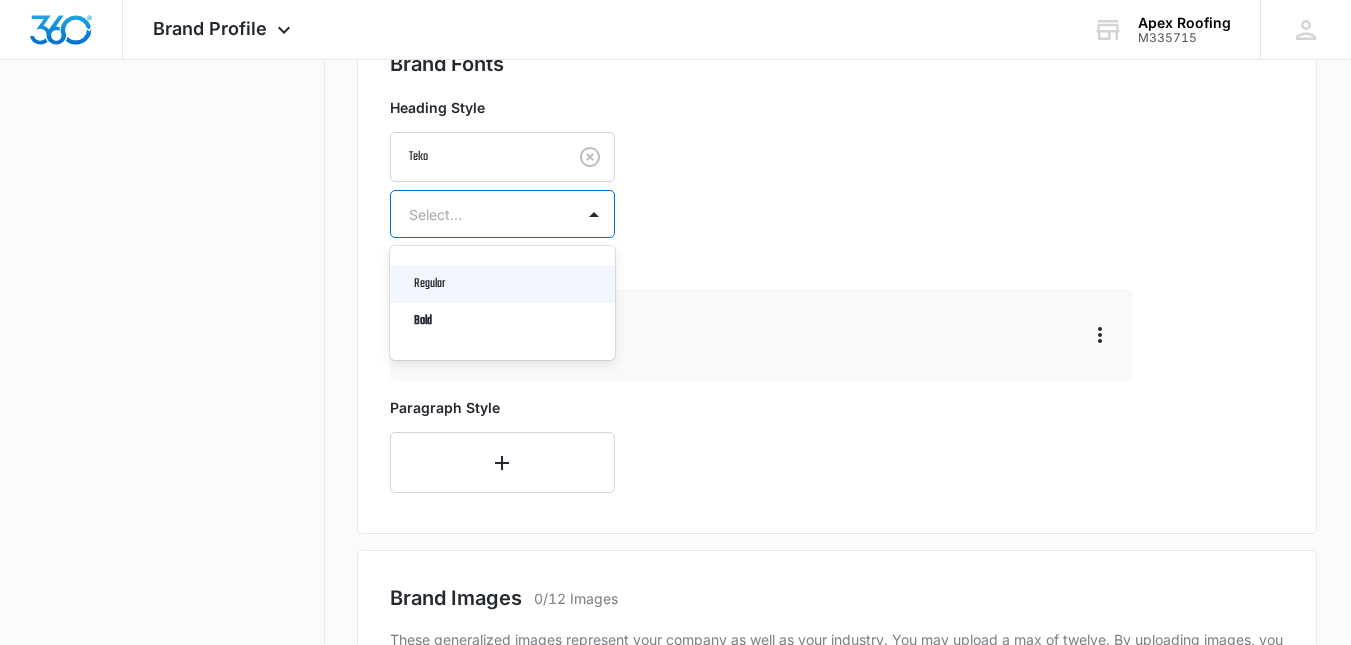 click at bounding box center (594, 214) 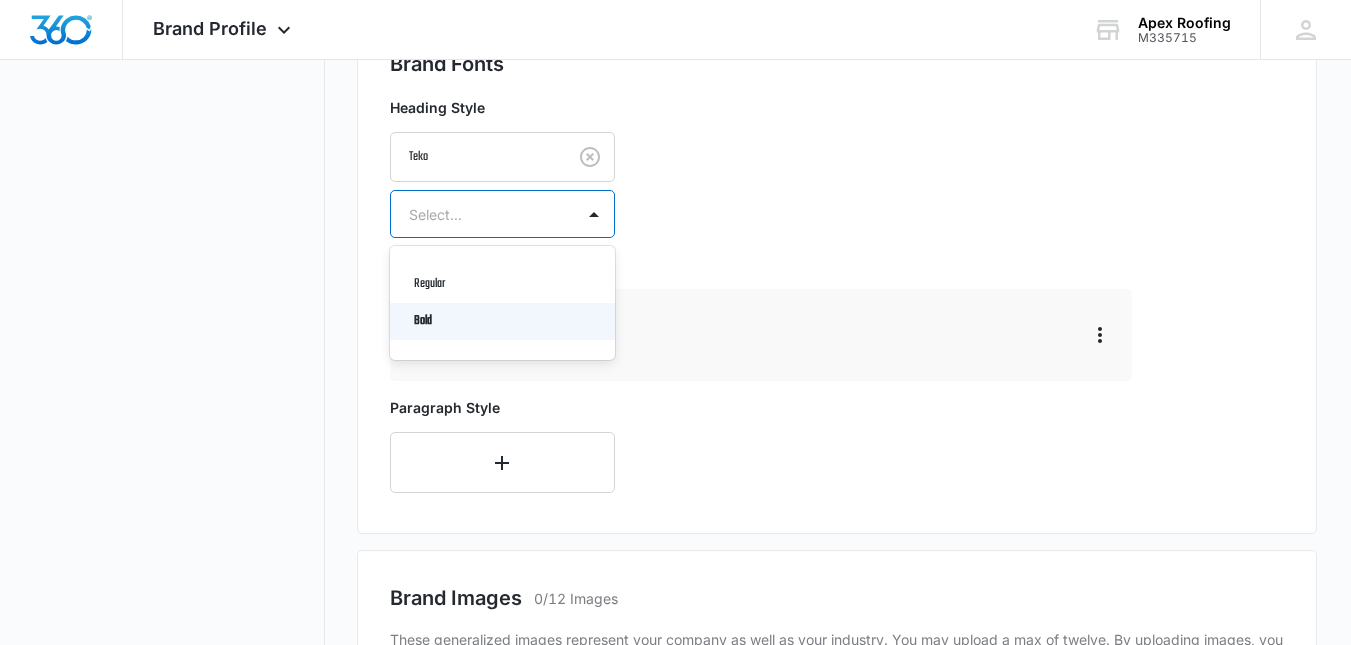 click on "Bold" at bounding box center (502, 321) 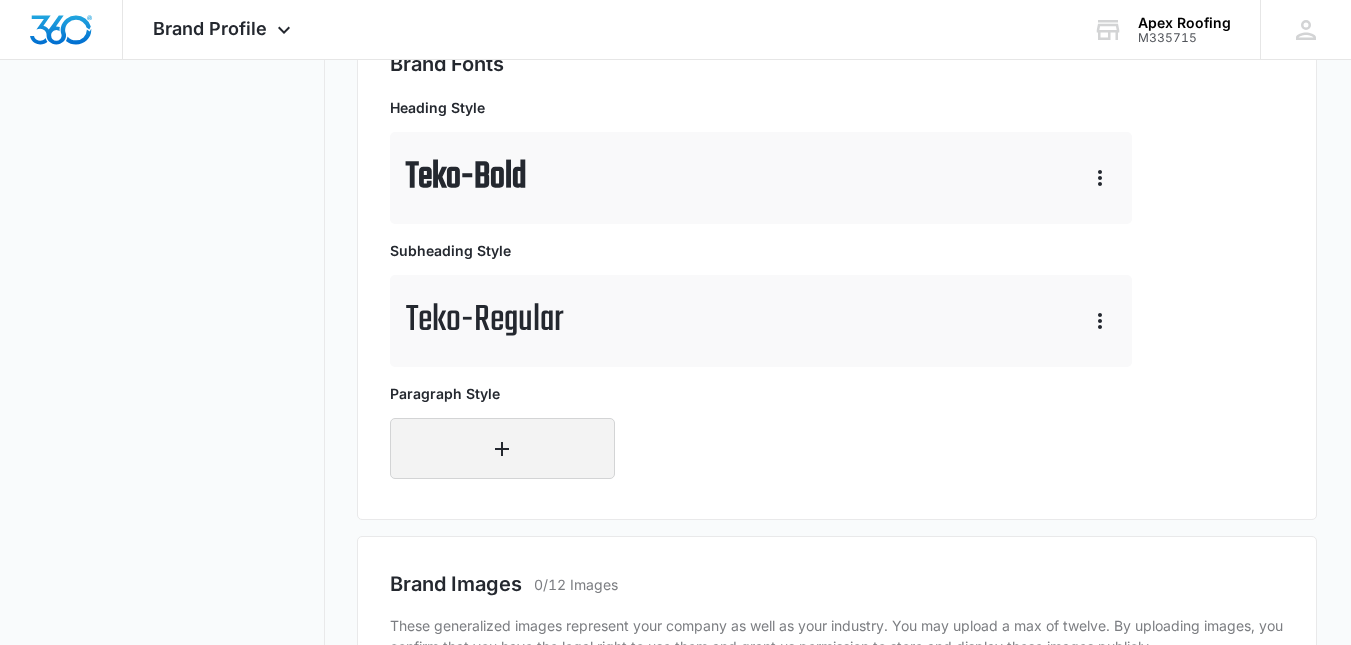 click 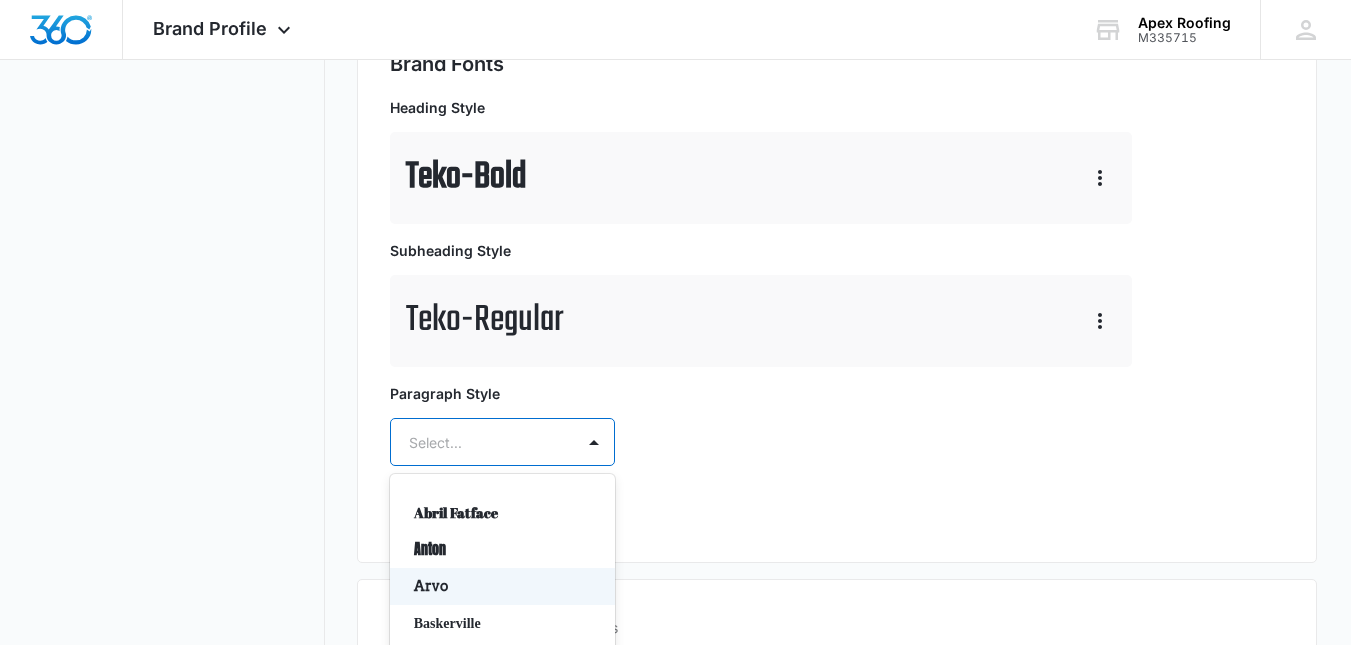 scroll, scrollTop: 1168, scrollLeft: 0, axis: vertical 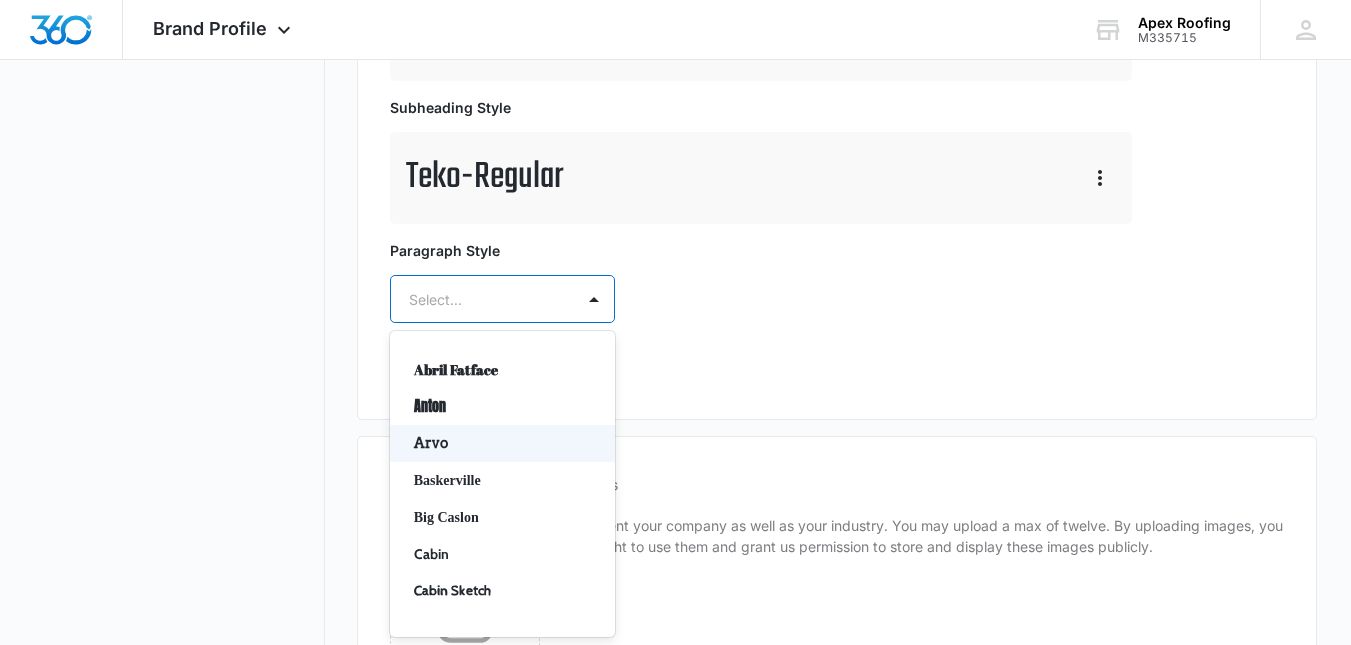 click on "50 results available. Use Up and Down to choose options, press Enter to select the currently focused option, press Escape to exit the menu, press Tab to select the option and exit the menu. Select... Abril Fatface Anton Arvo Baskerville Big Caslon Cabin Cabin Sketch Calisto MT Cinzel Comfortaa Courgette Crimson Text Dancing Script Droid EB Garamond Grand Hotel Great Vibes Josefin Sans Josefin Slab Lato Lobster Lobster Two Lora Merriweather Montserrat Muli Old Standard TT Oleo Script Open Sans Oswald PT Sans PT Serif Pacifico Passion One Playball Playfair Display Poppins Quicksand Raleway Roboto Roboto Slab Satisfy Slabo 27px Source Sans Pro Teko Titillium Web Ubuntu Vollkorn Work Sans Yanone Kaffeesatz" at bounding box center (502, 299) 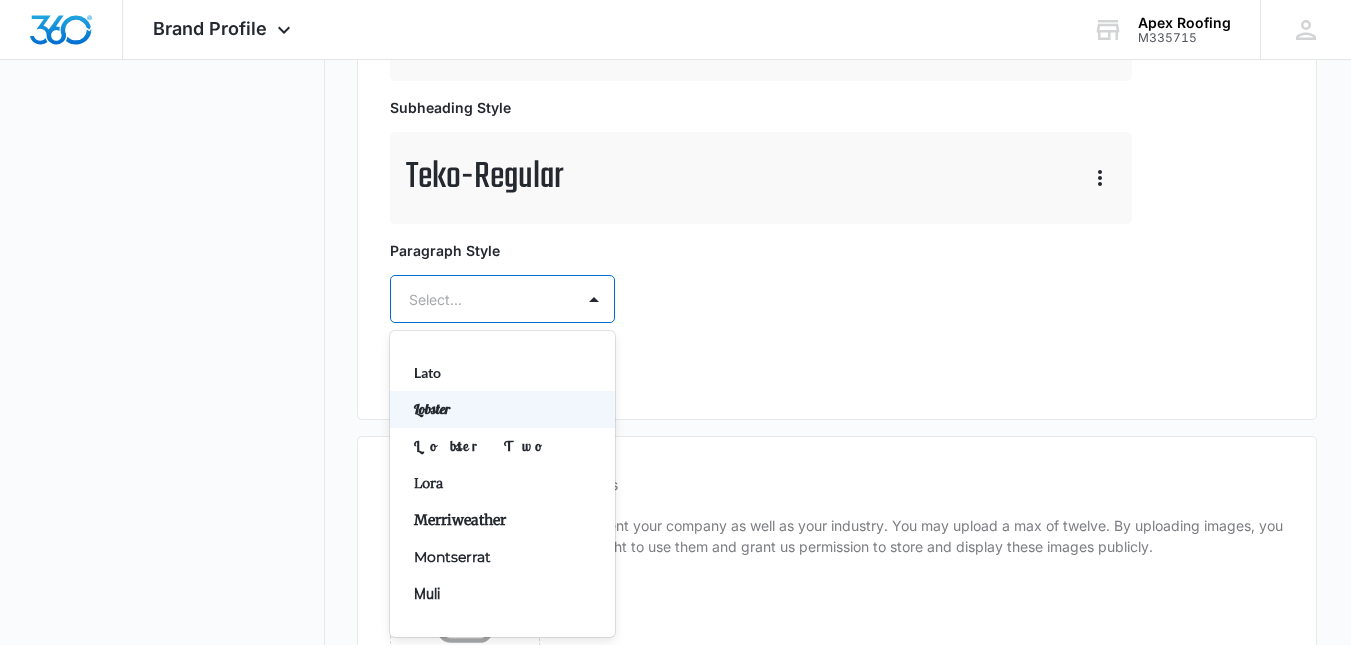 scroll, scrollTop: 706, scrollLeft: 0, axis: vertical 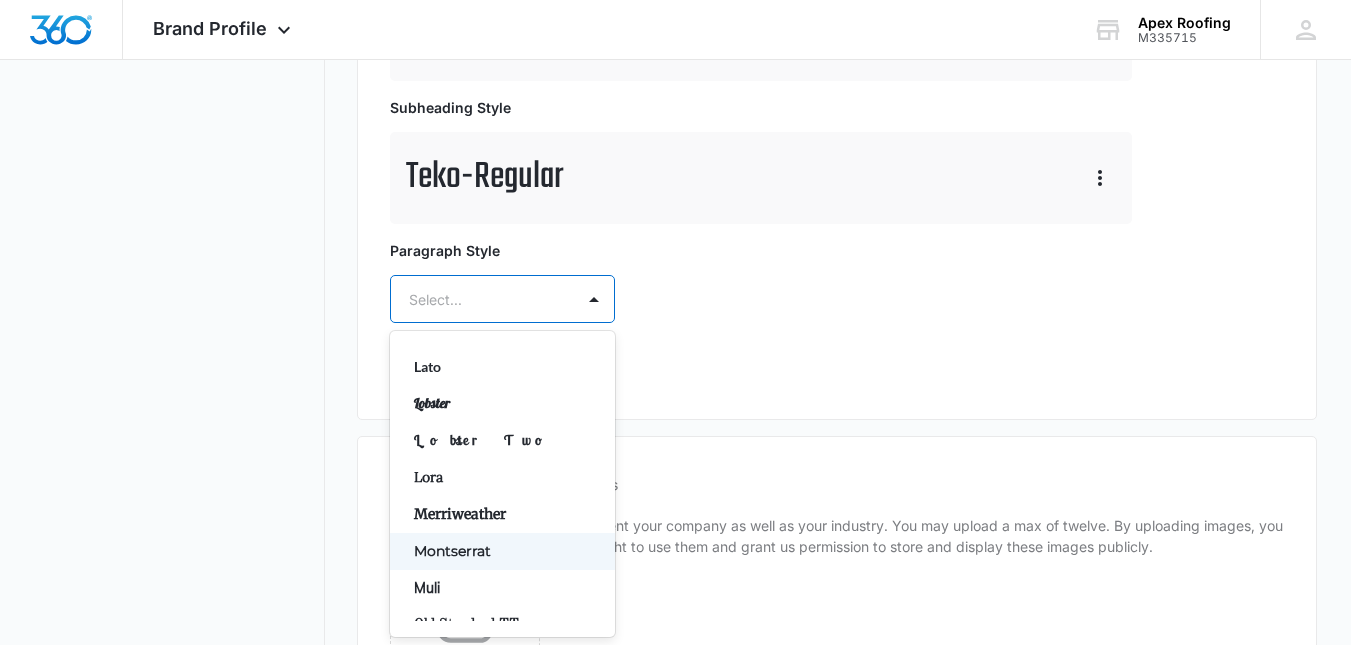 click on "Montserrat" at bounding box center (500, 551) 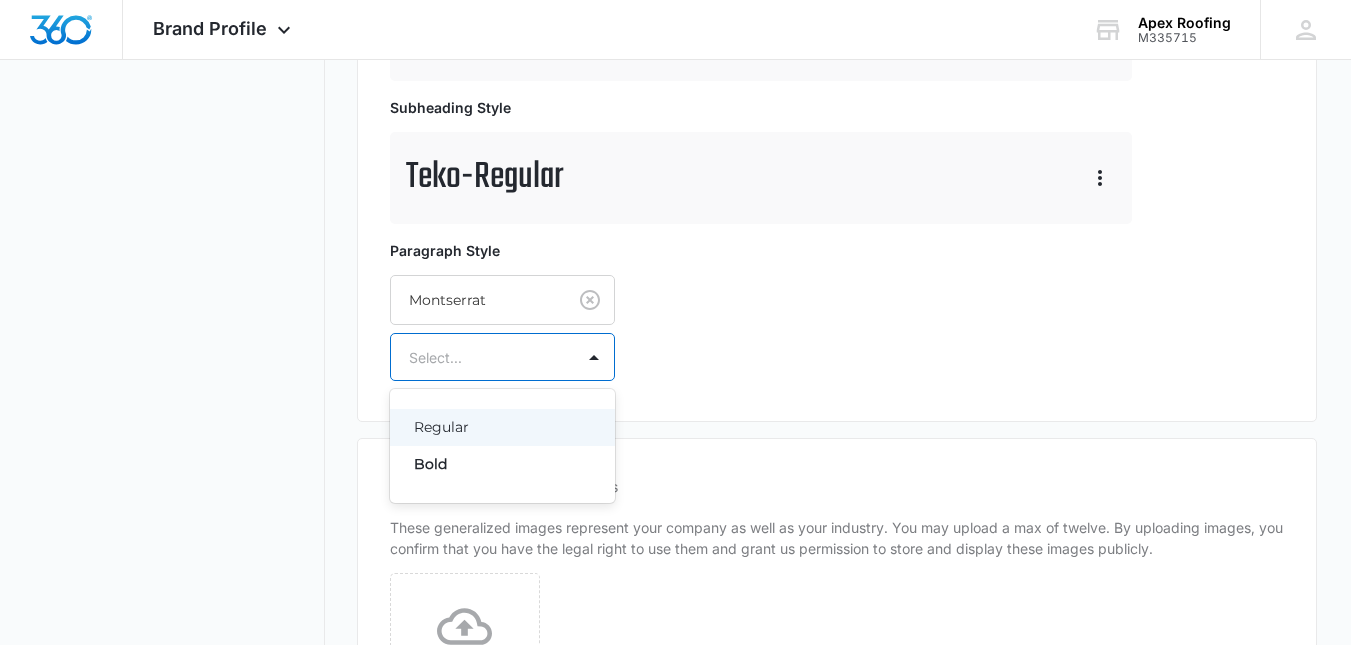 click on "Select..." at bounding box center (482, 357) 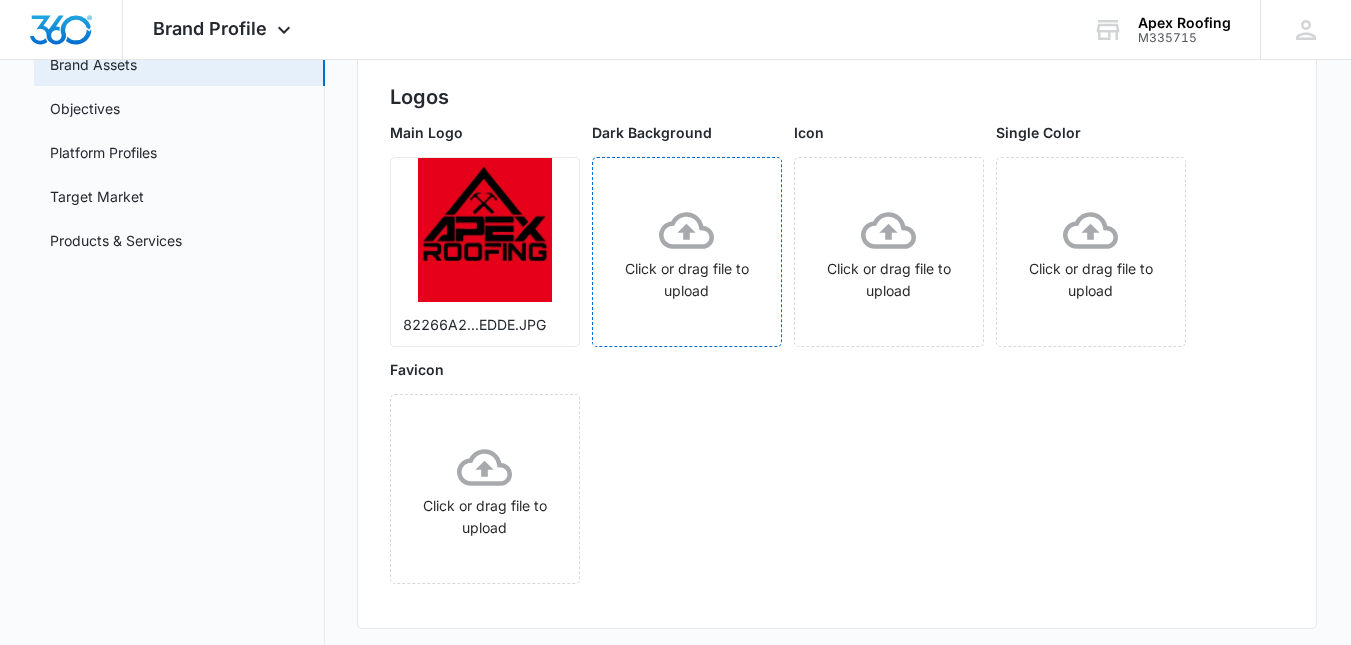 scroll, scrollTop: 0, scrollLeft: 0, axis: both 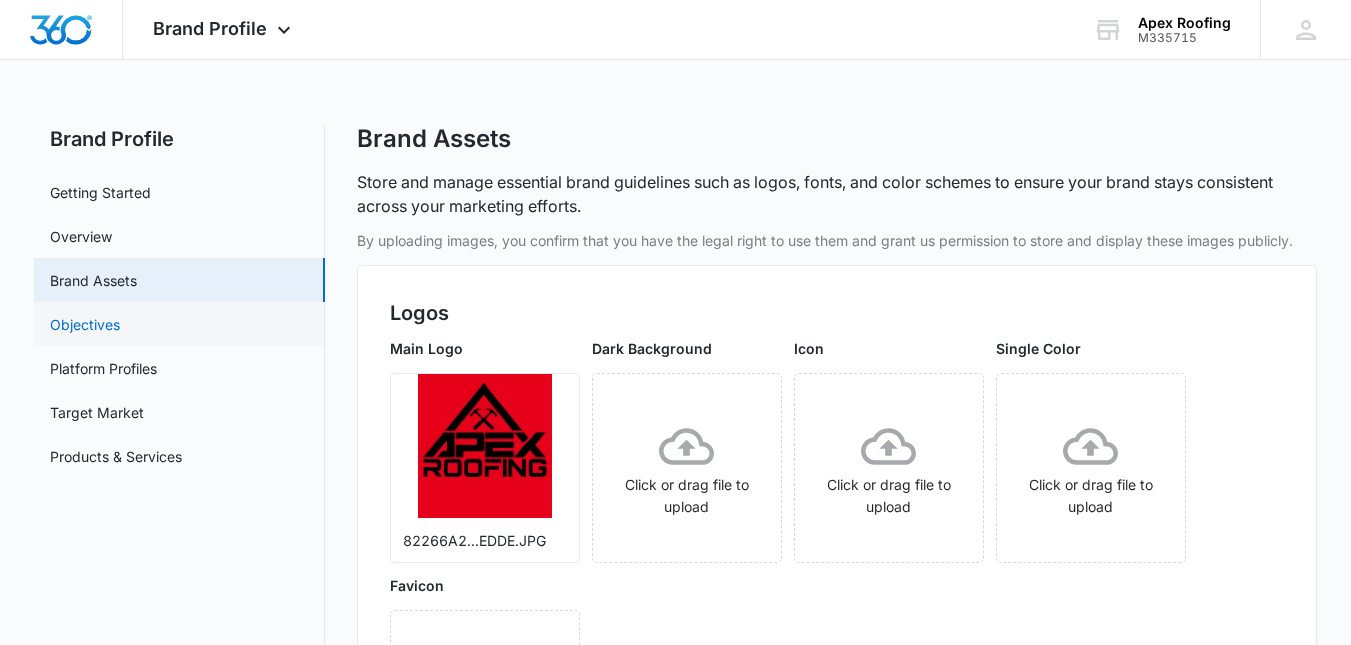click on "Objectives" at bounding box center [85, 324] 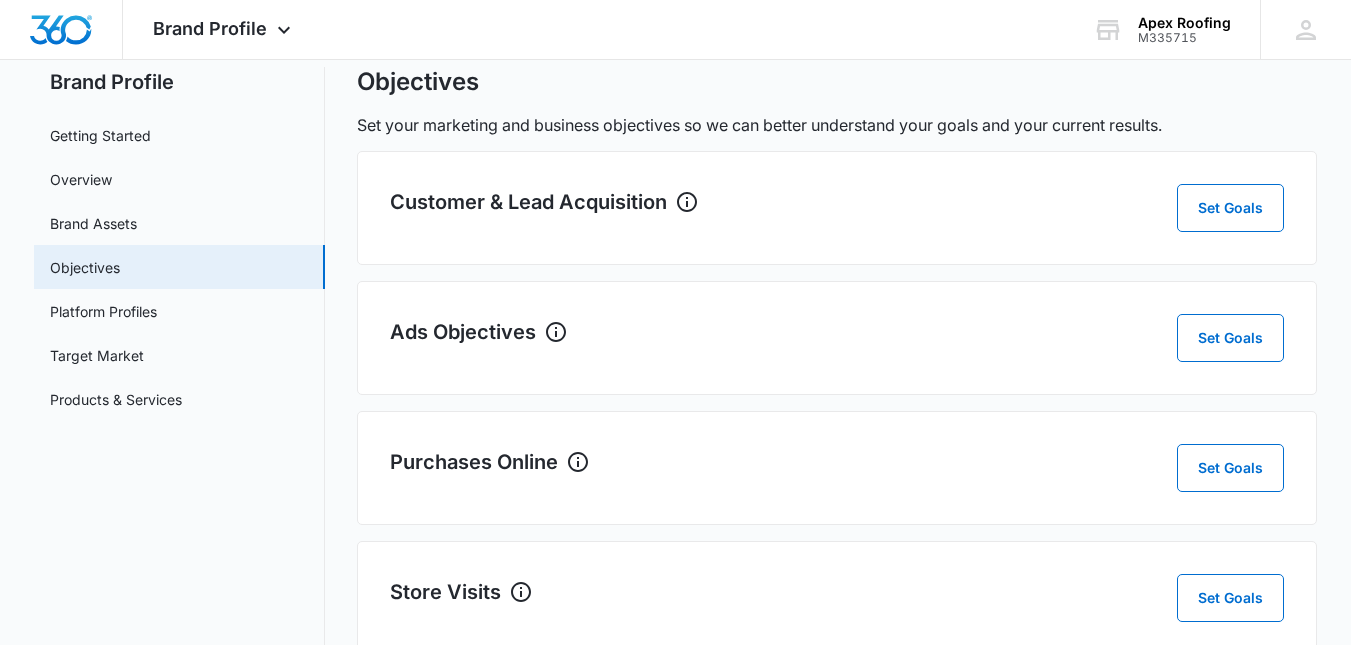 scroll, scrollTop: 51, scrollLeft: 0, axis: vertical 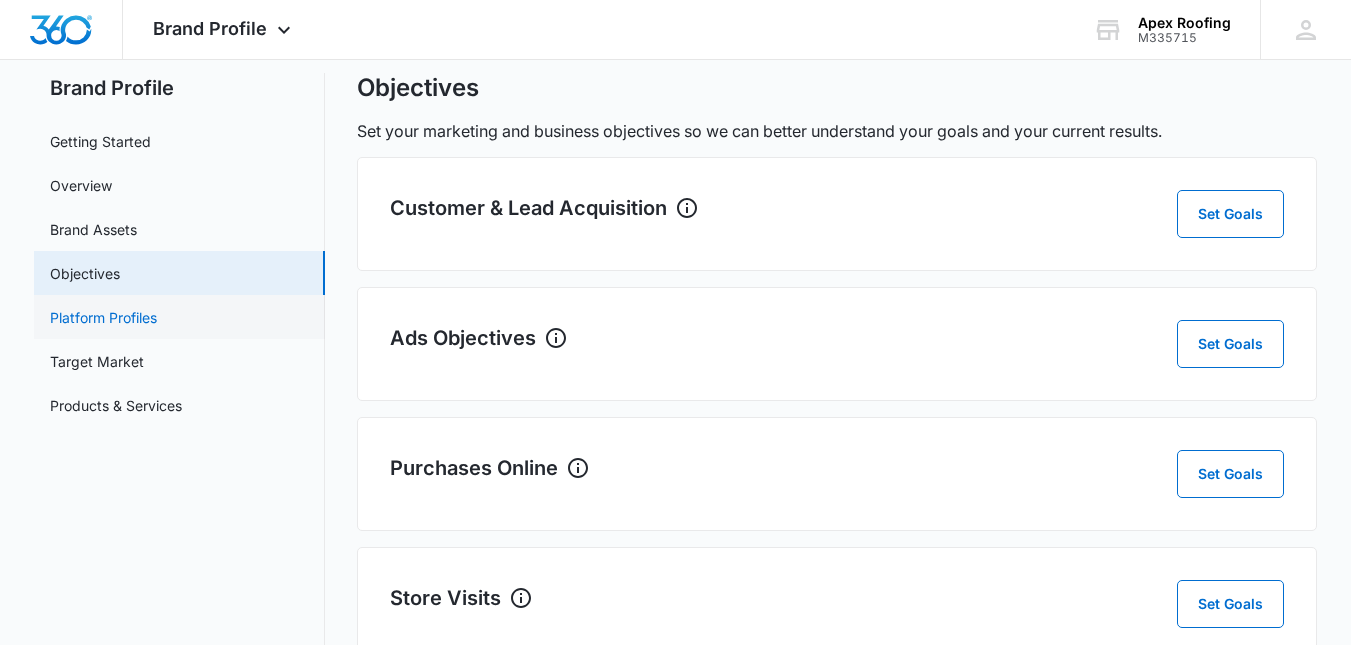 click on "Platform Profiles" at bounding box center [103, 317] 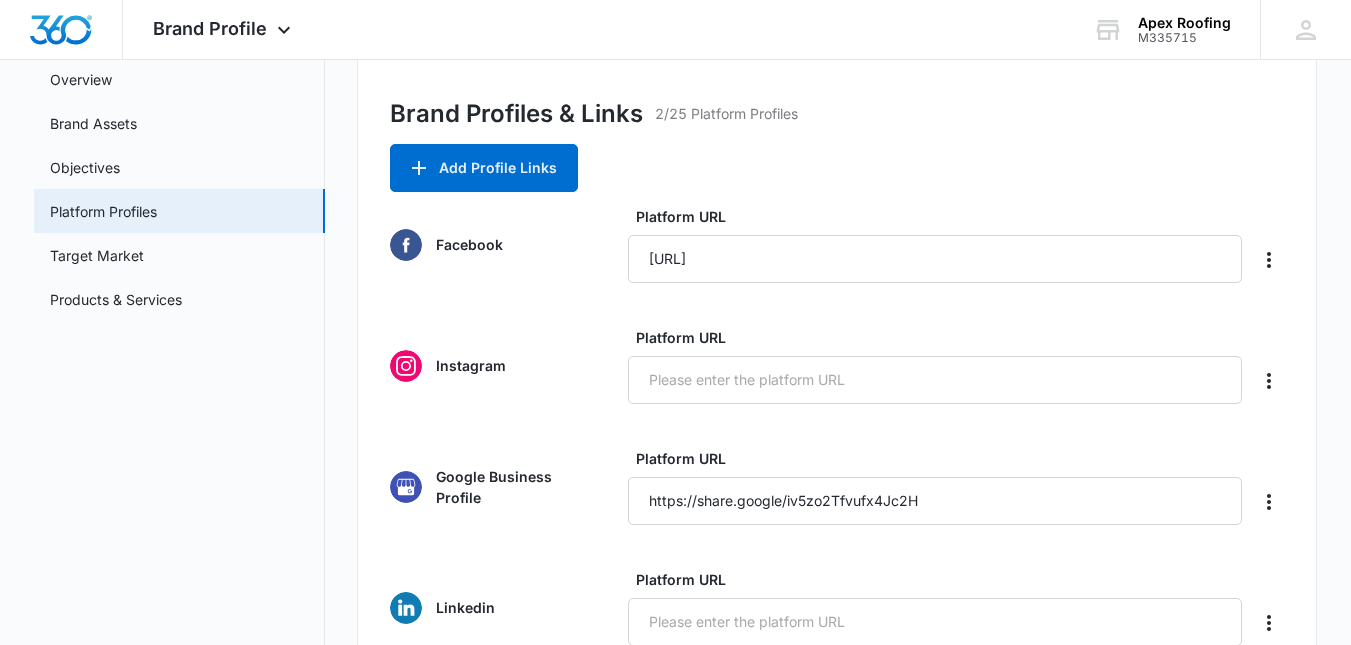 scroll, scrollTop: 0, scrollLeft: 0, axis: both 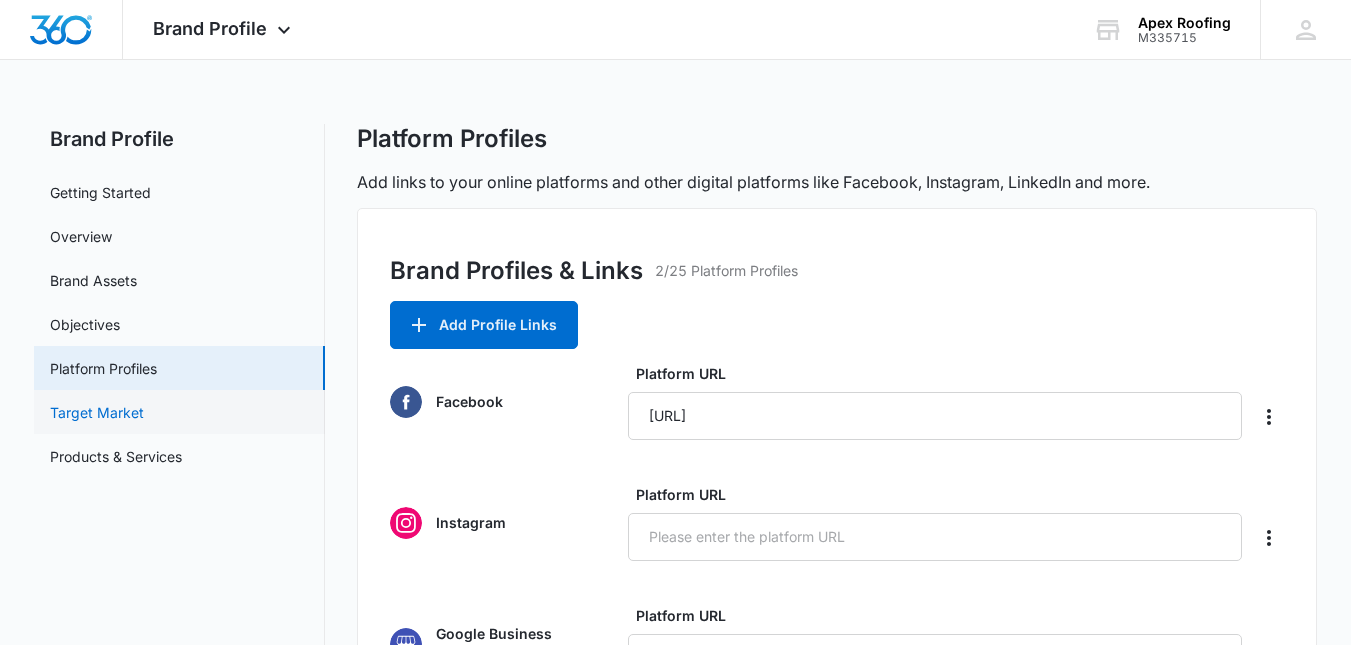 click on "Target Market" at bounding box center [97, 412] 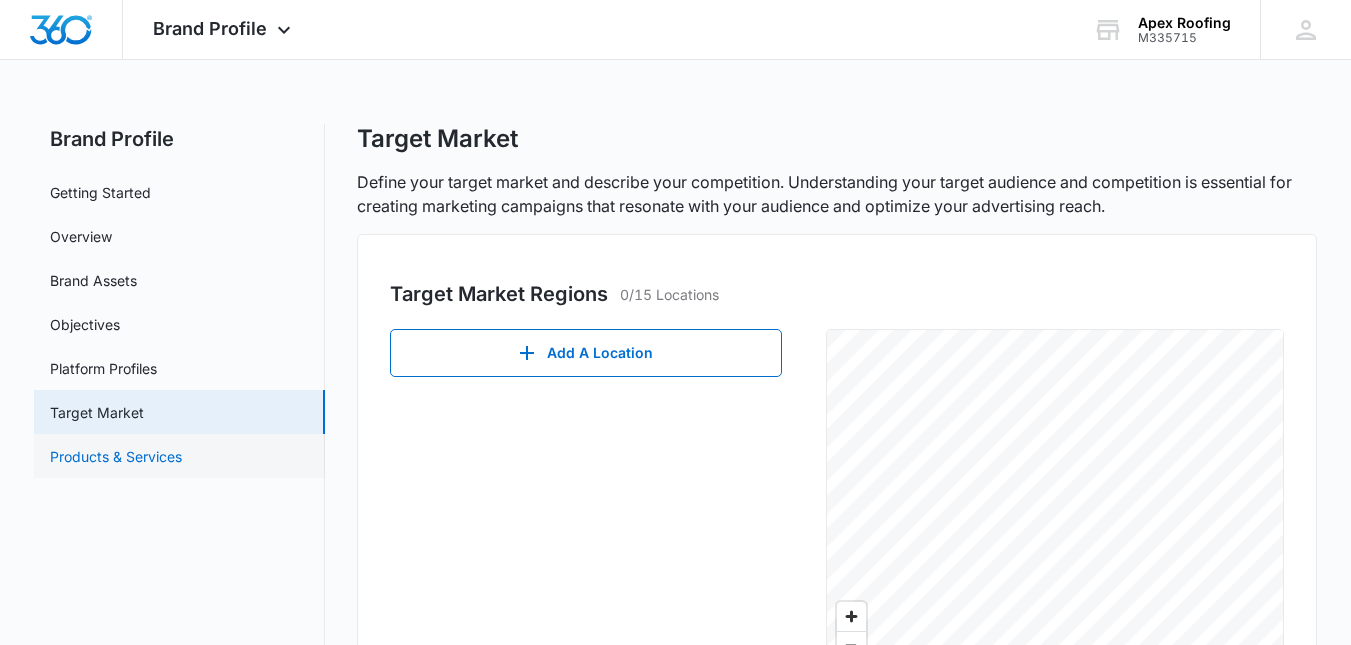 click on "Products & Services" at bounding box center (116, 456) 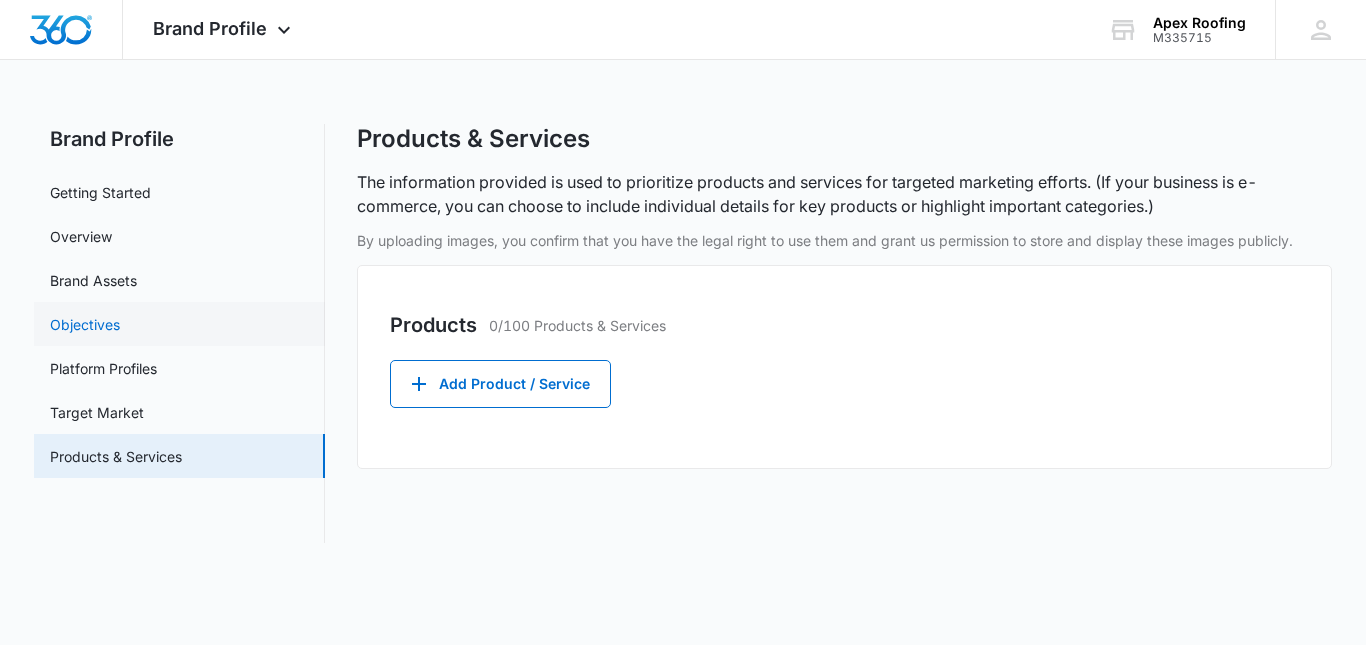 click on "Objectives" at bounding box center (85, 324) 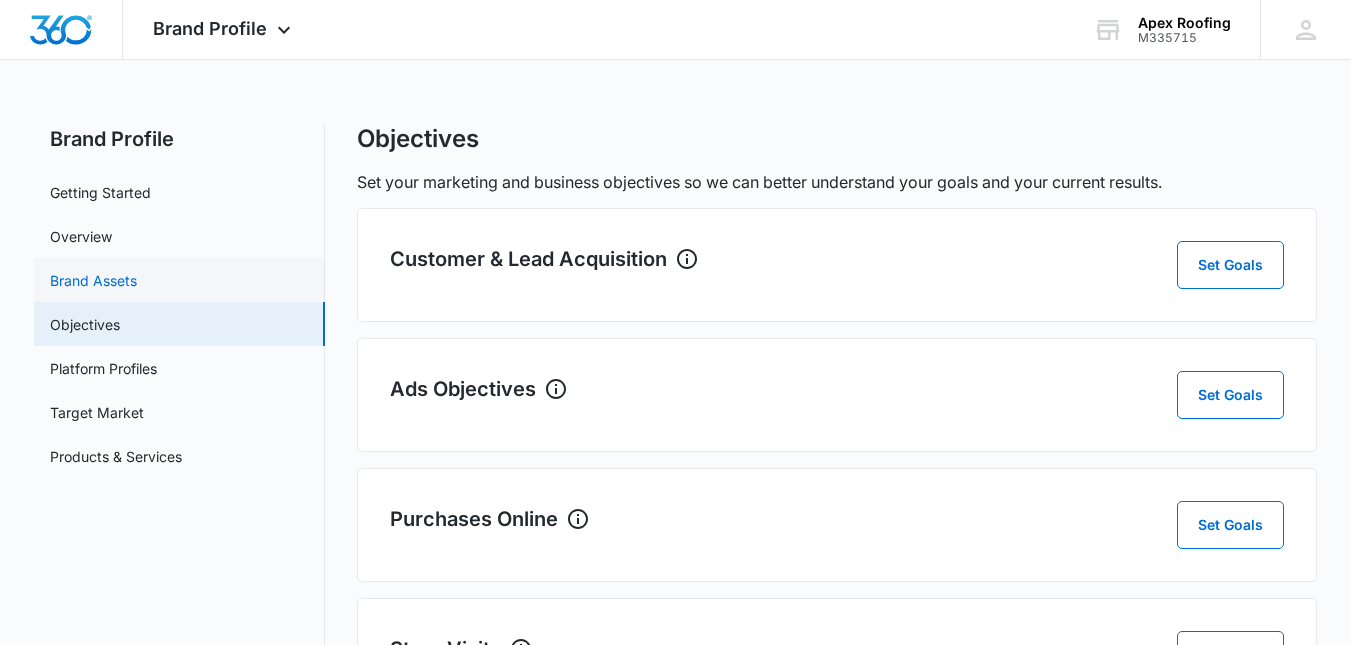 click on "Brand Assets" at bounding box center [93, 280] 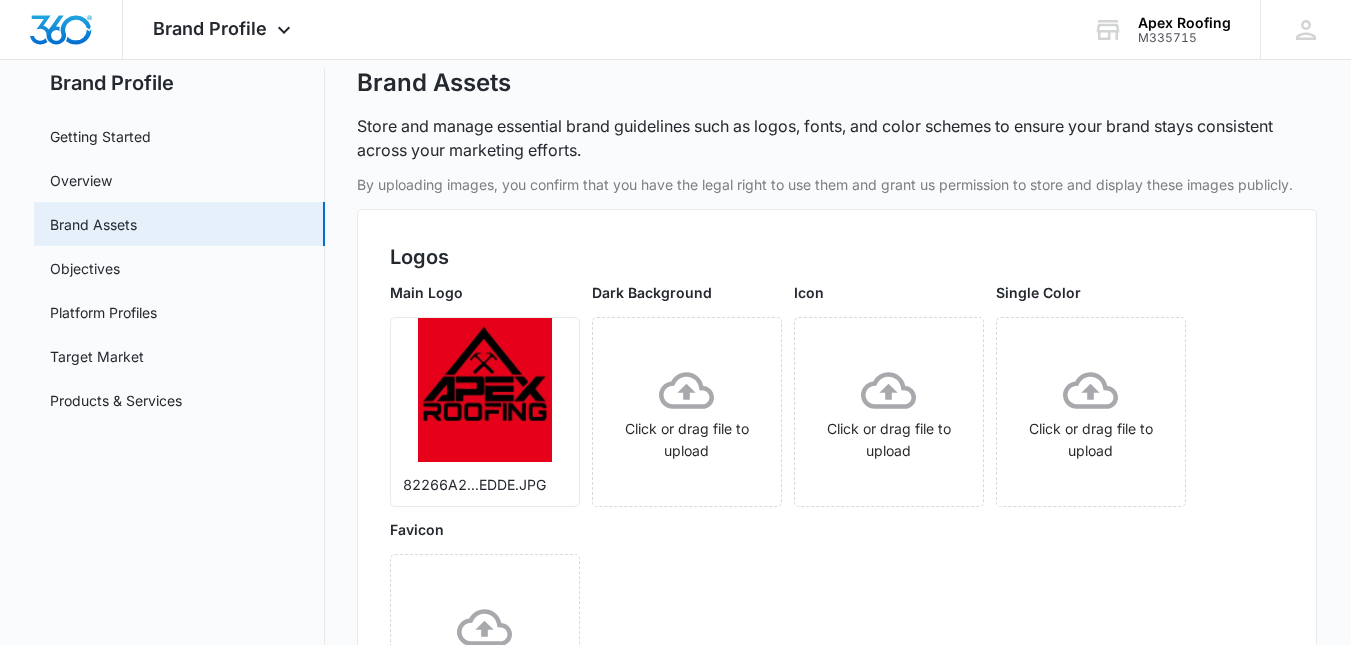 scroll, scrollTop: 0, scrollLeft: 0, axis: both 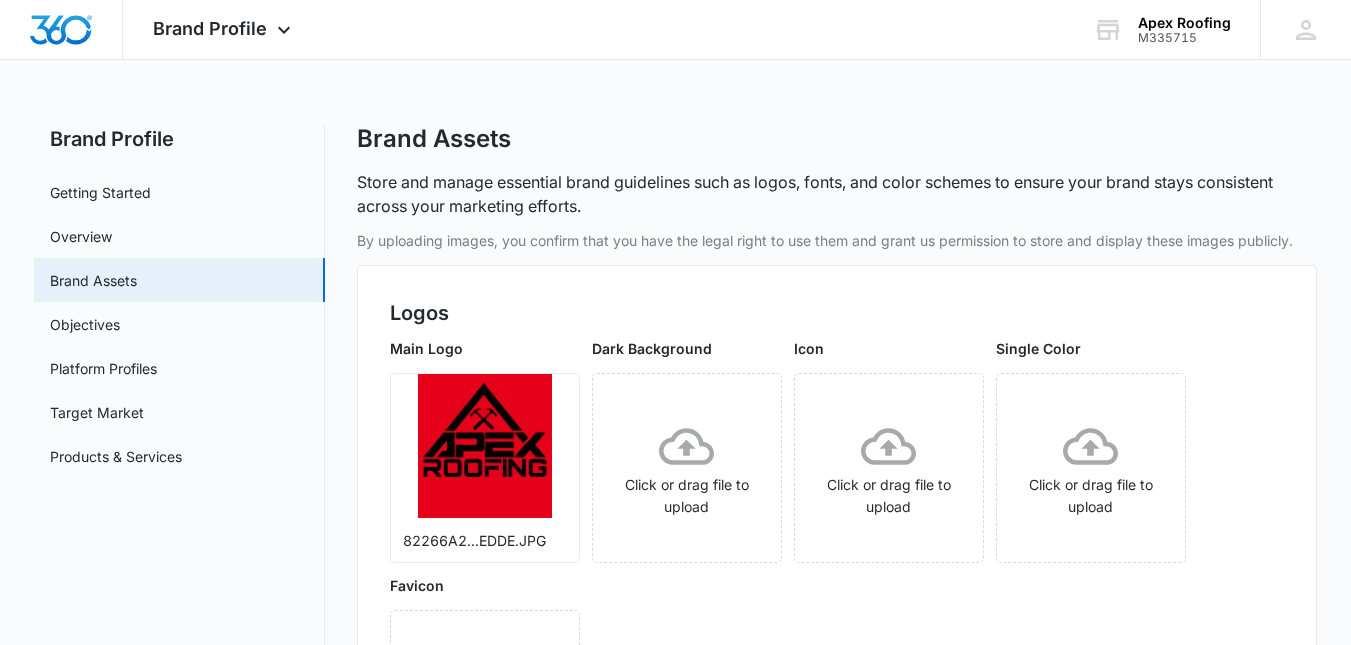 click on "Logos" at bounding box center (837, 313) 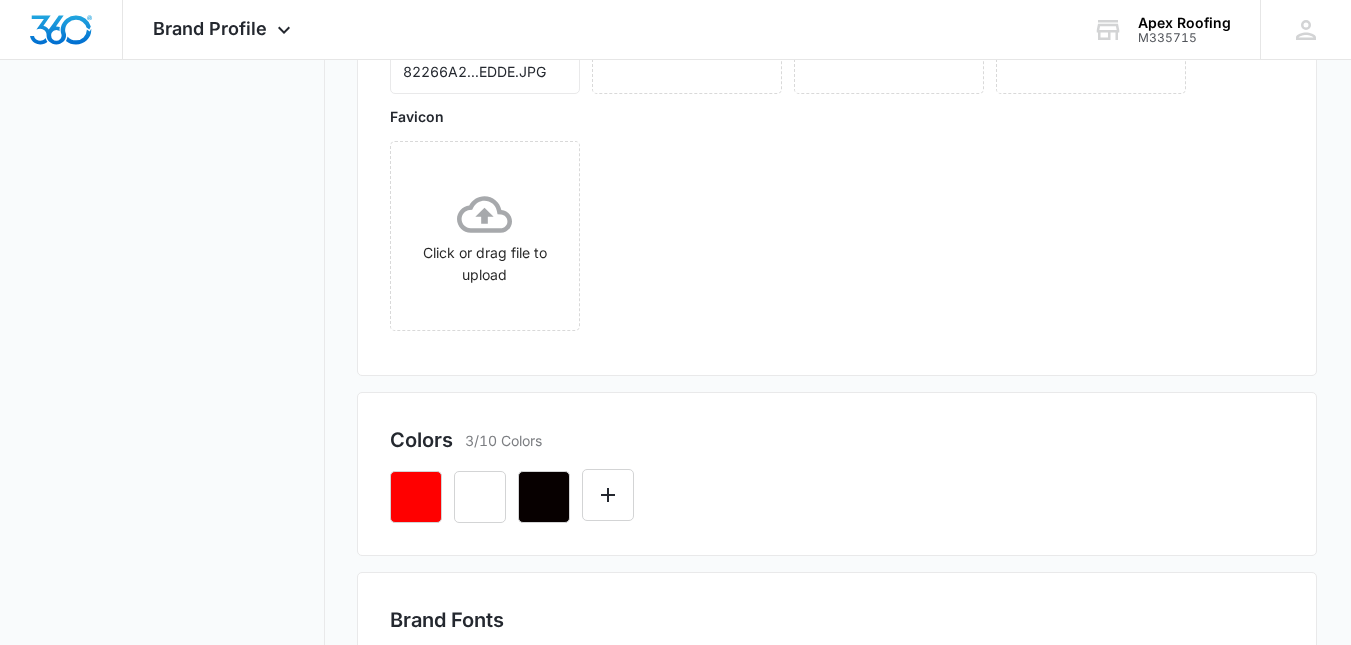 scroll, scrollTop: 475, scrollLeft: 0, axis: vertical 